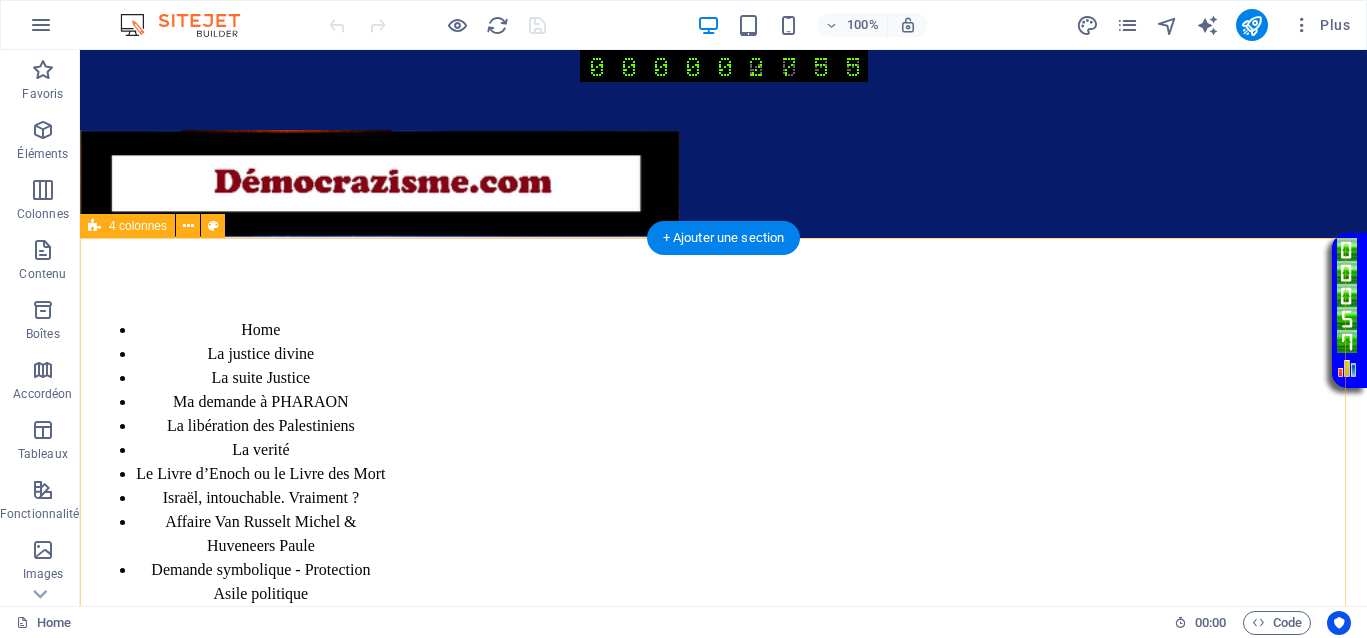 scroll, scrollTop: 0, scrollLeft: 0, axis: both 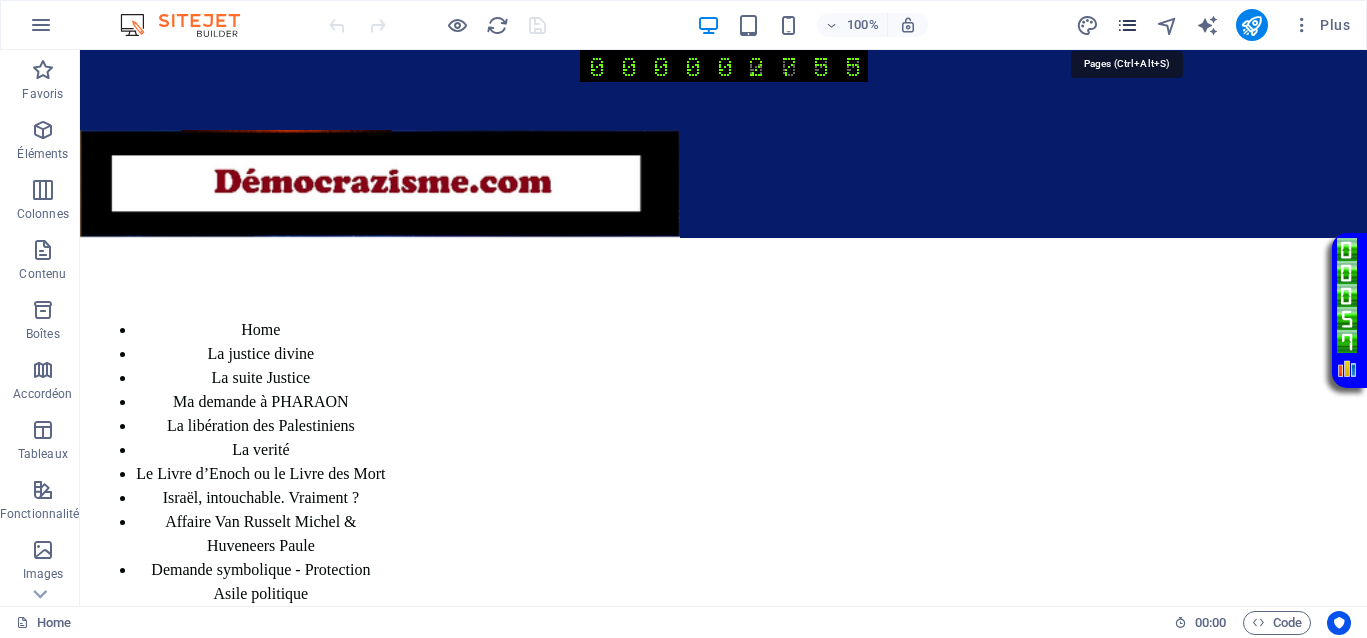 click at bounding box center (1127, 25) 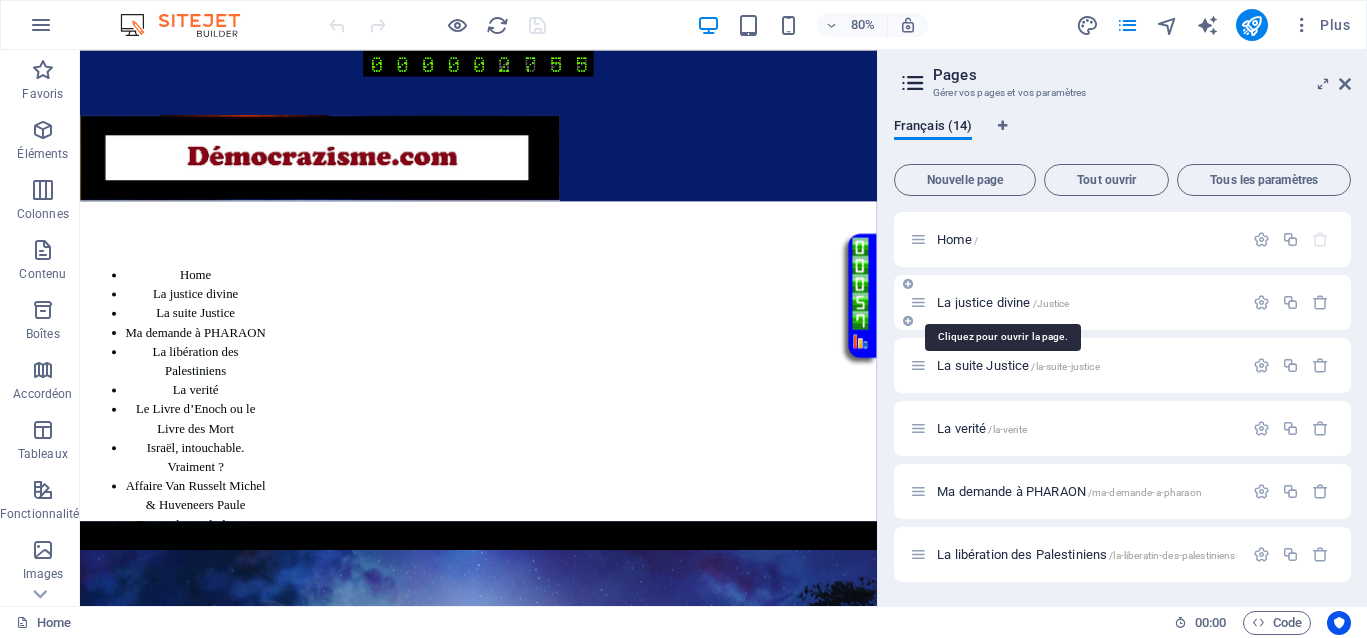 click on "La justice divine /Justice" at bounding box center (1003, 302) 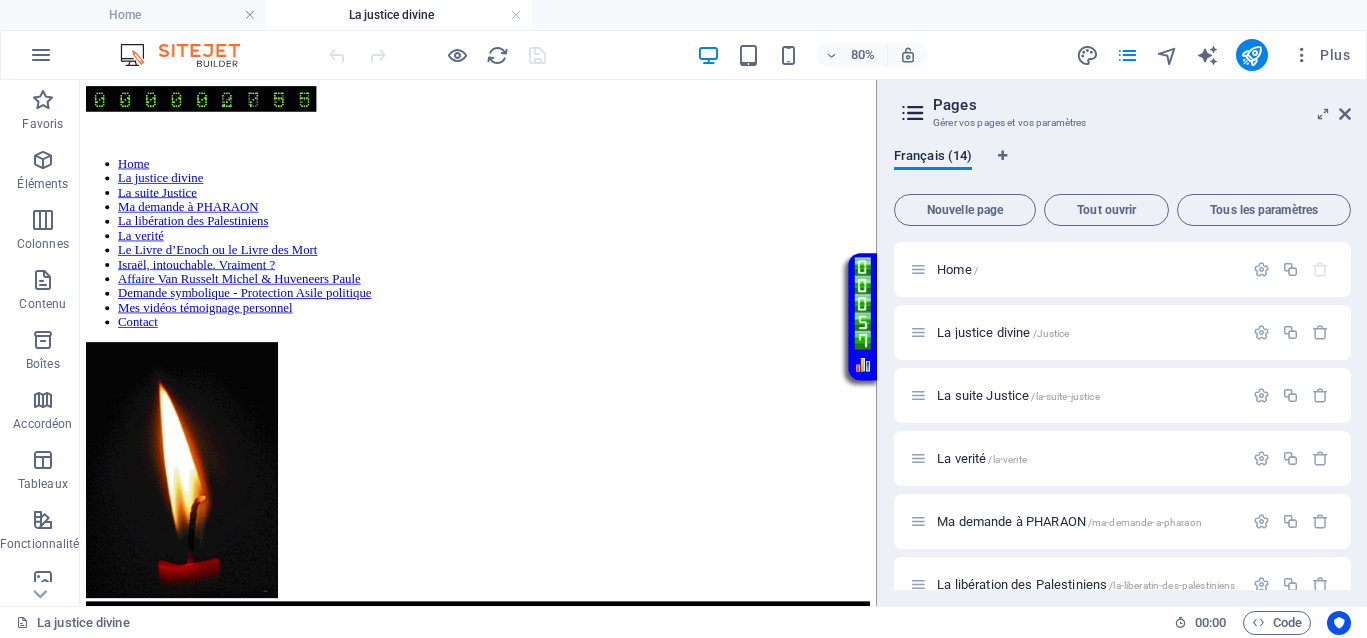 scroll, scrollTop: 0, scrollLeft: 0, axis: both 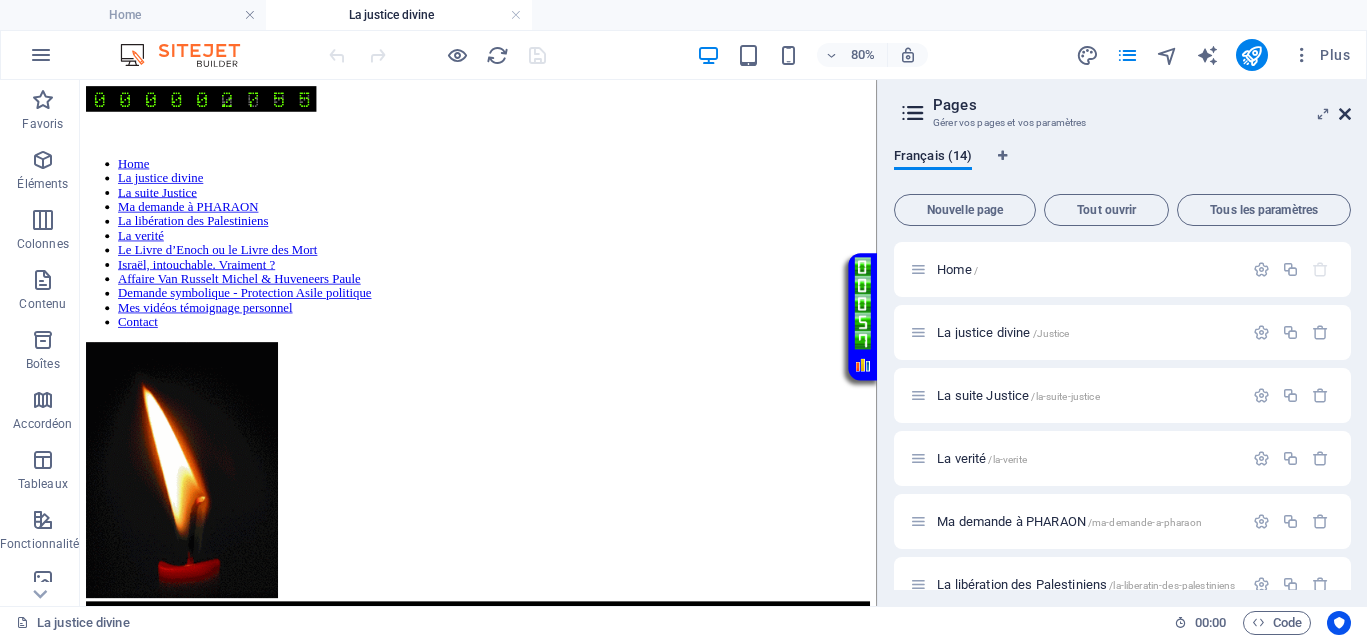 drag, startPoint x: 1342, startPoint y: 111, endPoint x: 1119, endPoint y: 110, distance: 223.00224 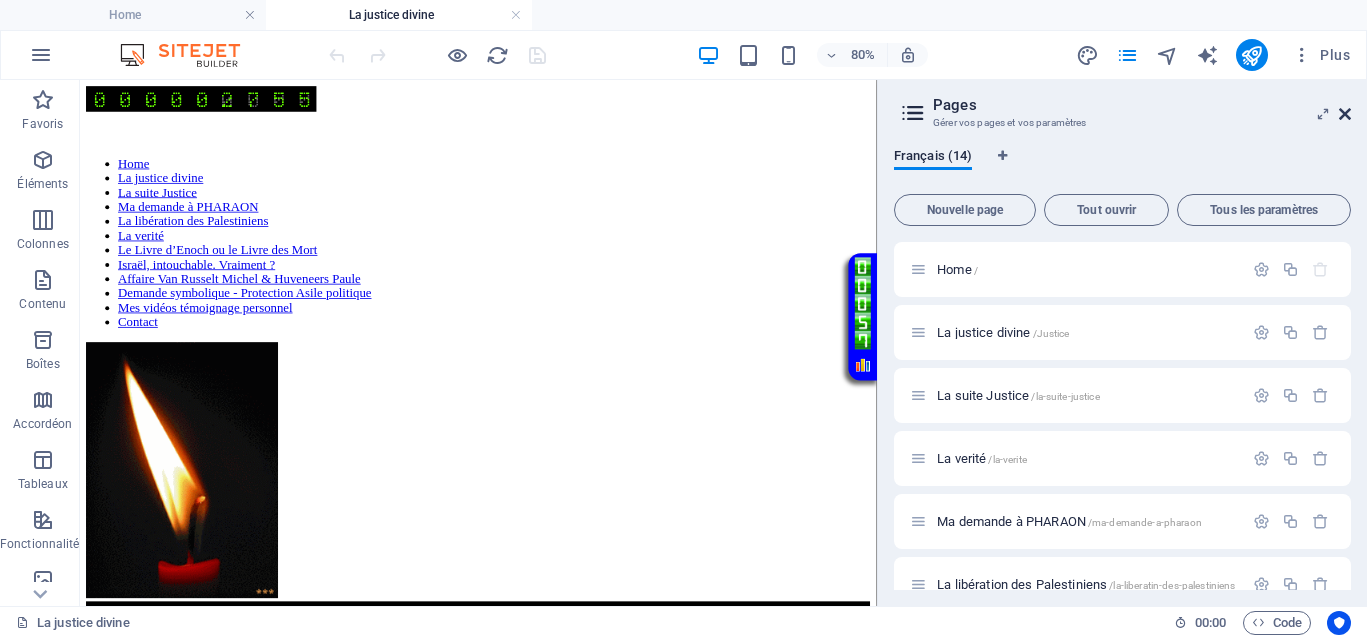 click at bounding box center (1345, 114) 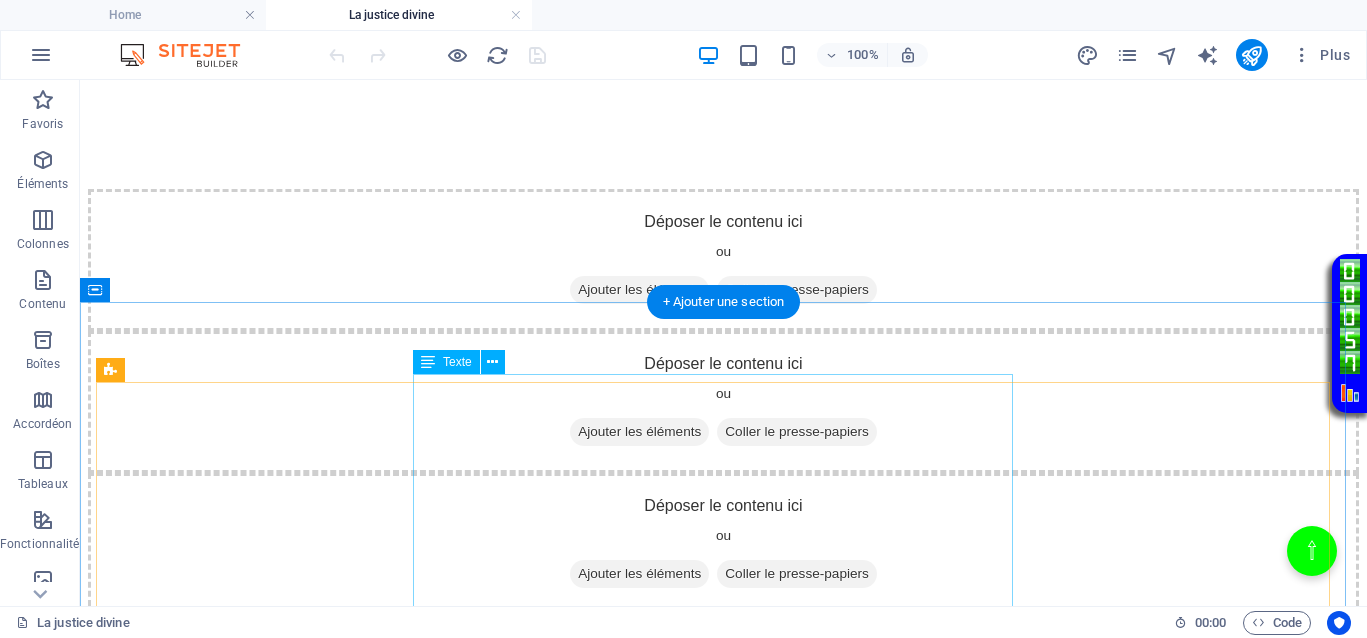 scroll, scrollTop: 1000, scrollLeft: 0, axis: vertical 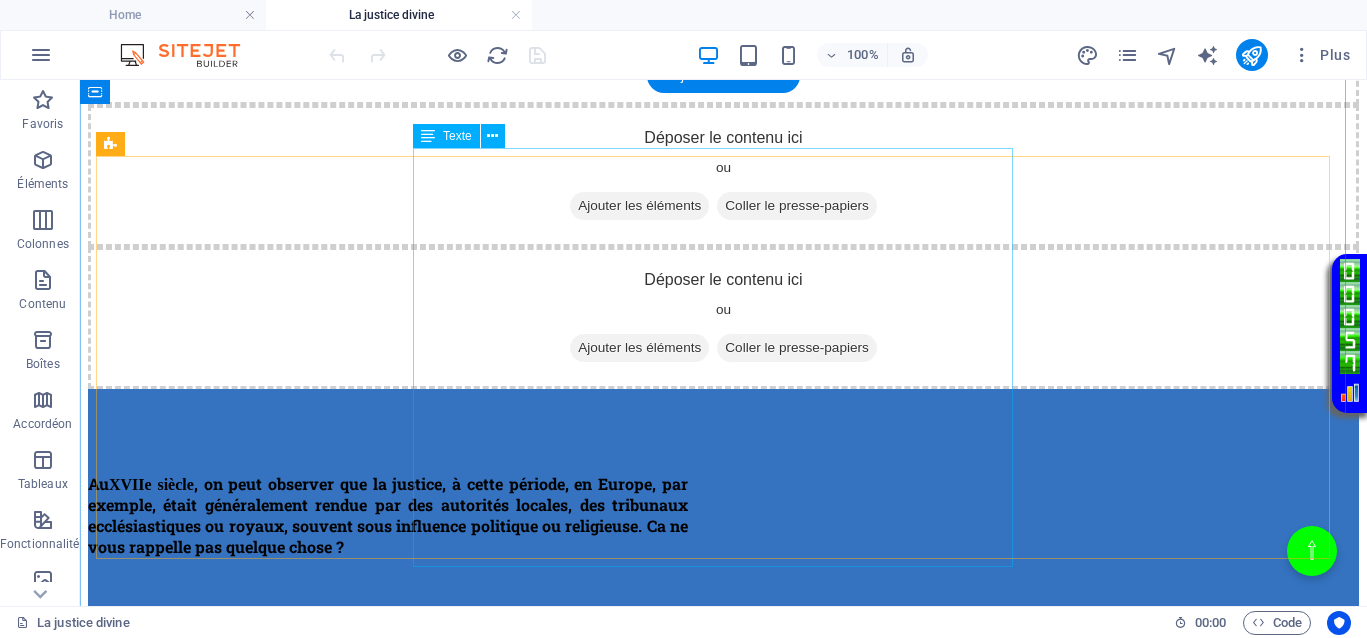click on "Au  [DATE] , on peut observer que la justice, à cette période, en Europe, par exemple, était généralement rendue par des autorités locales, des tribunaux ecclésiastiques ou royaux, souvent sous influence politique ou religieuse. Ca ne vous rappelle pas quelque chose ? Les procédures pouvaient être longues, coûteuses, et sujets à la corruption.  De plus, l'absence d'institutions judiciaires modernes, de moyens d'investigation ou de protection des droits individuels contribuait à une justice qui était absente ou défaillante pour beaucoup. Au  [DATE] , la justice jouait le même rôle qu’aujourd’hui, absence totale de justice pour les uns, justice inégalitaire, ce qui empêchait totalement le droit d’accès à une justice de libération pour ceux qui en avaient le plus besoin." at bounding box center (388, 638) 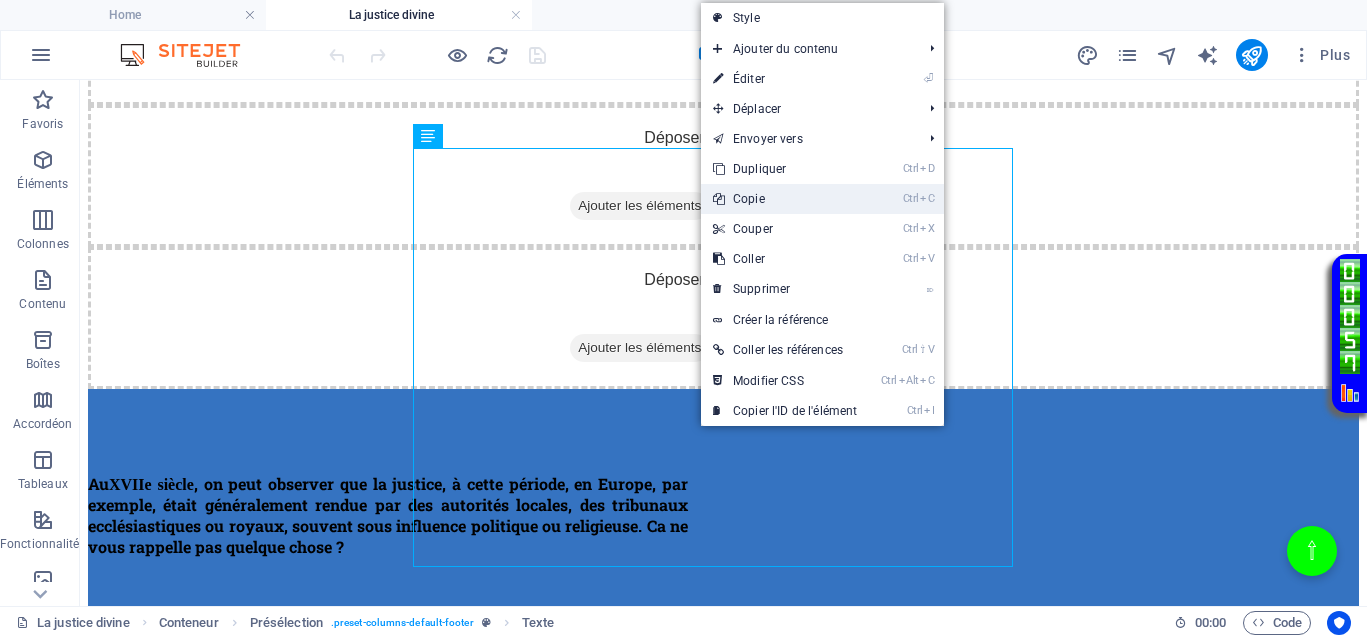 drag, startPoint x: 753, startPoint y: 195, endPoint x: 740, endPoint y: 120, distance: 76.11833 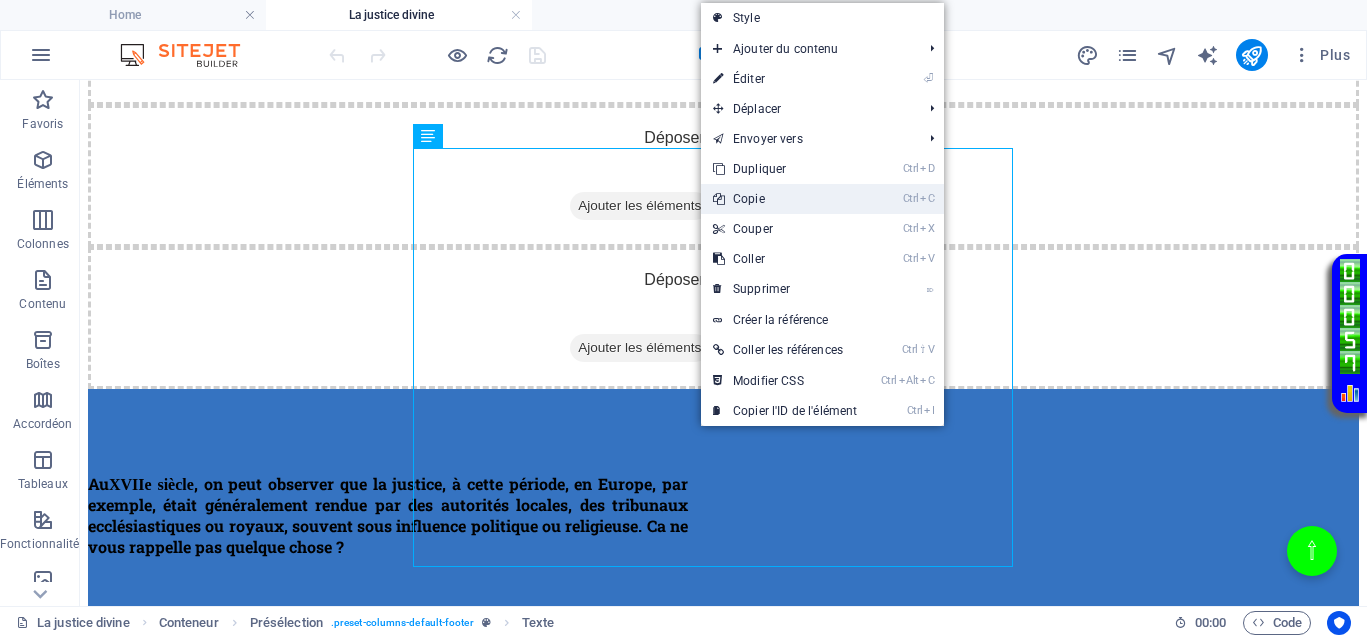 click on "Ctrl C  Copie" at bounding box center [785, 199] 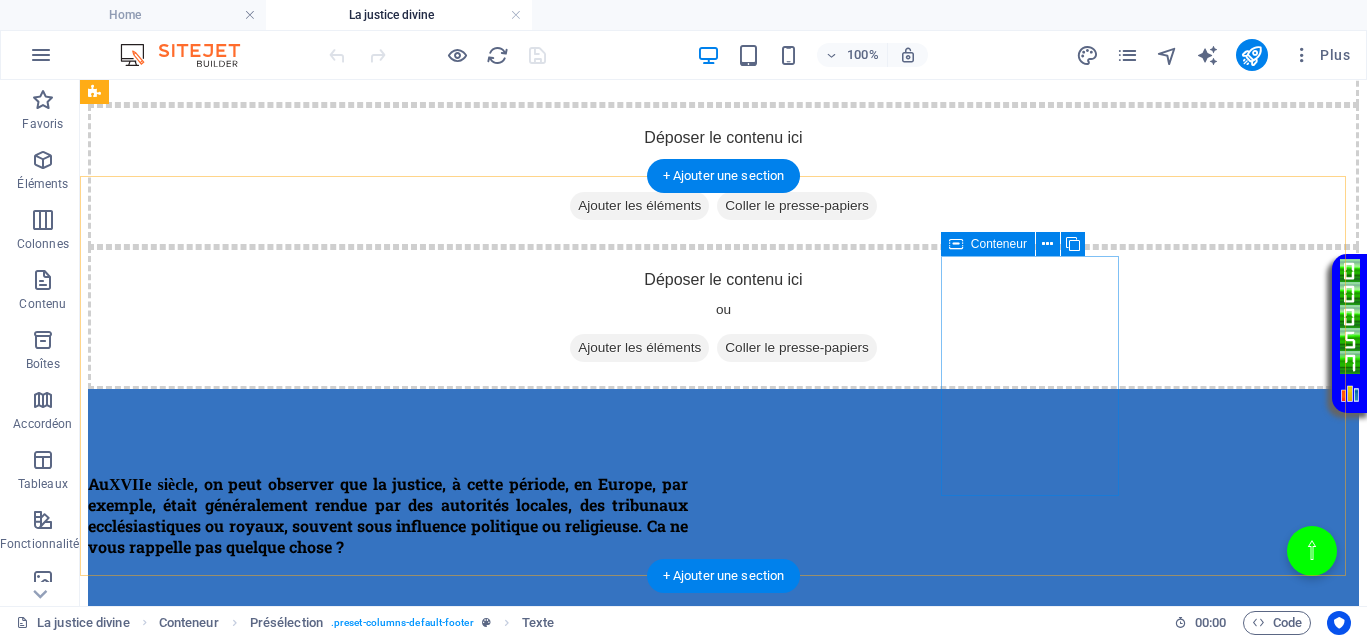 scroll, scrollTop: 500, scrollLeft: 0, axis: vertical 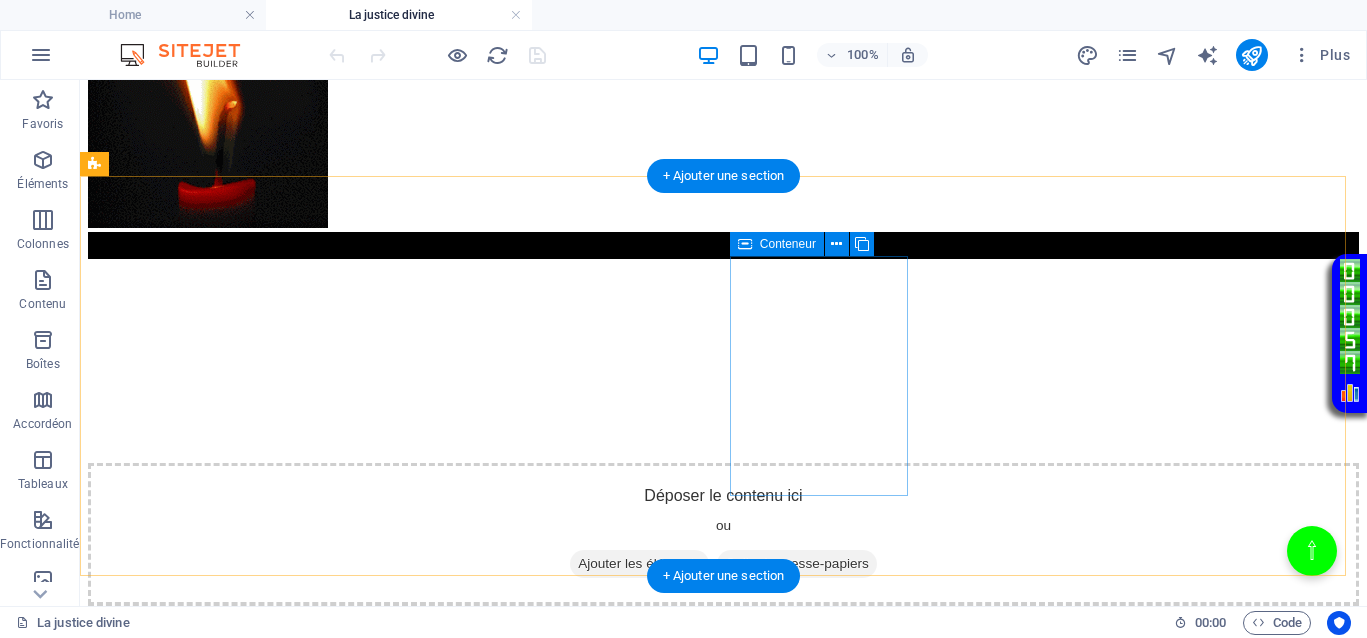 click on "Coller le presse-papiers" at bounding box center (797, 564) 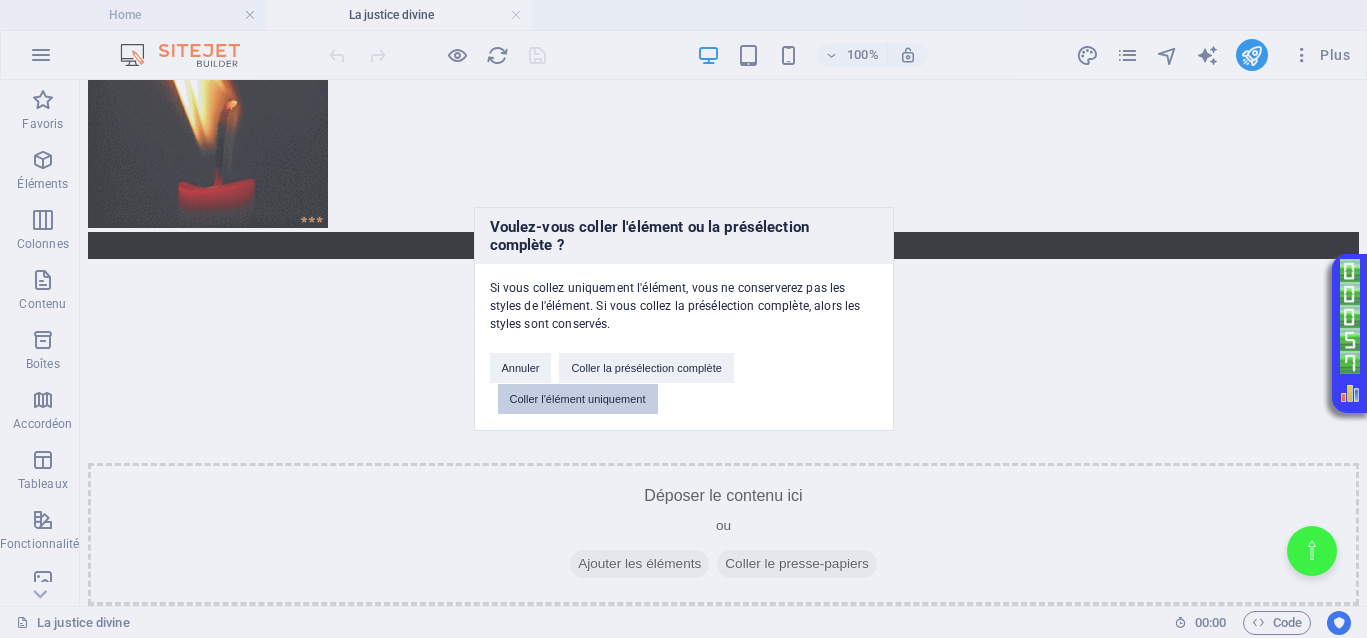 click on "Coller l'élément uniquement" at bounding box center [578, 399] 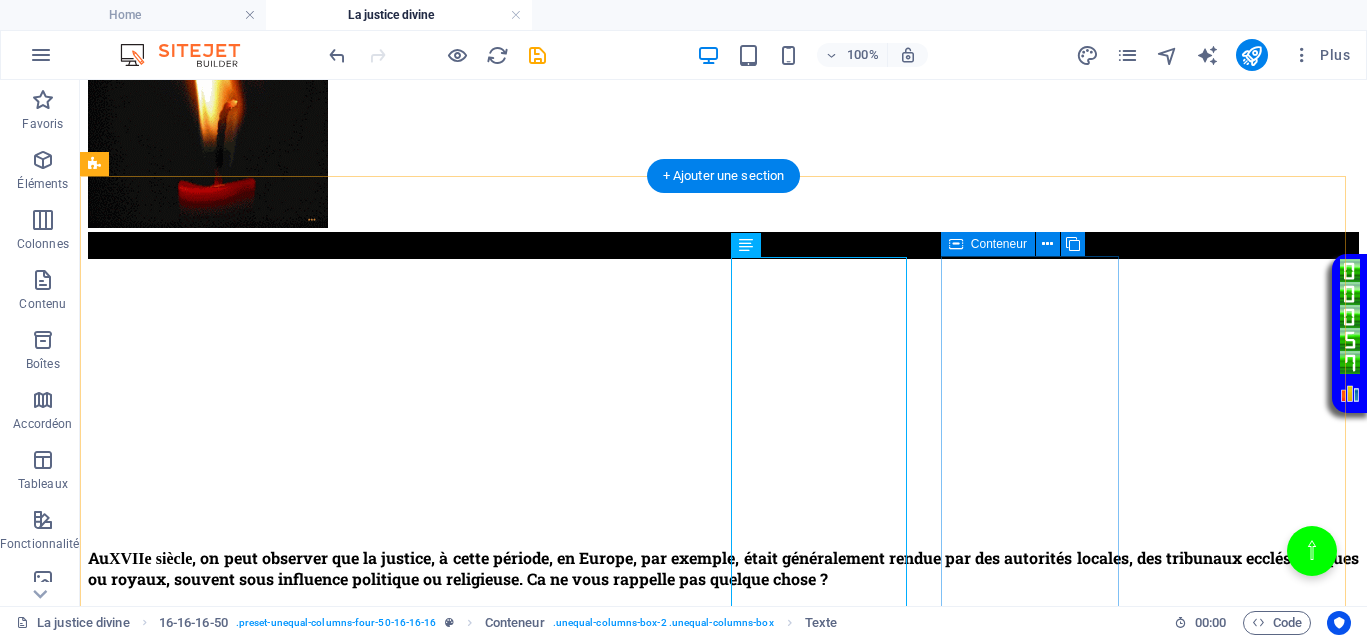 click on "Coller le presse-papiers" at bounding box center [797, 958] 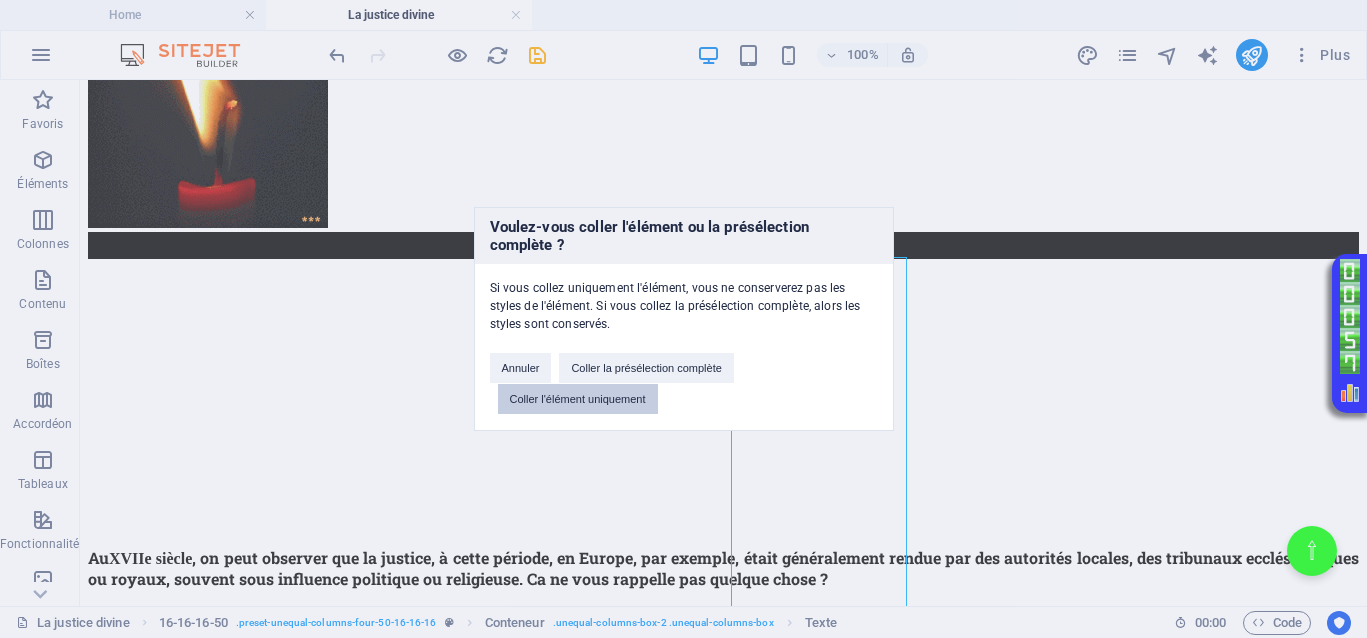 click on "Coller l'élément uniquement" at bounding box center (578, 399) 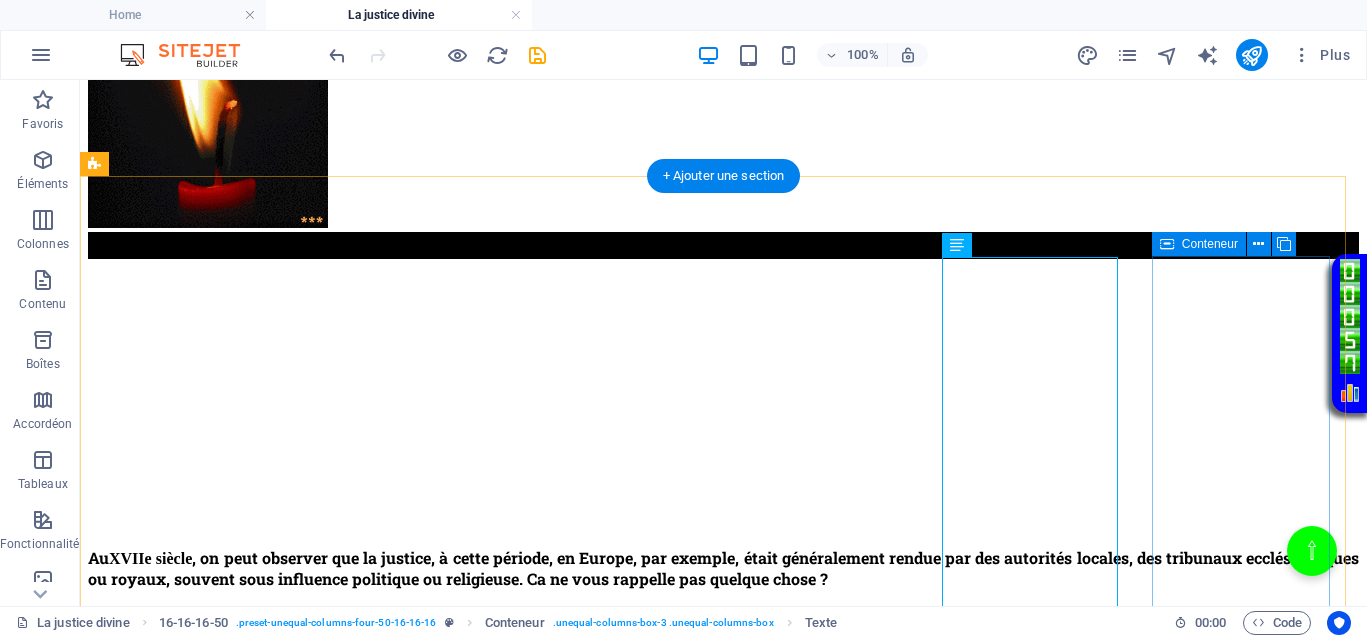 click on "Coller le presse-papiers" at bounding box center [797, 1336] 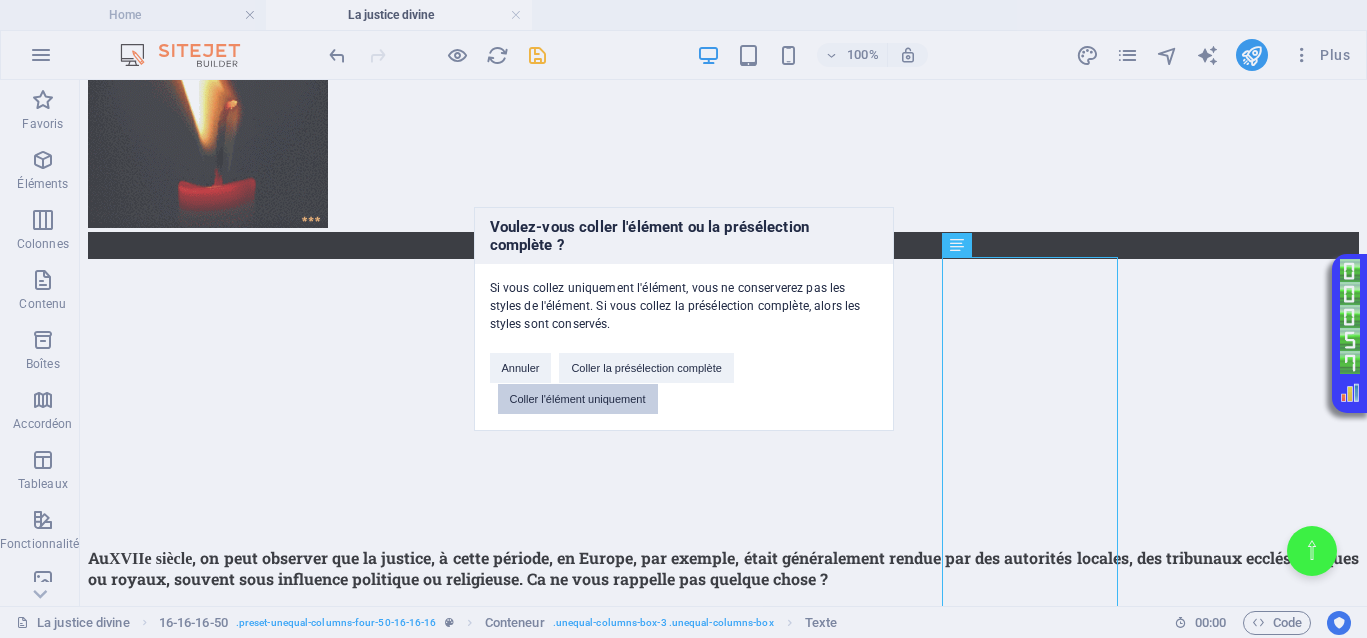 click on "Coller l'élément uniquement" at bounding box center [578, 399] 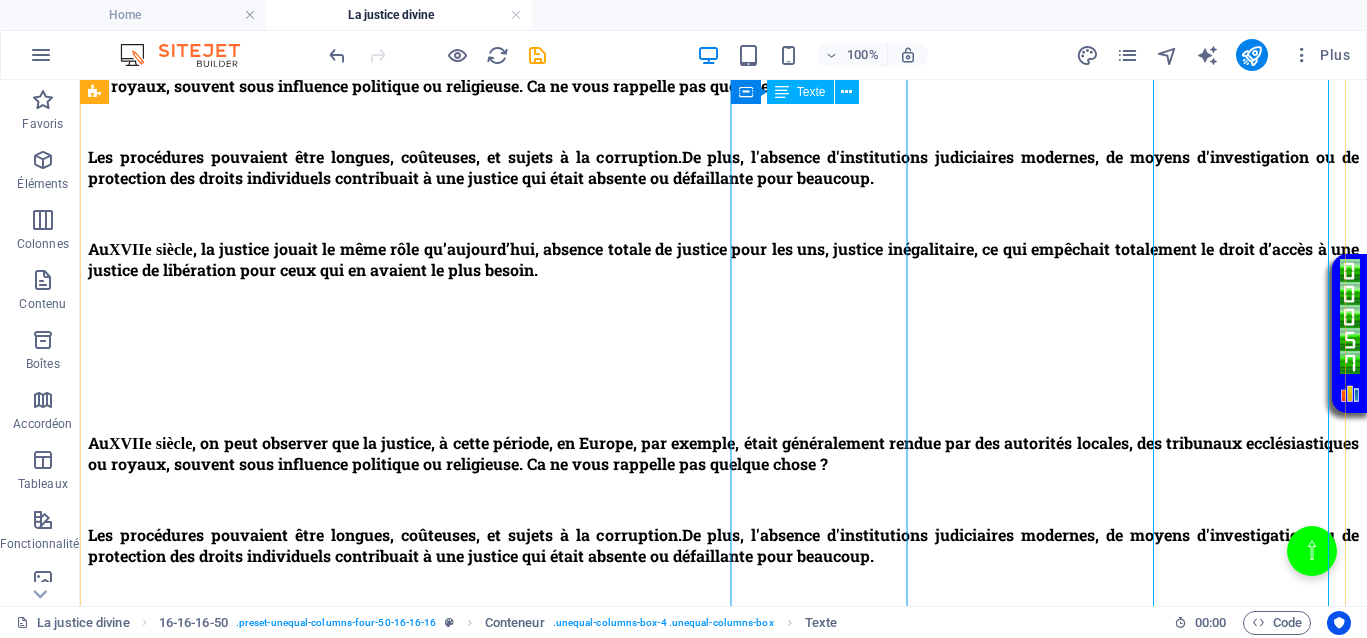 scroll, scrollTop: 1000, scrollLeft: 0, axis: vertical 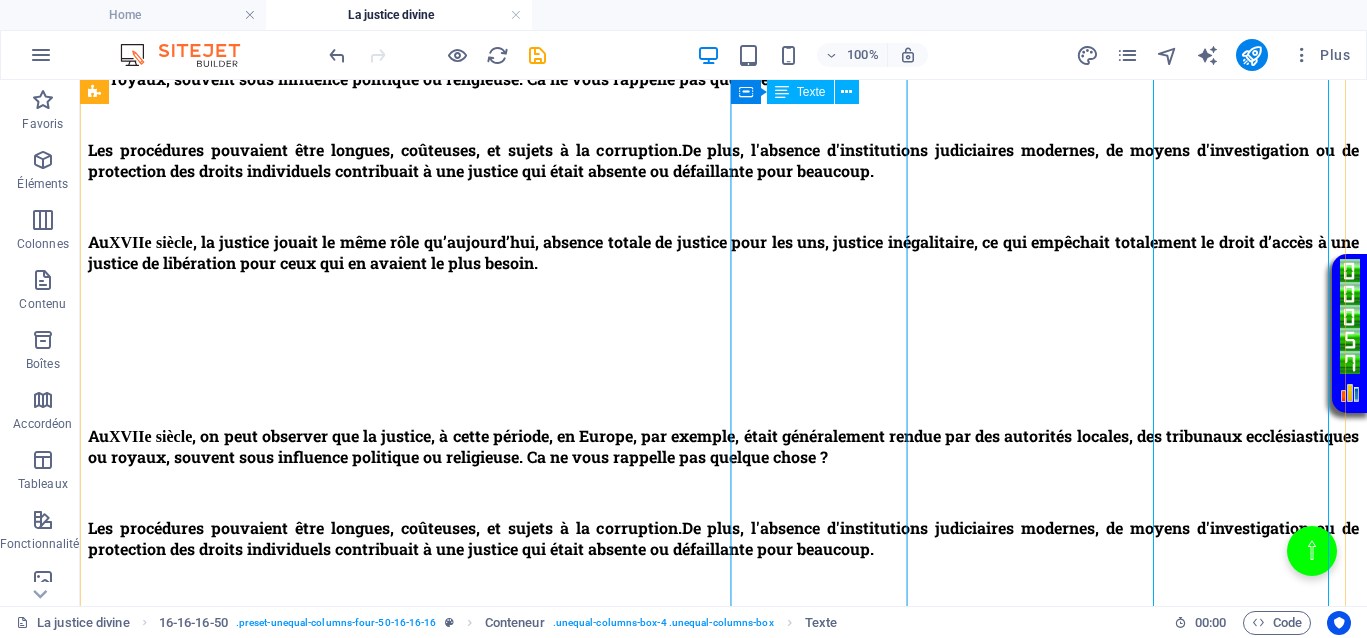 click on "Au  [DATE] , on peut observer que la justice, à cette période, en Europe, par exemple, était généralement rendue par des autorités locales, des tribunaux ecclésiastiques ou royaux, souvent sous influence politique ou religieuse. Ca ne vous rappelle pas quelque chose ? Les procédures pouvaient être longues, coûteuses, et sujets à la corruption.  De plus, l'absence d'institutions judiciaires modernes, de moyens d'investigation ou de protection des droits individuels contribuait à une justice qui était absente ou défaillante pour beaucoup. Au  [DATE] , la justice jouait le même rôle qu’aujourd’hui, absence totale de justice pour les uns, justice inégalitaire, ce qui empêchait totalement le droit d’accès à une justice de libération pour ceux qui en avaient le plus besoin." at bounding box center [723, 160] 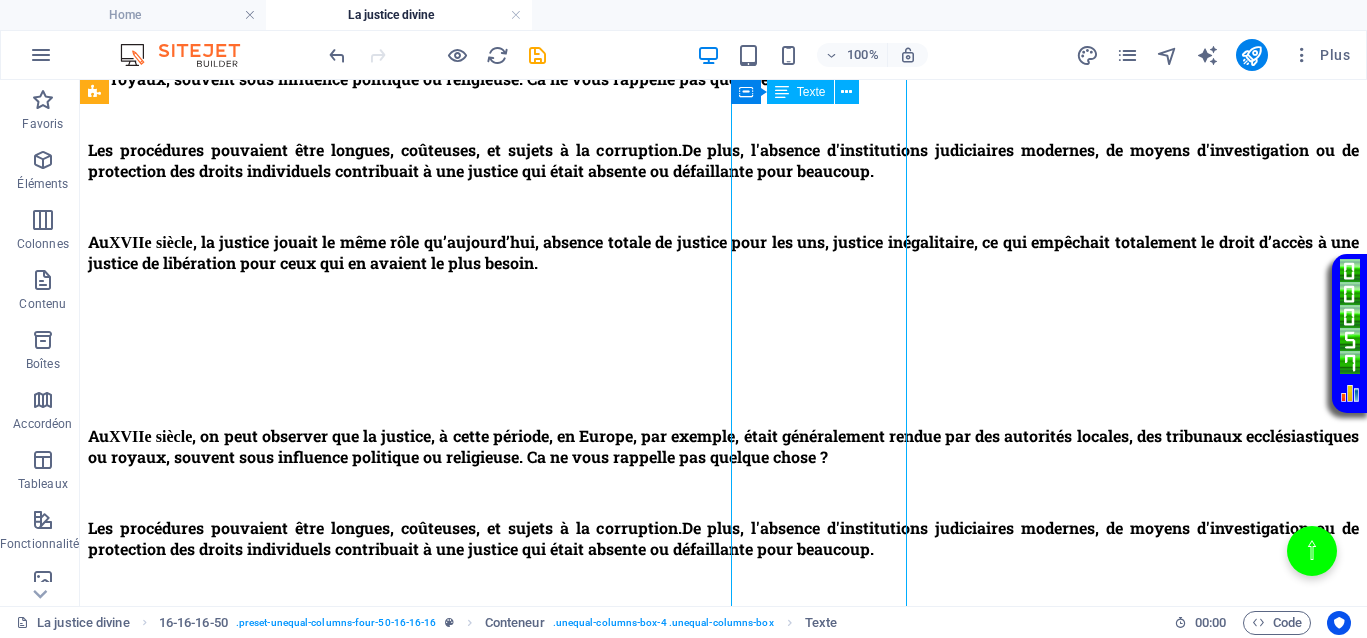 click on "Au  [DATE] , on peut observer que la justice, à cette période, en Europe, par exemple, était généralement rendue par des autorités locales, des tribunaux ecclésiastiques ou royaux, souvent sous influence politique ou religieuse. Ca ne vous rappelle pas quelque chose ? Les procédures pouvaient être longues, coûteuses, et sujets à la corruption.  De plus, l'absence d'institutions judiciaires modernes, de moyens d'investigation ou de protection des droits individuels contribuait à une justice qui était absente ou défaillante pour beaucoup. Au  [DATE] , la justice jouait le même rôle qu’aujourd’hui, absence totale de justice pour les uns, justice inégalitaire, ce qui empêchait totalement le droit d’accès à une justice de libération pour ceux qui en avaient le plus besoin." at bounding box center (723, 160) 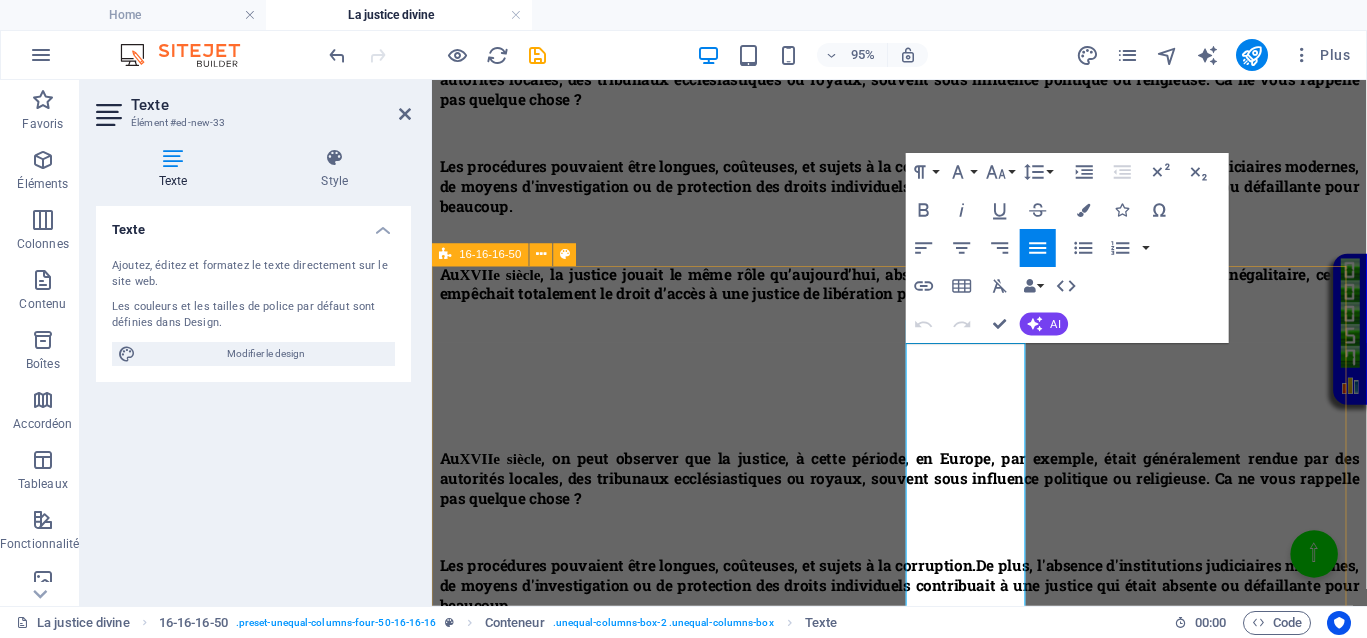 scroll, scrollTop: 400, scrollLeft: 0, axis: vertical 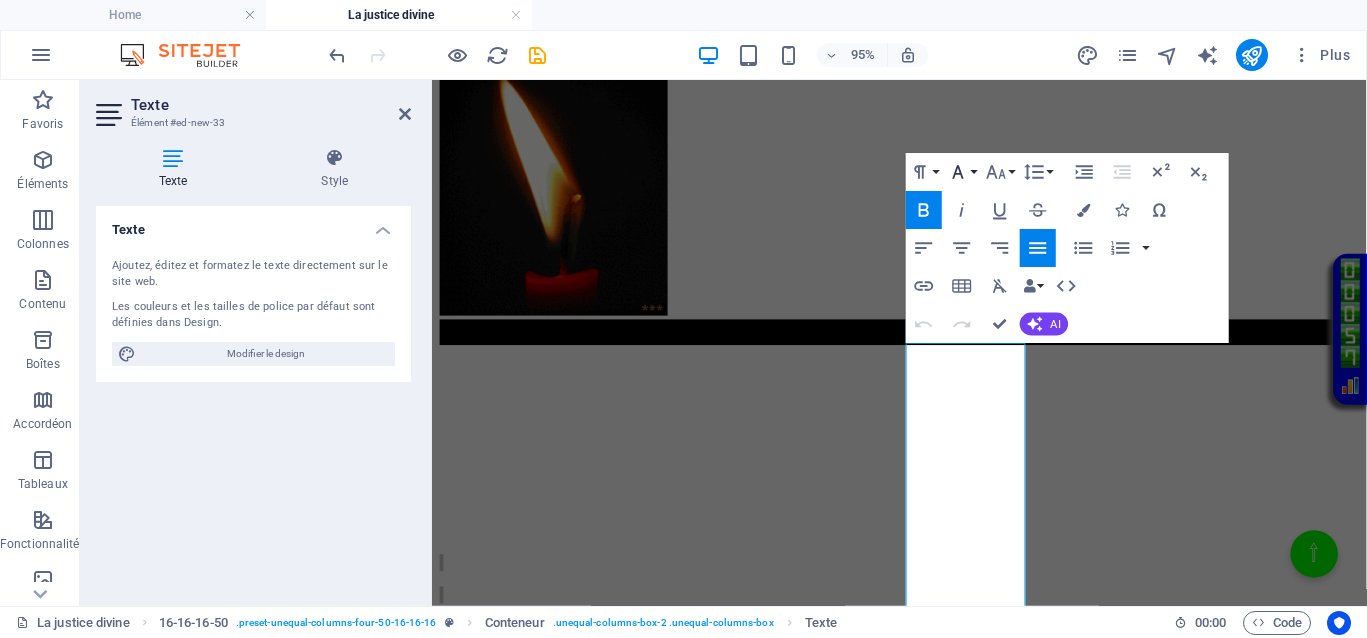 click 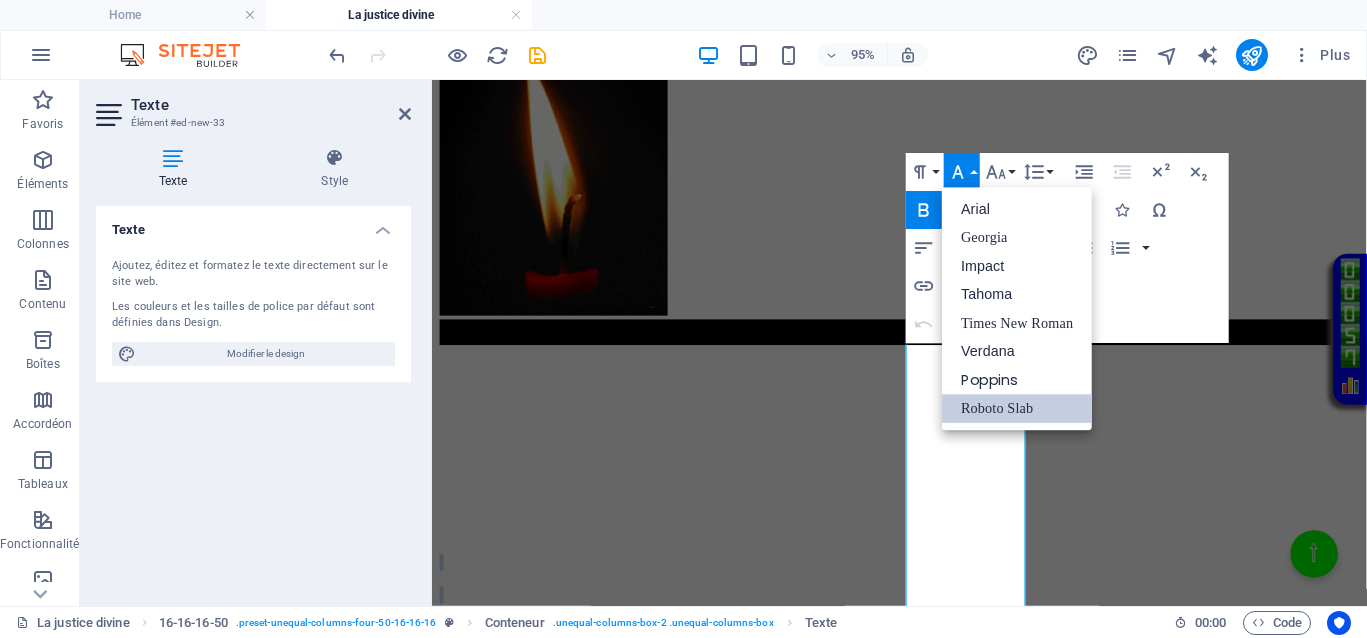 click on "Roboto Slab" at bounding box center [1017, 408] 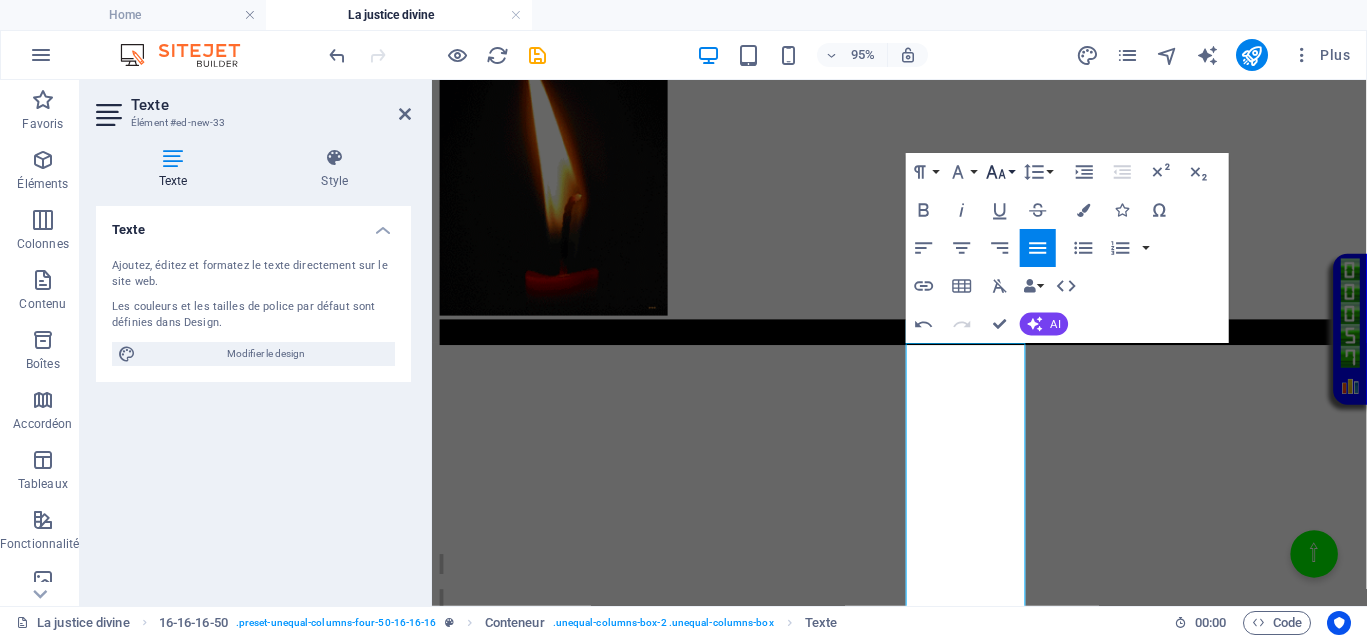 click 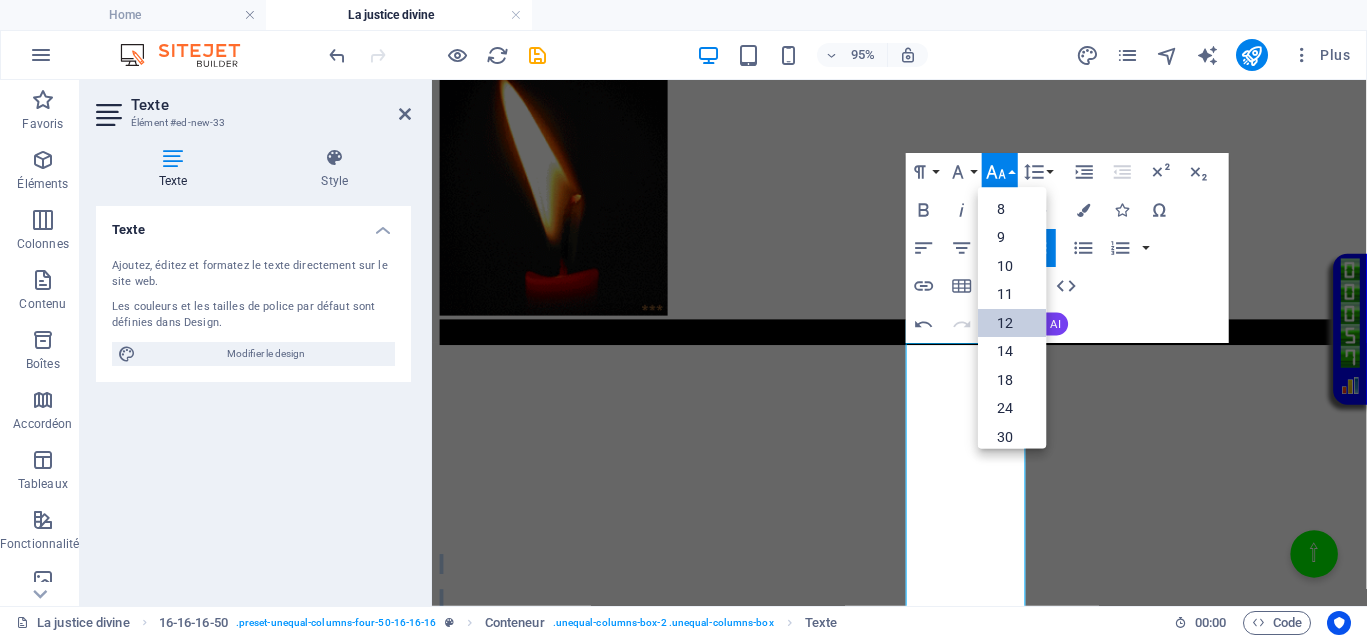 click on "12" at bounding box center [1012, 323] 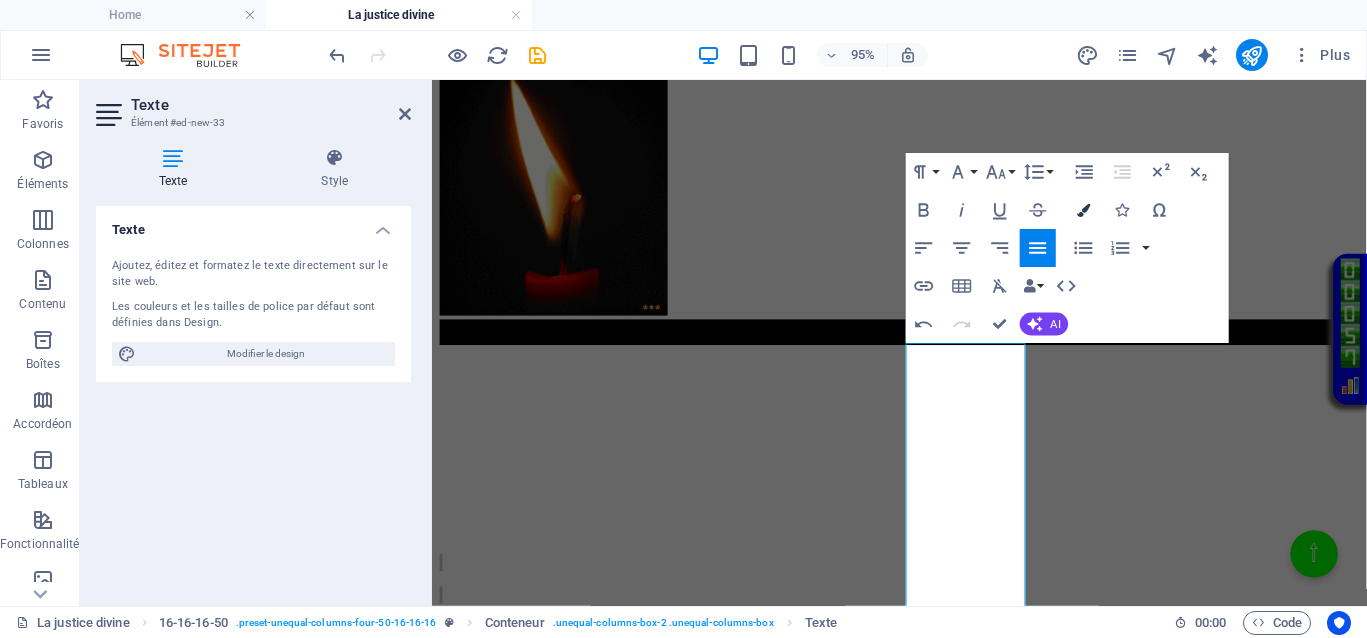 click at bounding box center [1083, 210] 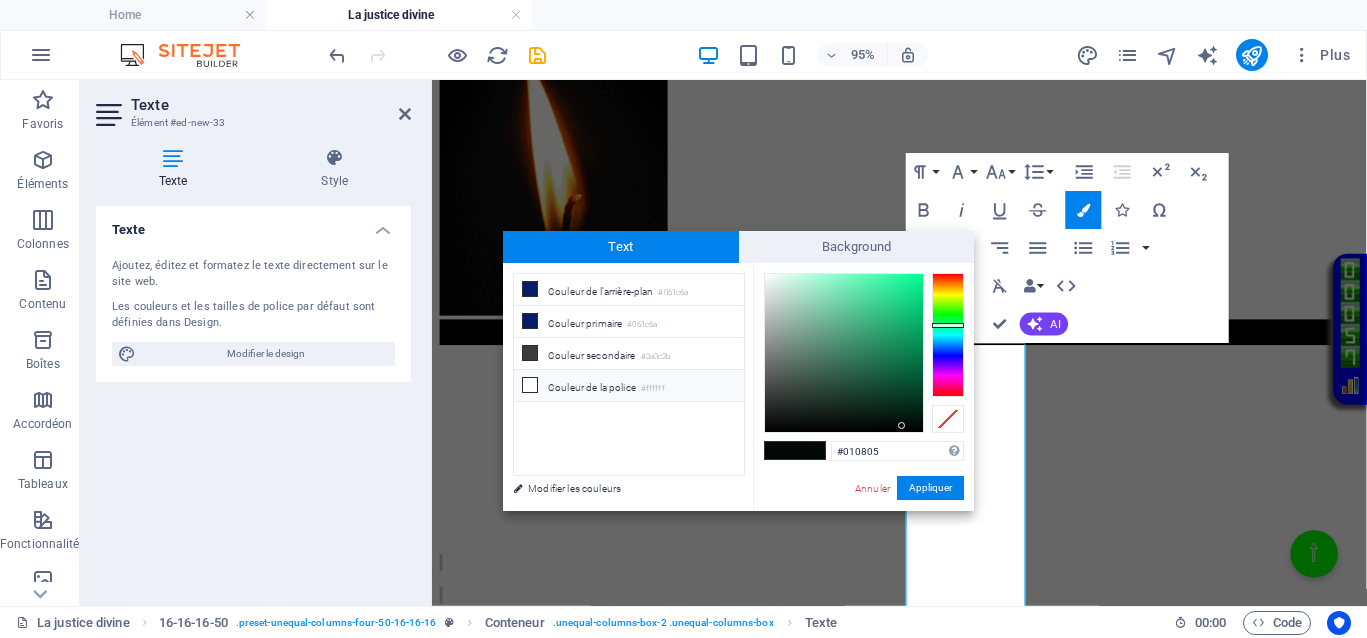 click on "#ffffff" at bounding box center (653, 389) 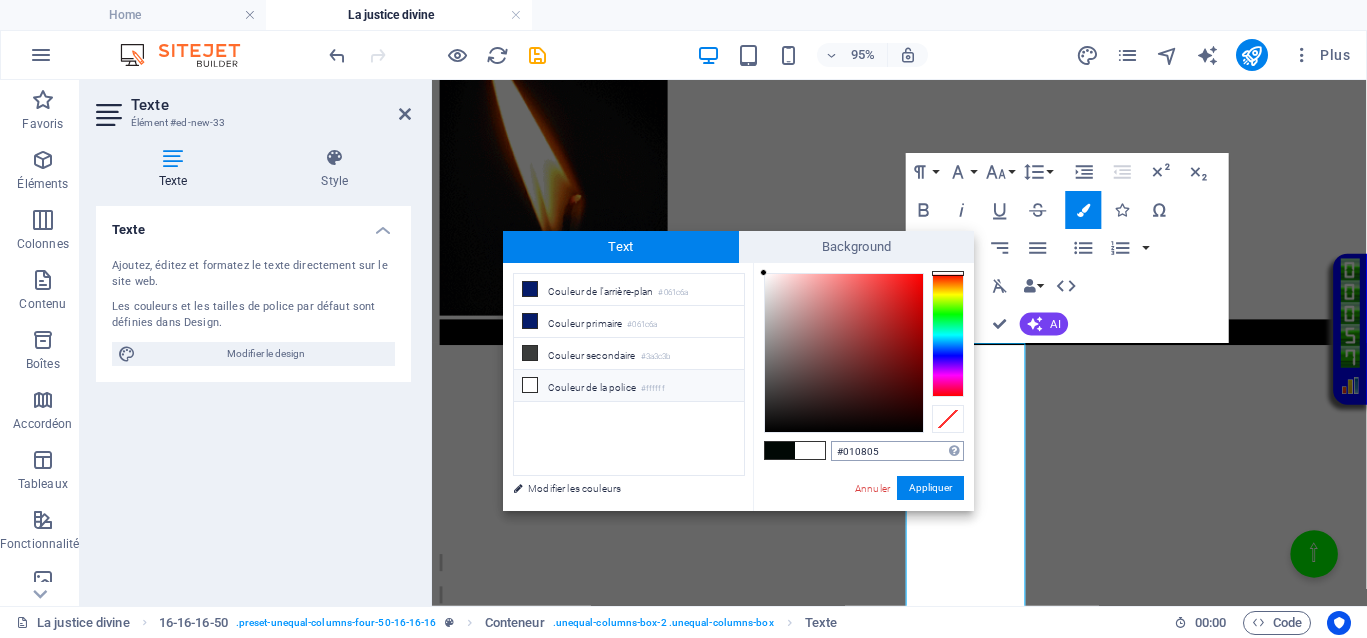 type on "#ffffff" 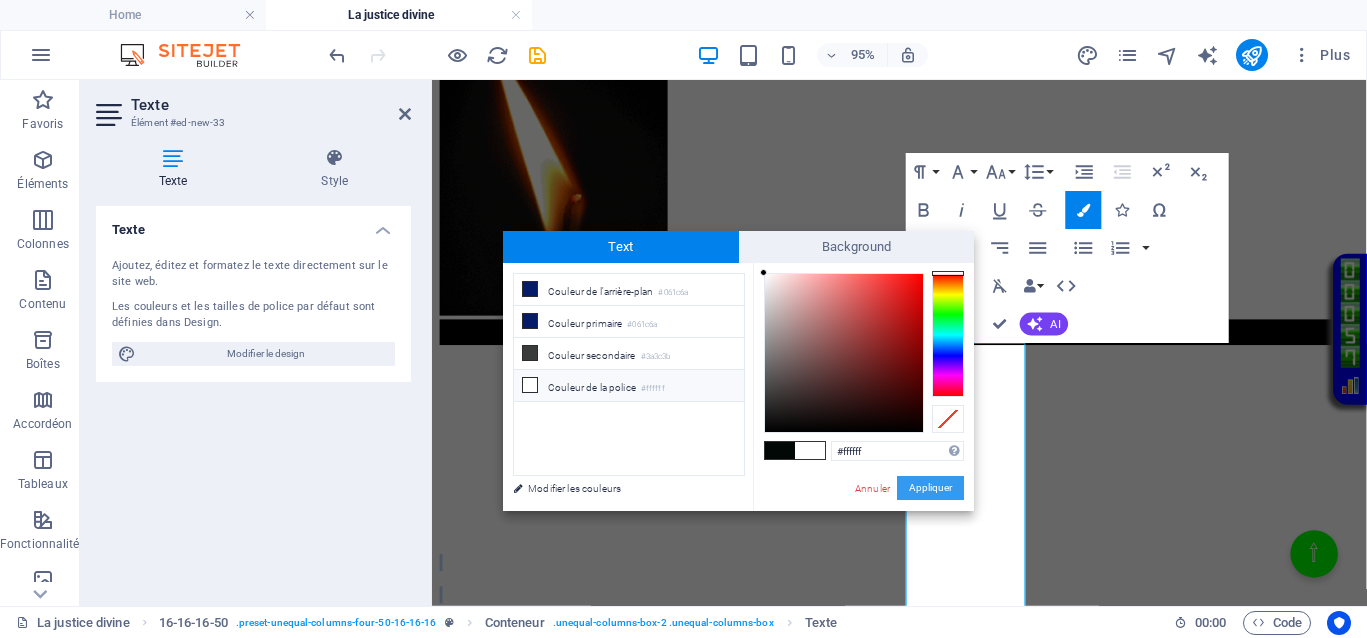 click on "Appliquer" at bounding box center [930, 488] 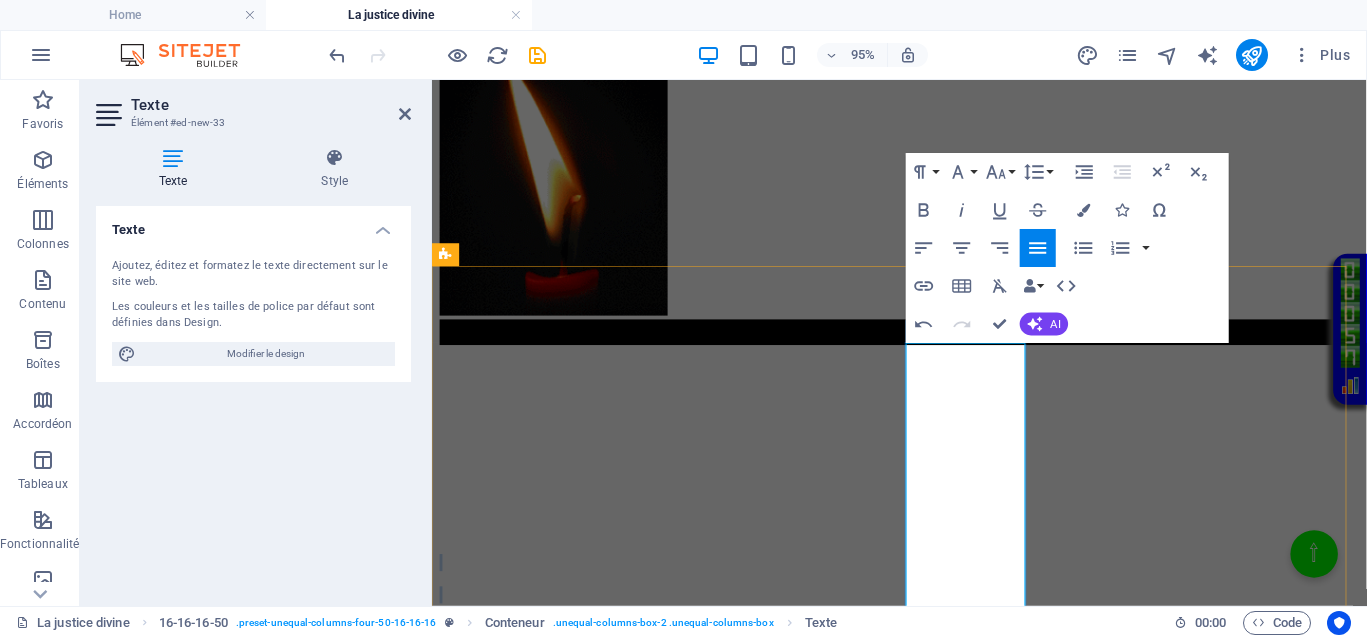 click on ", on peut observer que la justice, à cette période, en Europe, par exemple, était généralement rendue par des autorités locales, des tribunaux ecclésiastiques ou royaux, souvent sous influence politique ou religieuse. Ca ne vous rappelle pas quelque chose ?" at bounding box center [924, 665] 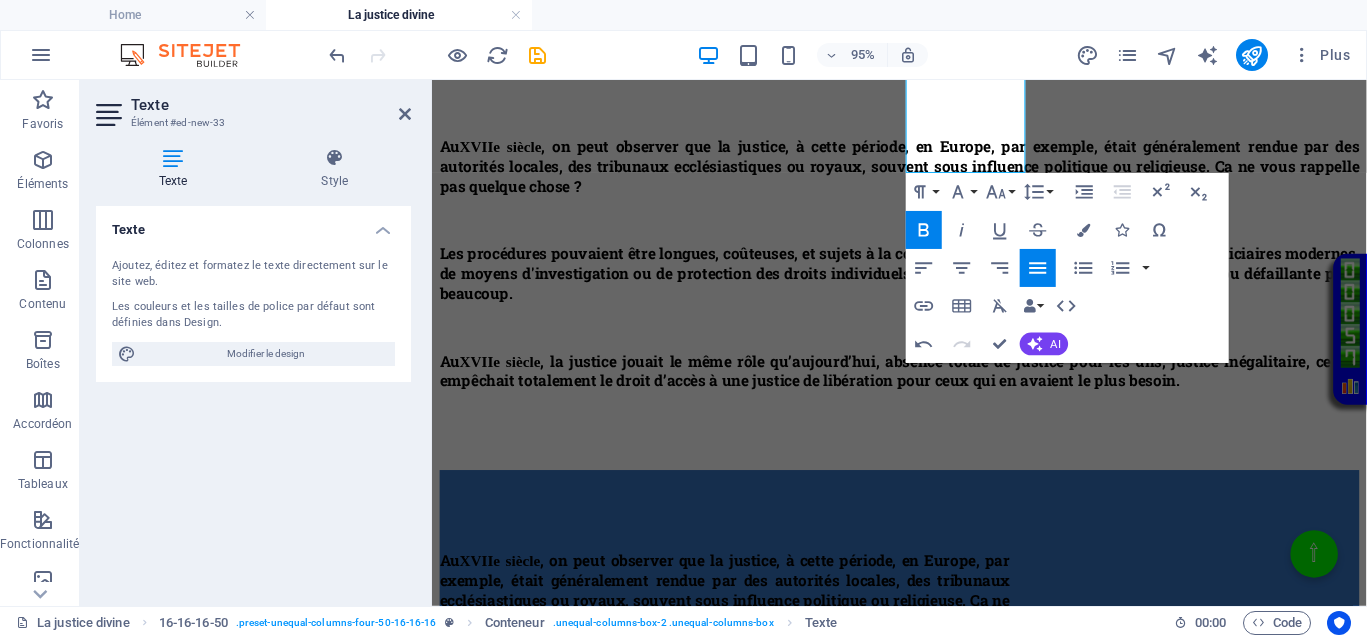 scroll, scrollTop: 1779, scrollLeft: 0, axis: vertical 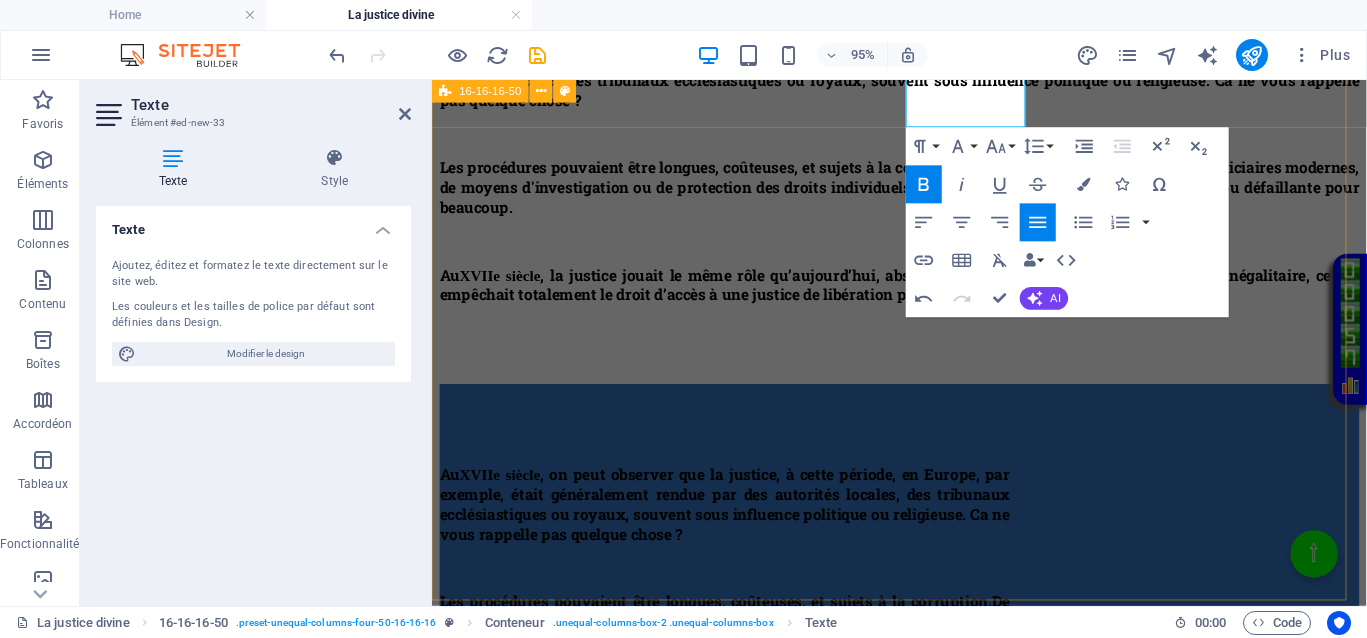 drag, startPoint x: 934, startPoint y: 399, endPoint x: 1021, endPoint y: 572, distance: 193.644 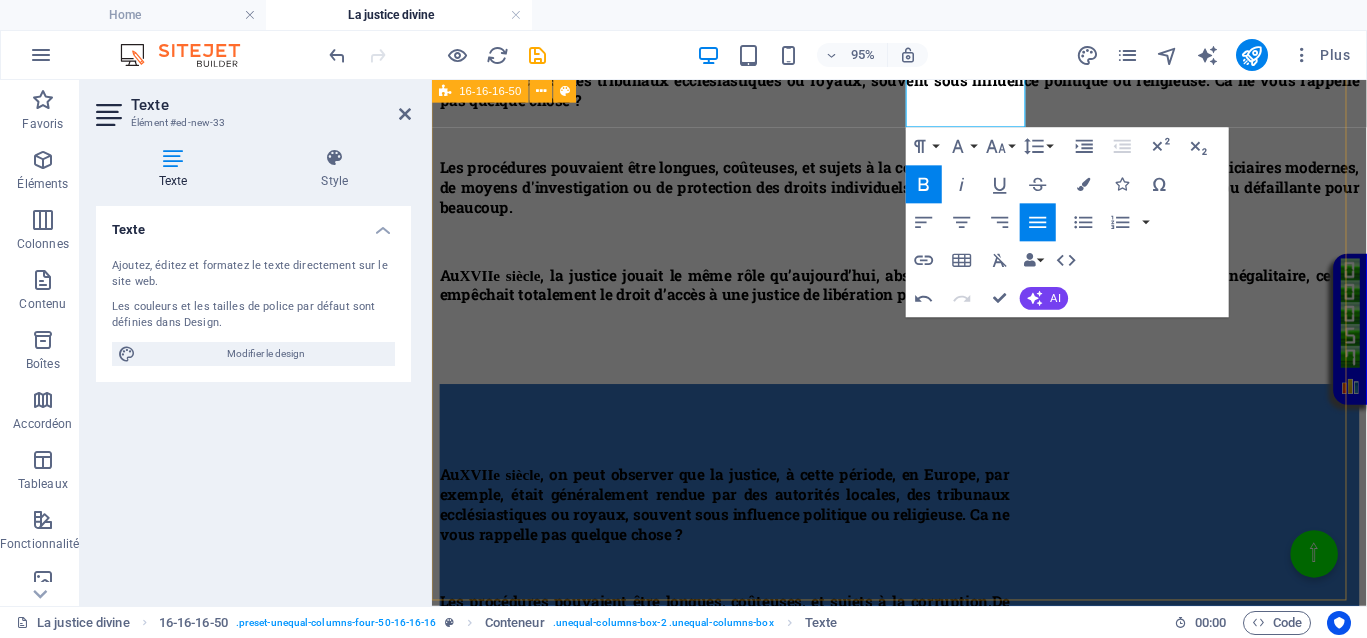 click on "</div> Au  [DATE] , on peut observer que la justice, à cette période, en Europe, par exemple, était généralement rendue par des autorités locales, des tribunaux ecclésiastiques ou royaux, souvent sous influence politique ou religieuse. Ca ne vous rappelle pas quelque chose ? Les procédures pouvaient être longues, coûteuses, et sujets à la corruption.  De plus, l'absence d'institutions judiciaires modernes, de moyens d'investigation ou de protection des droits individuels contribuait à une justice qui était absente ou défaillante pour beaucoup. Au  [DATE] , la justice jouait le même rôle qu’aujourd’hui, absence totale de justice pour les uns, justice inégalitaire, ce qui empêchait totalement le droit d’accès à une justice de libération pour ceux qui en avaient le plus besoin. Au  [DATE] Les procédures pouvaient être longues, coûteuses, et sujets à la corruption.  Au  [DATE] Au  [DATE] Au  [DATE]" at bounding box center (924, -318) 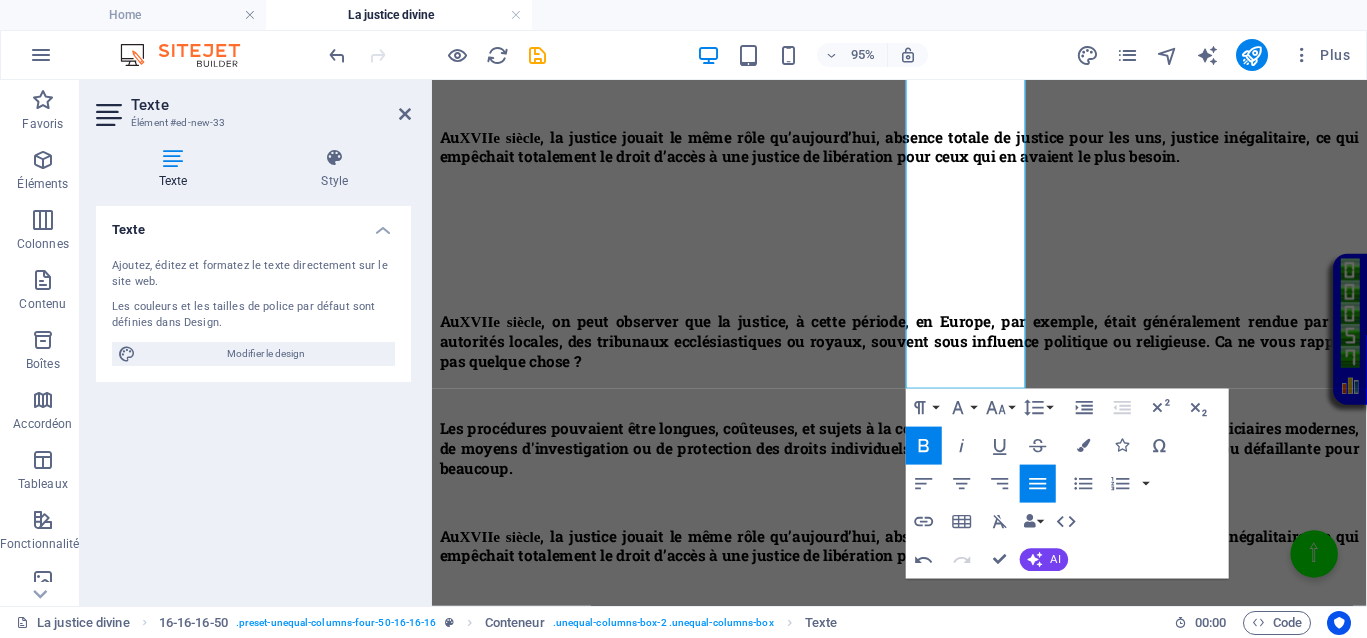 scroll, scrollTop: 1404, scrollLeft: 0, axis: vertical 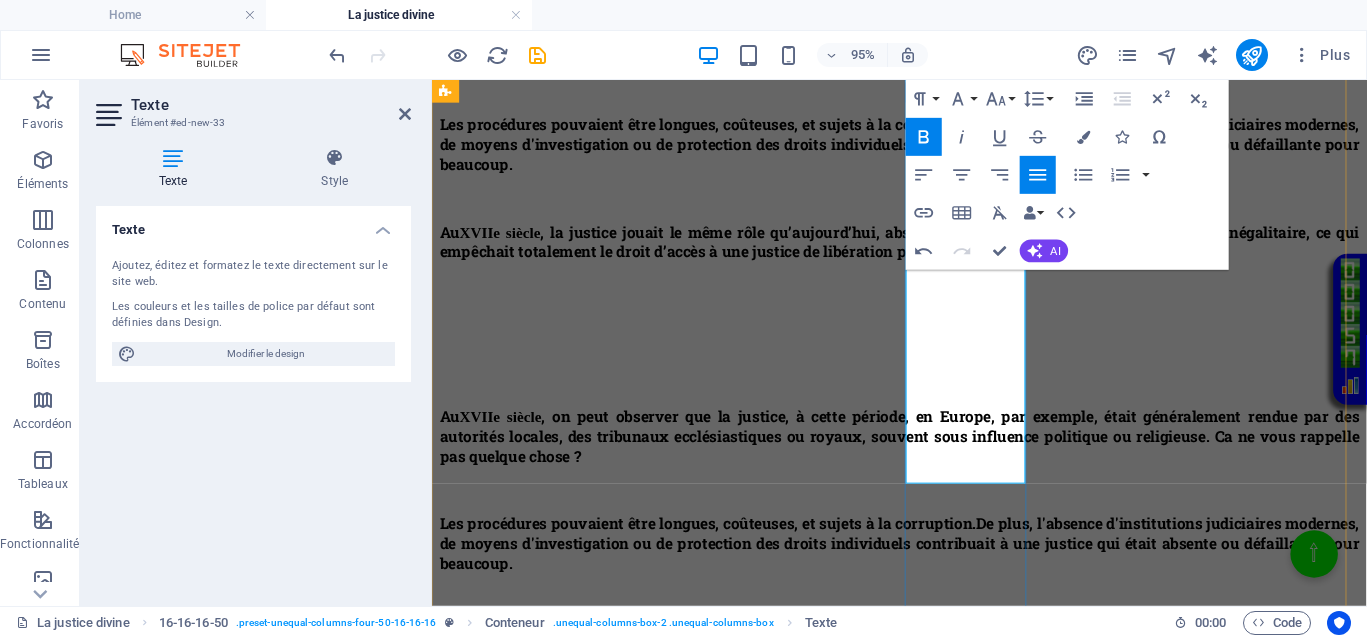 copy on "Les procédures pouvaient être longues, coûteuses, et sujets à la corruption.  De plus, l'absence d'institutions judiciaires modernes, de moyens d'investigation ou de protection des droits individuels contribuait à une justice qui était absente ou défaillante pour beaucoup. Au  [DATE] , la justice jouait le même rôle qu’aujourd’hui, absence totale de justice pour les uns, justice inégalitaire, ce qui empêchait totalement le droit d’accès à une justice de libération pour ceux qui en avaient le plus besoin." 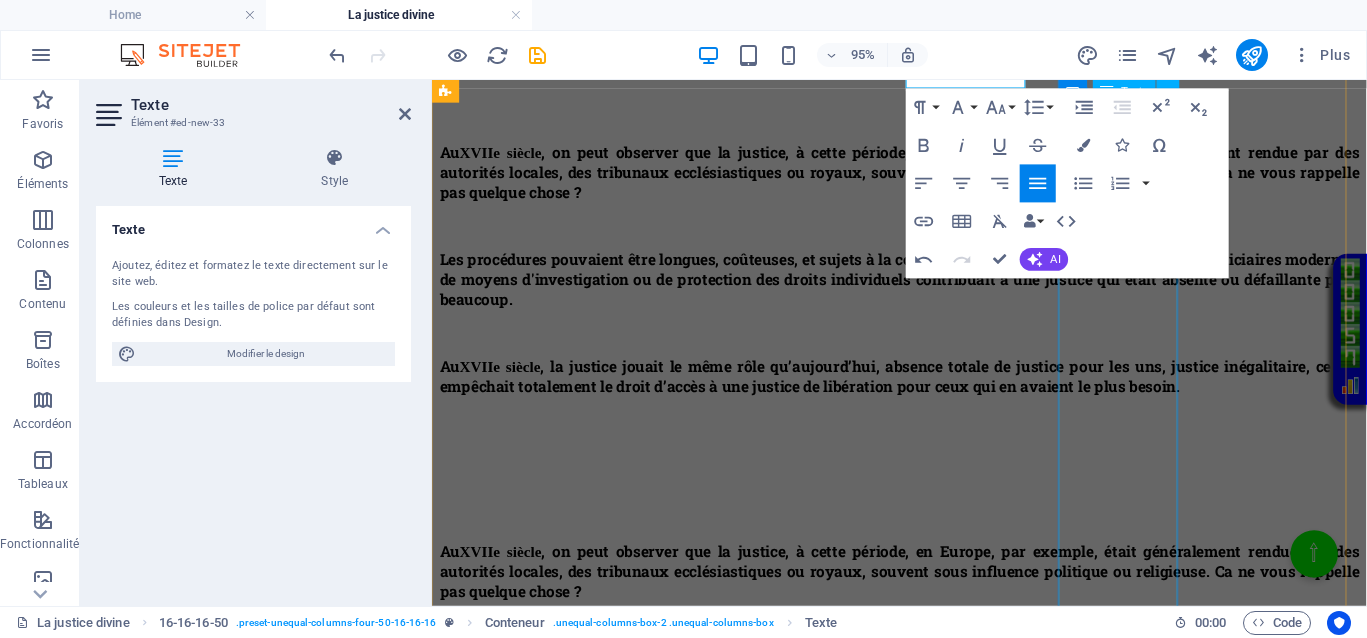 scroll, scrollTop: 1029, scrollLeft: 0, axis: vertical 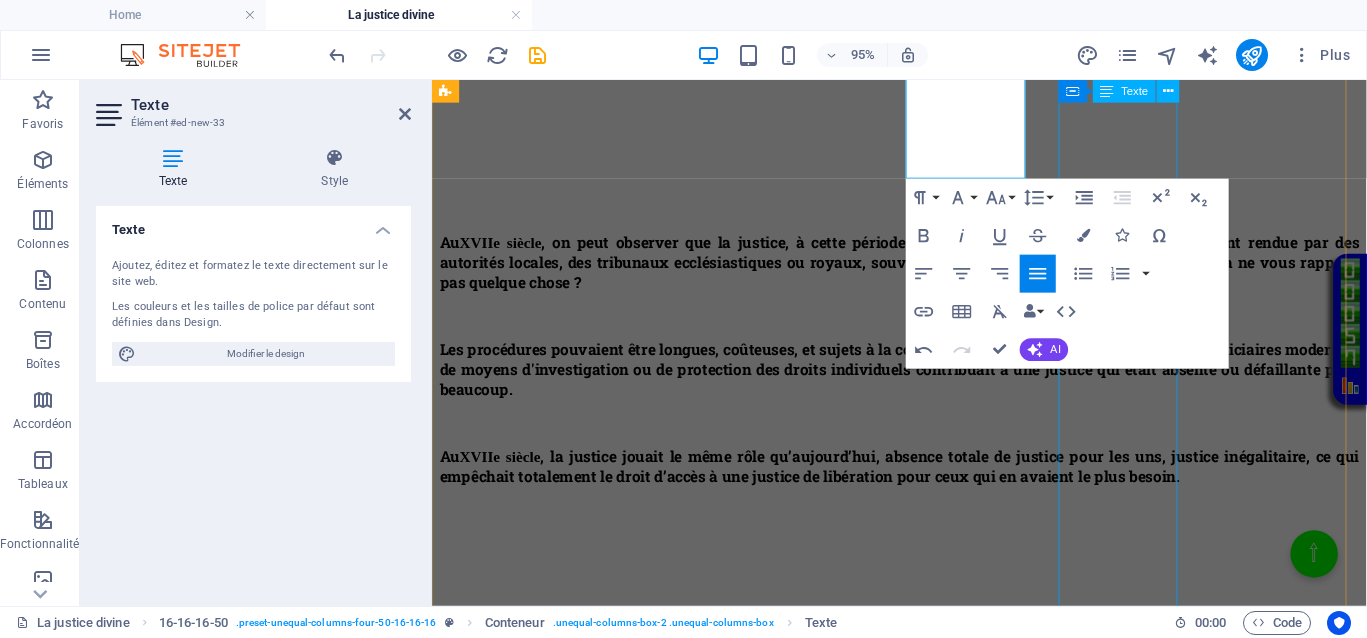 click on "Au  [DATE] , on peut observer que la justice, à cette période, en Europe, par exemple, était généralement rendue par des autorités locales, des tribunaux ecclésiastiques ou royaux, souvent sous influence politique ou religieuse. Ca ne vous rappelle pas quelque chose ? Les procédures pouvaient être longues, coûteuses, et sujets à la corruption.  De plus, l'absence d'institutions judiciaires modernes, de moyens d'investigation ou de protection des droits individuels contribuait à une justice qui était absente ou défaillante pour beaucoup. Au  [DATE] , la justice jouait le même rôle qu’aujourd’hui, absence totale de justice pour les uns, justice inégalitaire, ce qui empêchait totalement le droit d’accès à une justice de libération pour ceux qui en avaient le plus besoin." at bounding box center [924, 374] 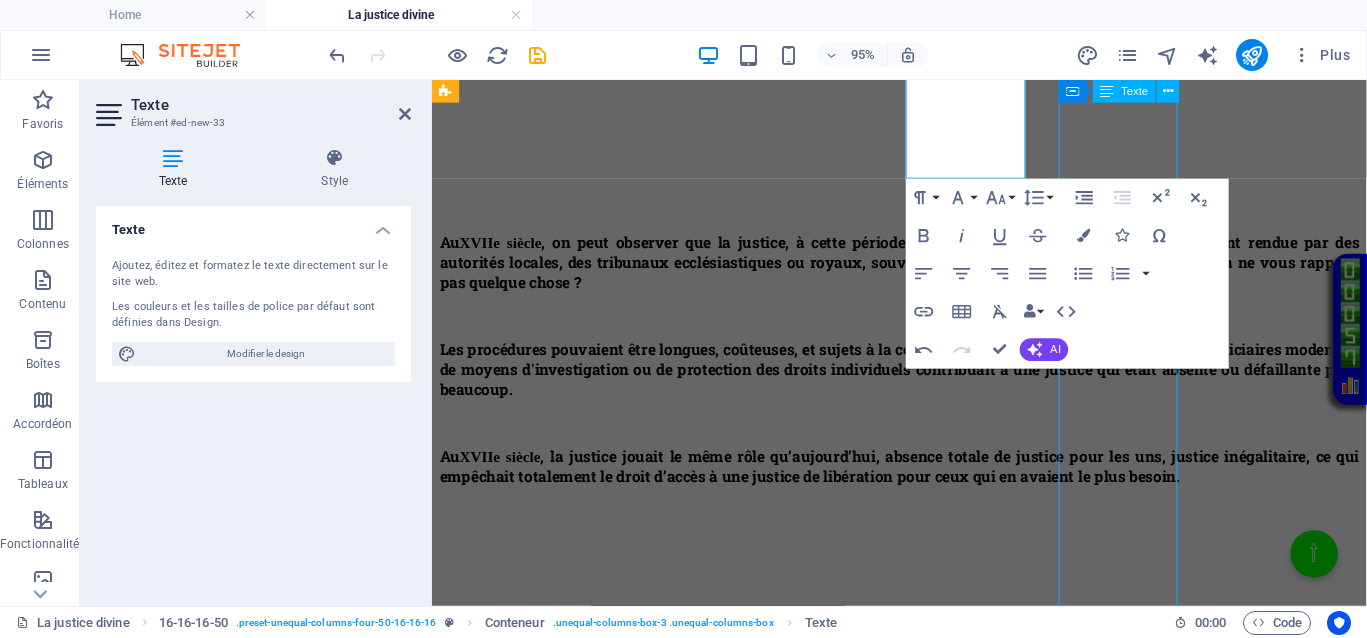 click on "Au  [DATE] , on peut observer que la justice, à cette période, en Europe, par exemple, était généralement rendue par des autorités locales, des tribunaux ecclésiastiques ou royaux, souvent sous influence politique ou religieuse. Ca ne vous rappelle pas quelque chose ? Les procédures pouvaient être longues, coûteuses, et sujets à la corruption.  De plus, l'absence d'institutions judiciaires modernes, de moyens d'investigation ou de protection des droits individuels contribuait à une justice qui était absente ou défaillante pour beaucoup. Au  [DATE] , la justice jouait le même rôle qu’aujourd’hui, absence totale de justice pour les uns, justice inégalitaire, ce qui empêchait totalement le droit d’accès à une justice de libération pour ceux qui en avaient le plus besoin." at bounding box center (924, 374) 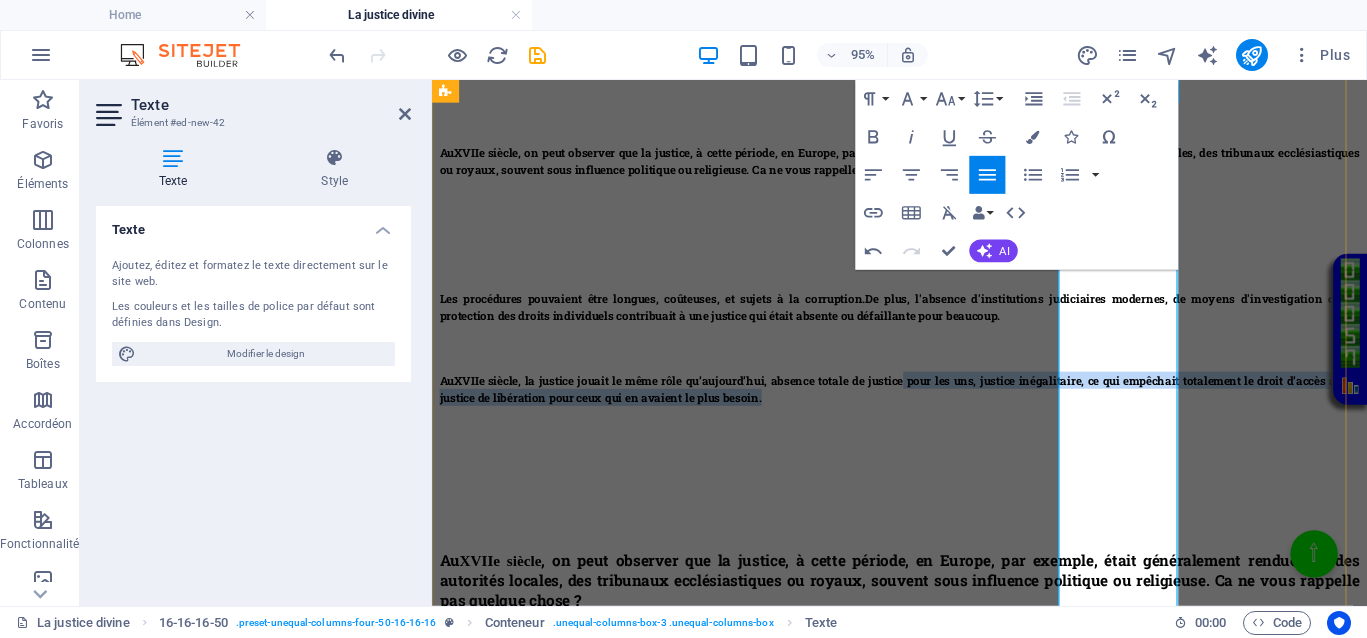 scroll, scrollTop: 775, scrollLeft: 0, axis: vertical 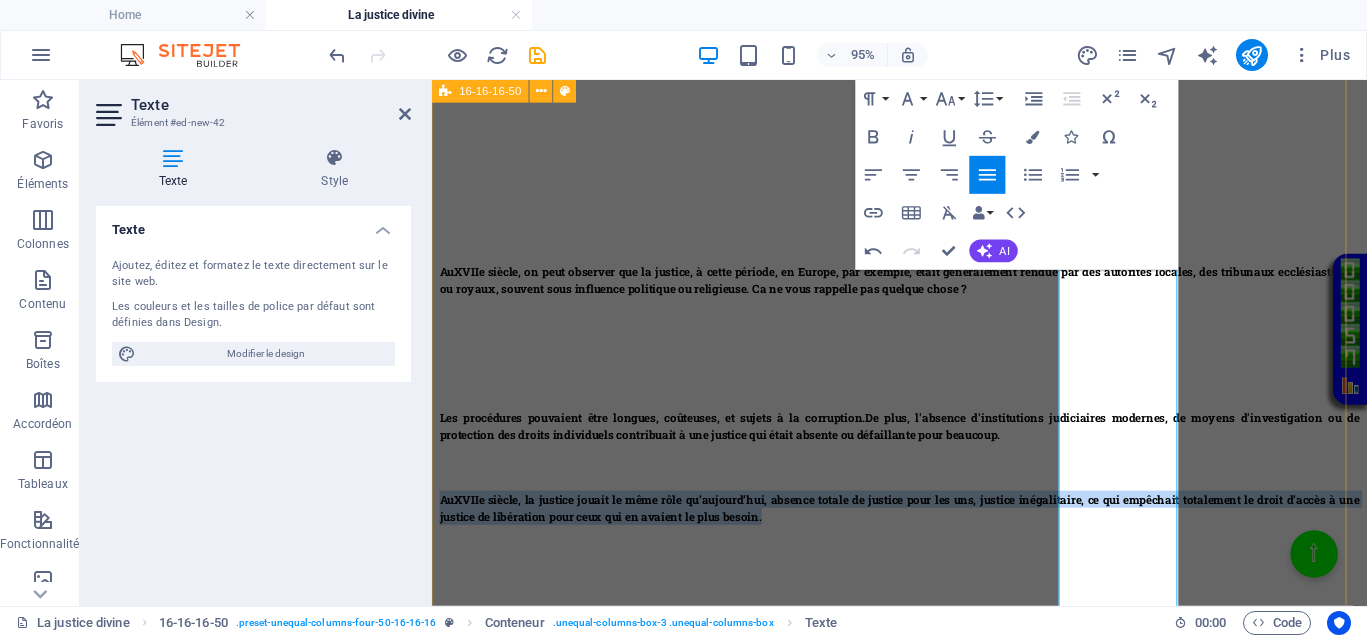 drag, startPoint x: 1182, startPoint y: 544, endPoint x: 1079, endPoint y: 405, distance: 173.00288 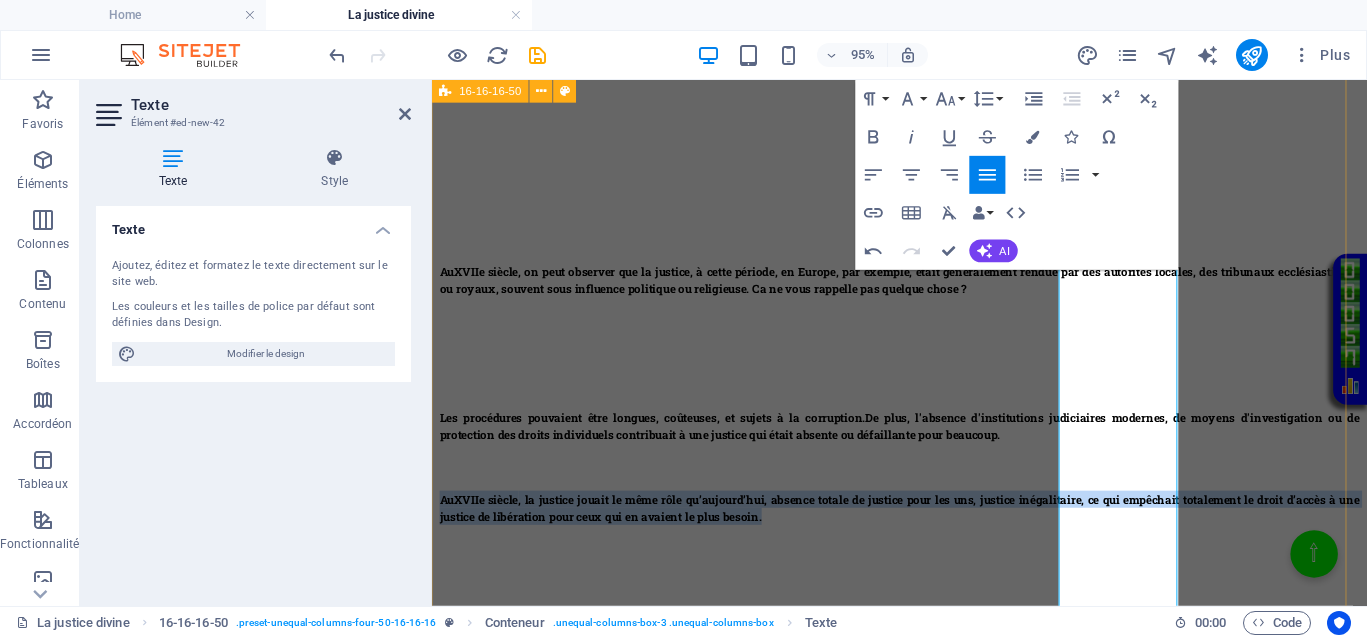 click on "</div> Au  [DATE] , on peut observer que la justice, à cette période, en Europe, par exemple, était généralement rendue par des autorités locales, des tribunaux ecclésiastiques ou royaux, souvent sous influence politique ou religieuse. Ca ne vous rappelle pas quelque chose ? Les procédures pouvaient être longues, coûteuses, et sujets à la corruption.  De plus, l'absence d'institutions judiciaires modernes, de moyens d'investigation ou de protection des droits individuels contribuait à une justice qui était absente ou défaillante pour beaucoup. Au  [DATE] , la justice jouait le même rôle qu’aujourd’hui, absence totale de justice pour les uns, justice inégalitaire, ce qui empêchait totalement le droit d’accès à une justice de libération pour ceux qui en avaient le plus besoin. Au  [DATE] Les procédures pouvaient être longues, coûteuses, et sujets à la corruption.  Au  [DATE]" at bounding box center (924, 510) 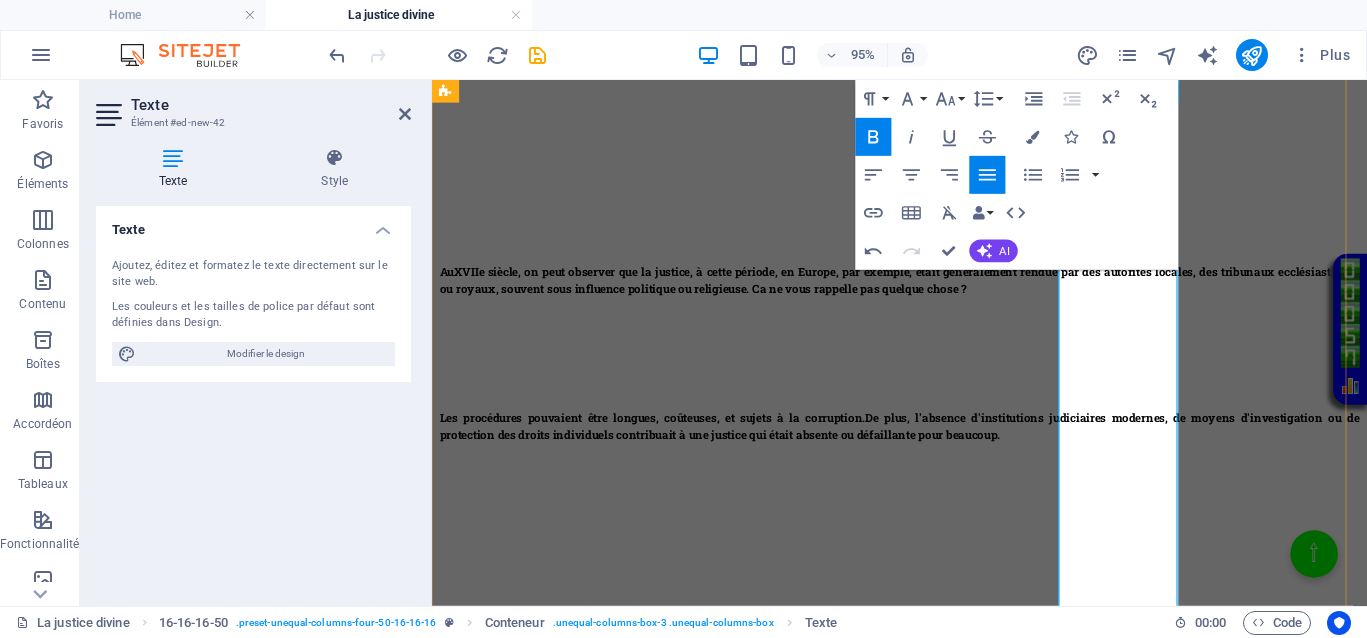 type 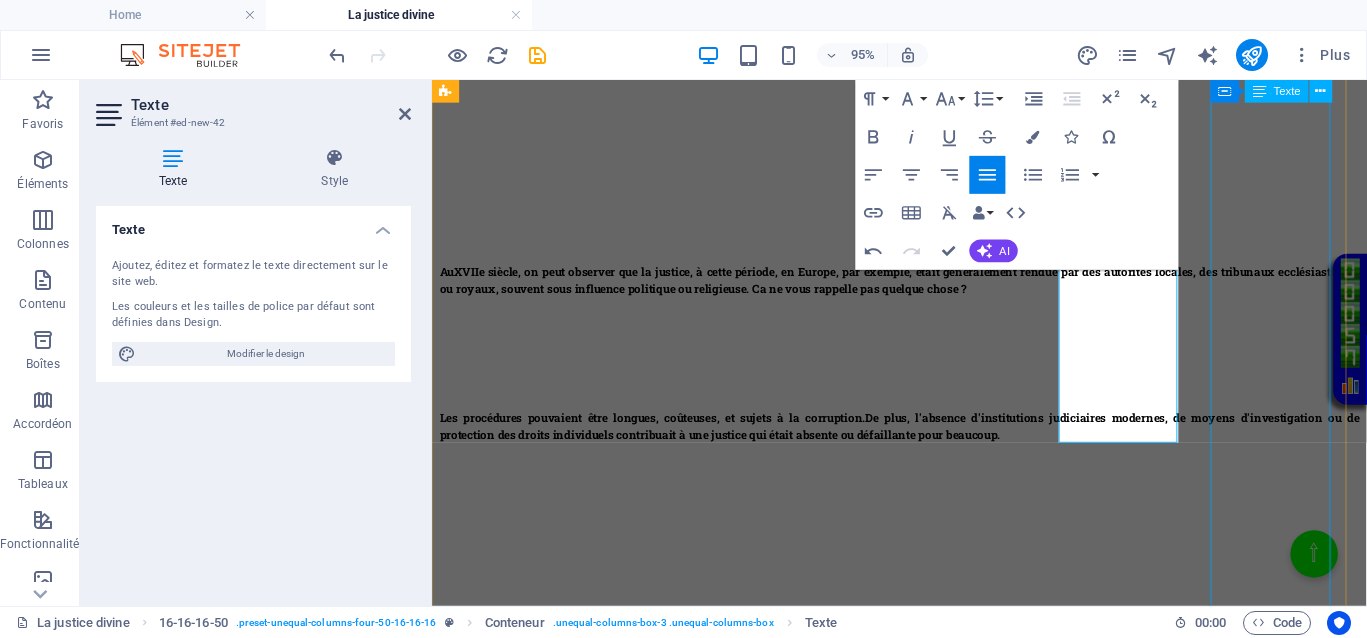 drag, startPoint x: 1300, startPoint y: 420, endPoint x: 1606, endPoint y: 399, distance: 306.71973 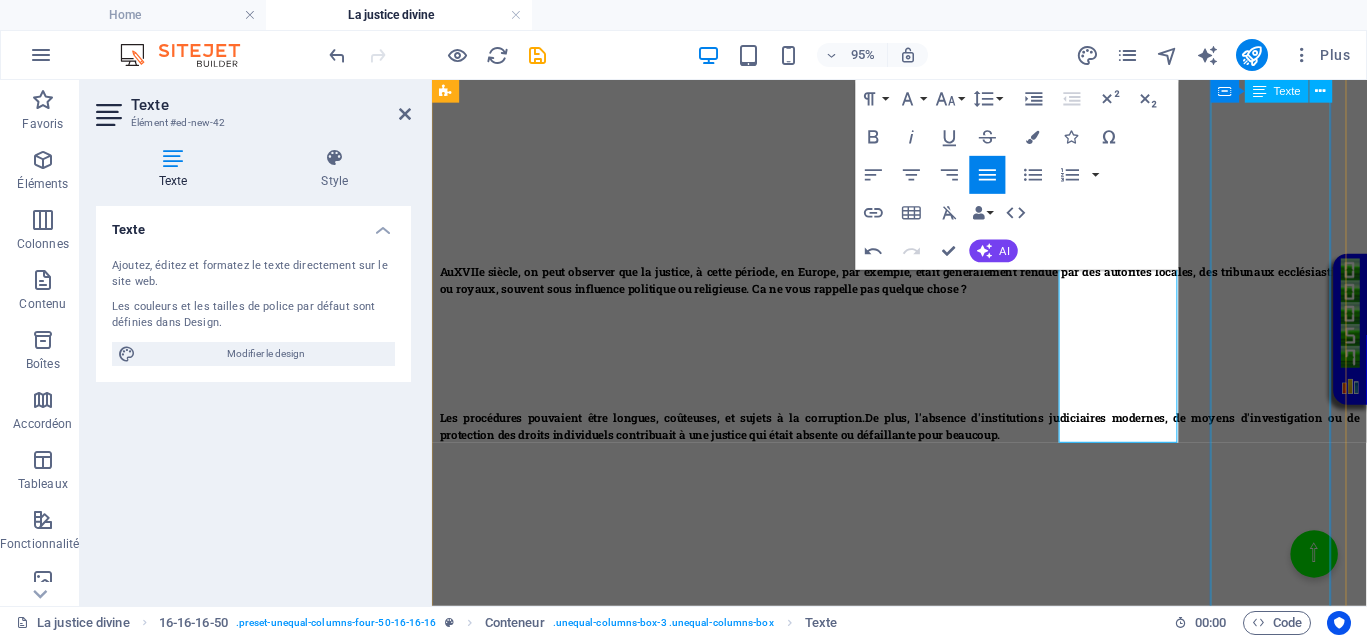 click on "Au  [DATE] , on peut observer que la justice, à cette période, en Europe, par exemple, était généralement rendue par des autorités locales, des tribunaux ecclésiastiques ou royaux, souvent sous influence politique ou religieuse. Ca ne vous rappelle pas quelque chose ? Les procédures pouvaient être longues, coûteuses, et sujets à la corruption.  De plus, l'absence d'institutions judiciaires modernes, de moyens d'investigation ou de protection des droits individuels contribuait à une justice qui était absente ou défaillante pour beaucoup. Au  [DATE] , la justice jouait le même rôle qu’aujourd’hui, absence totale de justice pour les uns, justice inégalitaire, ce qui empêchait totalement le droit d’accès à une justice de libération pour ceux qui en avaient le plus besoin." at bounding box center [924, 816] 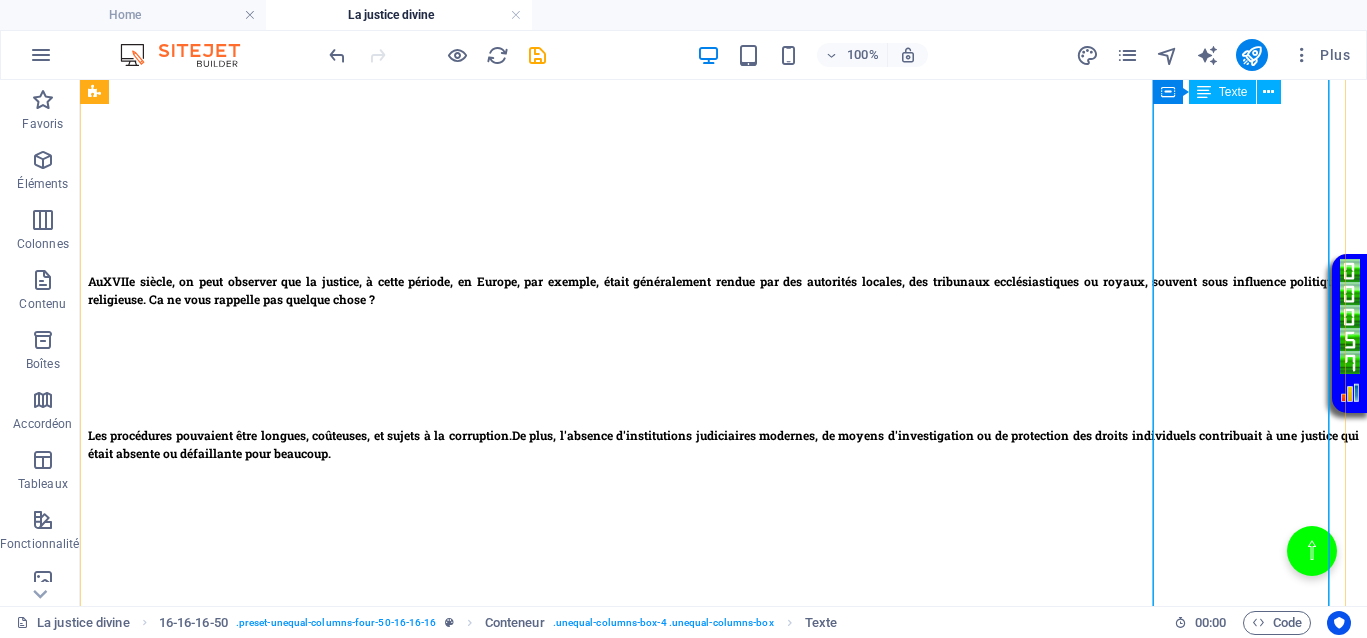 click on "Au  [DATE] , on peut observer que la justice, à cette période, en Europe, par exemple, était généralement rendue par des autorités locales, des tribunaux ecclésiastiques ou royaux, souvent sous influence politique ou religieuse. Ca ne vous rappelle pas quelque chose ? Les procédures pouvaient être longues, coûteuses, et sujets à la corruption.  De plus, l'absence d'institutions judiciaires modernes, de moyens d'investigation ou de protection des droits individuels contribuait à une justice qui était absente ou défaillante pour beaucoup. Au  [DATE] , la justice jouait le même rôle qu’aujourd’hui, absence totale de justice pour les uns, justice inégalitaire, ce qui empêchait totalement le droit d’accès à une justice de libération pour ceux qui en avaient le plus besoin." at bounding box center (723, 795) 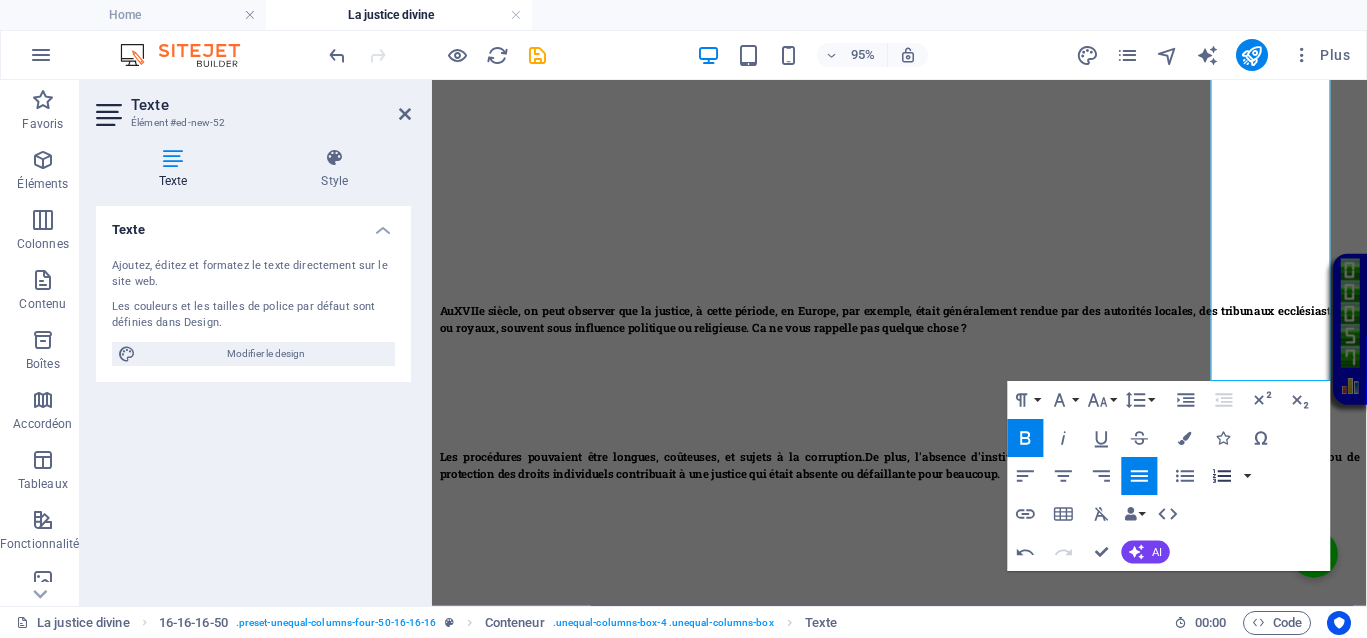 scroll, scrollTop: 775, scrollLeft: 0, axis: vertical 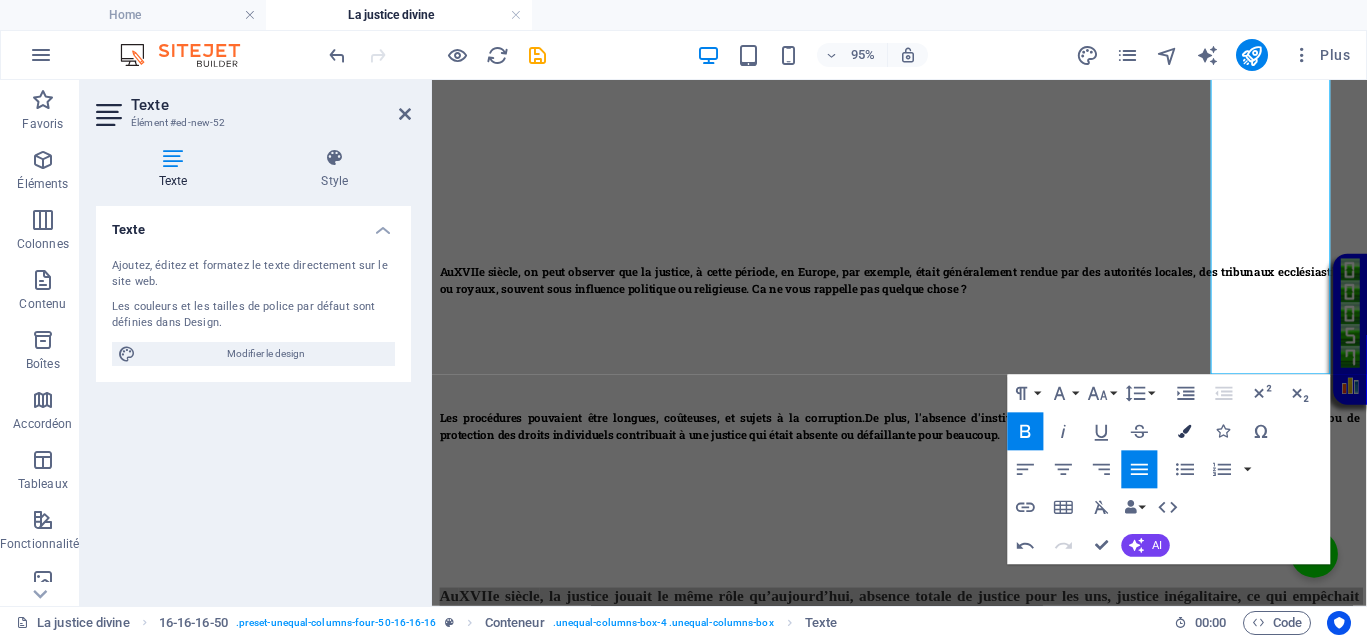 click at bounding box center (1185, 431) 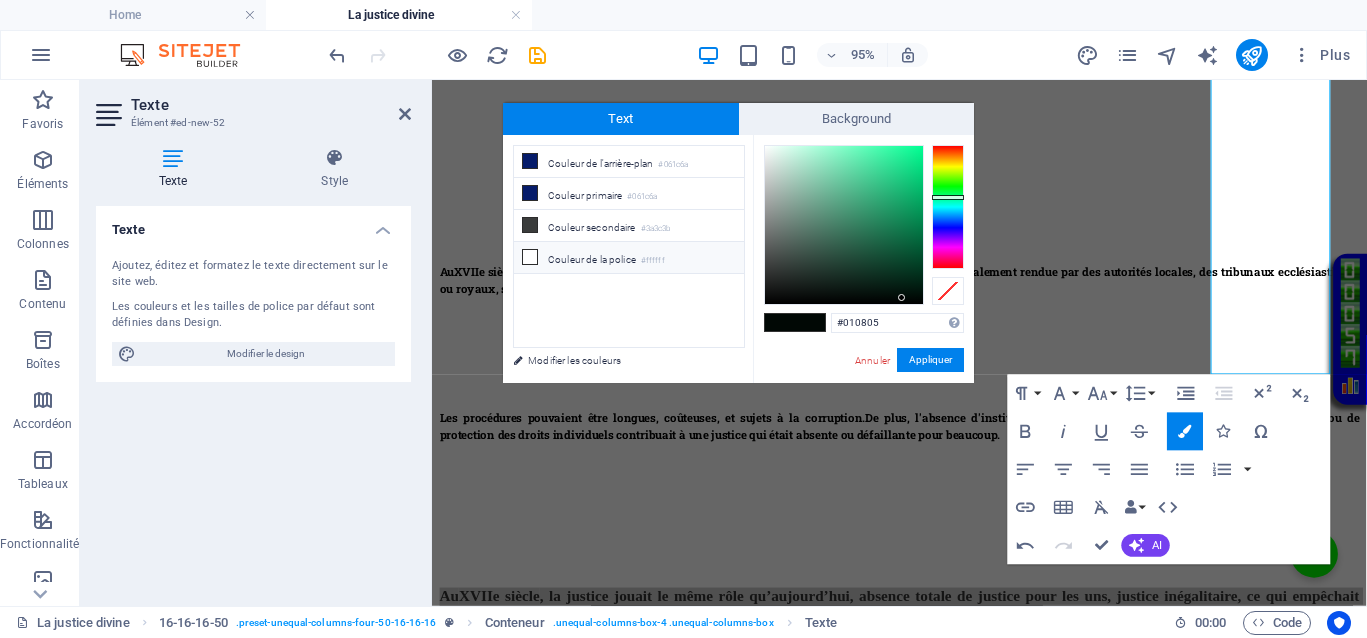 click on "Couleur de la police
#ffffff" at bounding box center [629, 258] 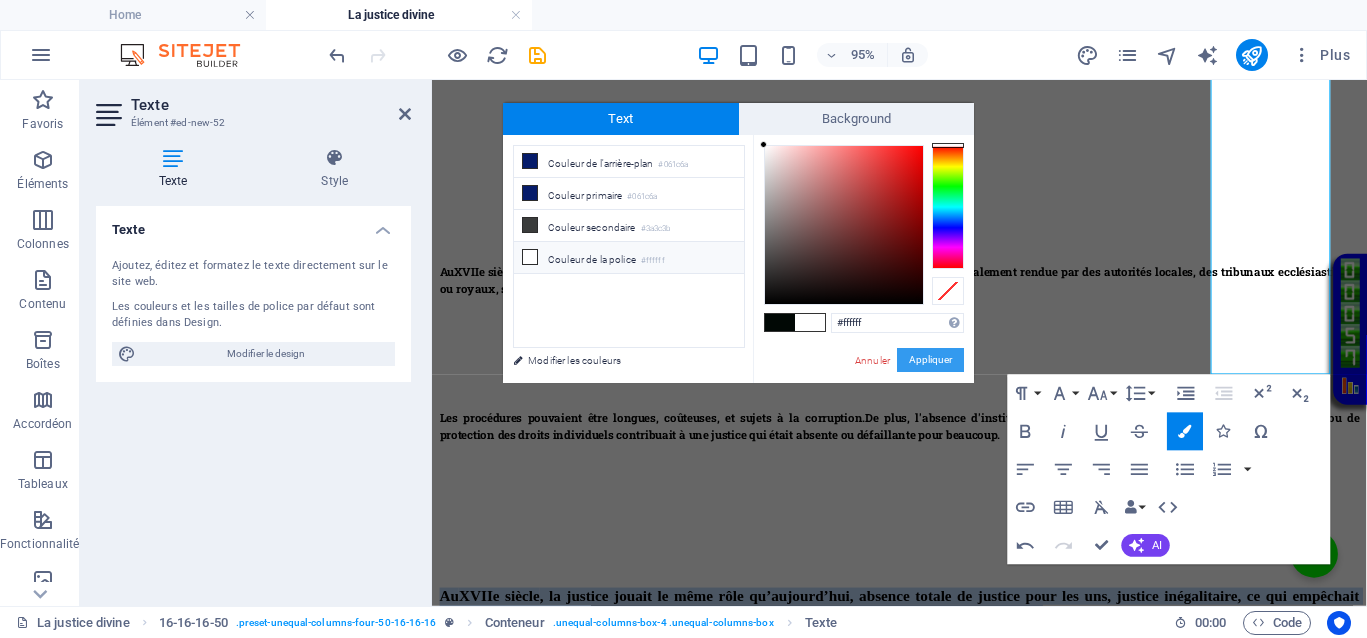 click on "Appliquer" at bounding box center (930, 360) 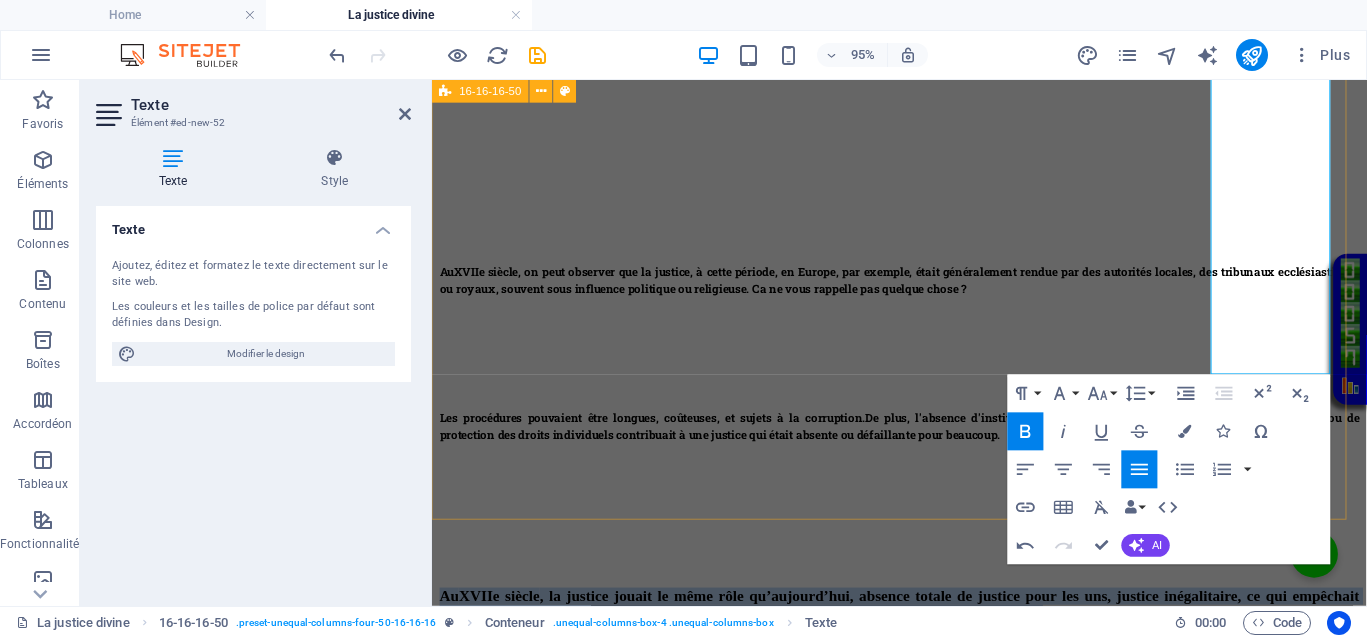 click on "</div> Au  [DATE] , on peut observer que la justice, à cette période, en Europe, par exemple, était généralement rendue par des autorités locales, des tribunaux ecclésiastiques ou royaux, souvent sous influence politique ou religieuse. Ca ne vous rappelle pas quelque chose ? Les procédures pouvaient être longues, coûteuses, et sujets à la corruption.  De plus, l'absence d'institutions judiciaires modernes, de moyens d'investigation ou de protection des droits individuels contribuait à une justice qui était absente ou défaillante pour beaucoup. Au  [DATE] , la justice jouait le même rôle qu’aujourd’hui, absence totale de justice pour les uns, justice inégalitaire, ce qui empêchait totalement le droit d’accès à une justice de libération pour ceux qui en avaient le plus besoin. ​" at bounding box center (924, 334) 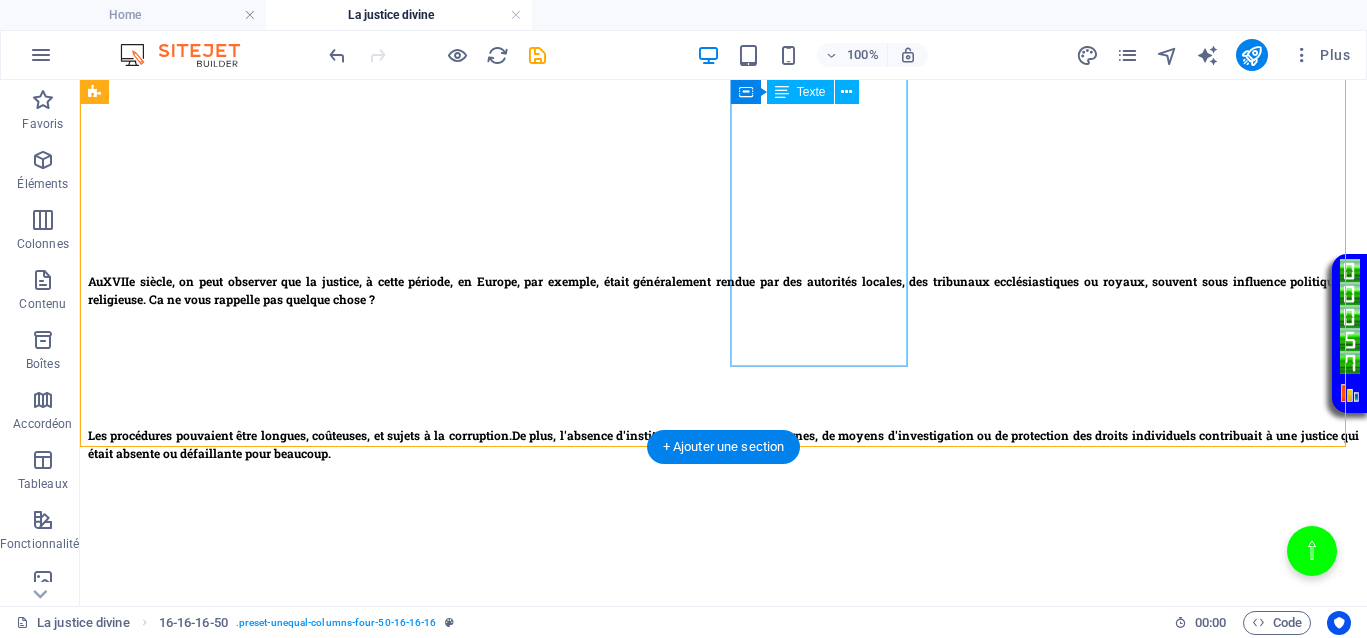 click on "Au  [DATE] , on peut observer que la justice, à cette période, en Europe, par exemple, était généralement rendue par des autorités locales, des tribunaux ecclésiastiques ou royaux, souvent sous influence politique ou religieuse. Ca ne vous rappelle pas quelque chose ?" at bounding box center [723, 307] 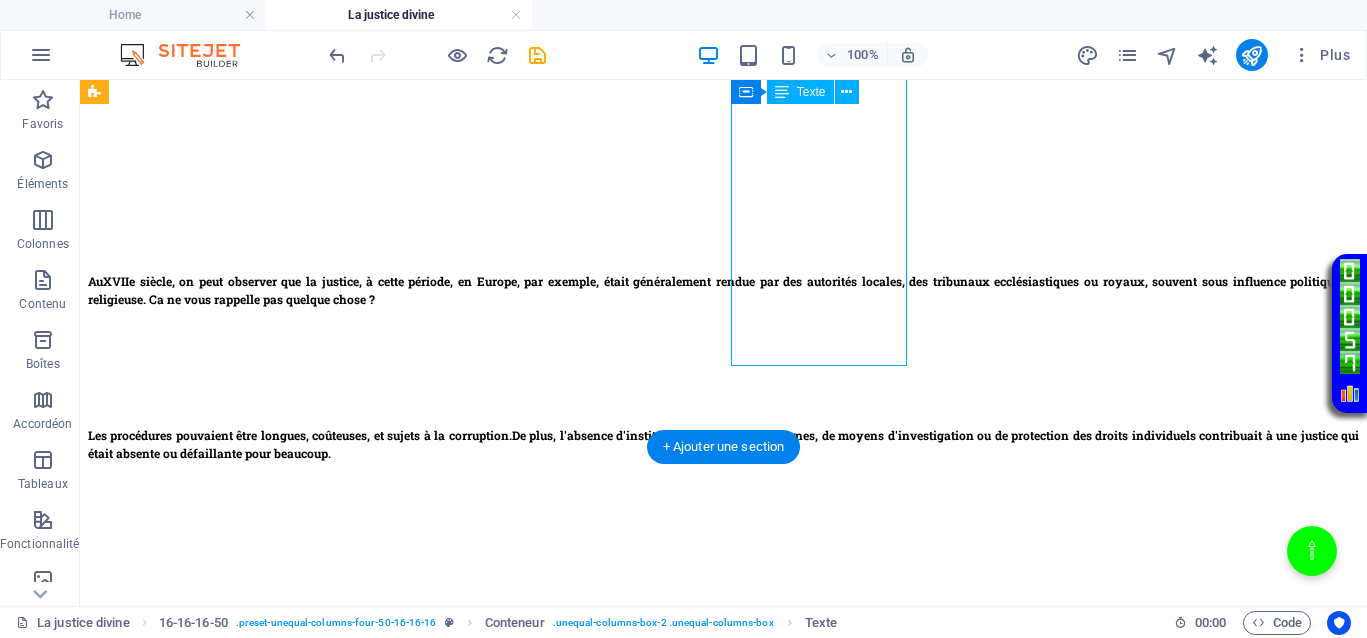 click on "Au  [DATE] , on peut observer que la justice, à cette période, en Europe, par exemple, était généralement rendue par des autorités locales, des tribunaux ecclésiastiques ou royaux, souvent sous influence politique ou religieuse. Ca ne vous rappelle pas quelque chose ?" at bounding box center [723, 307] 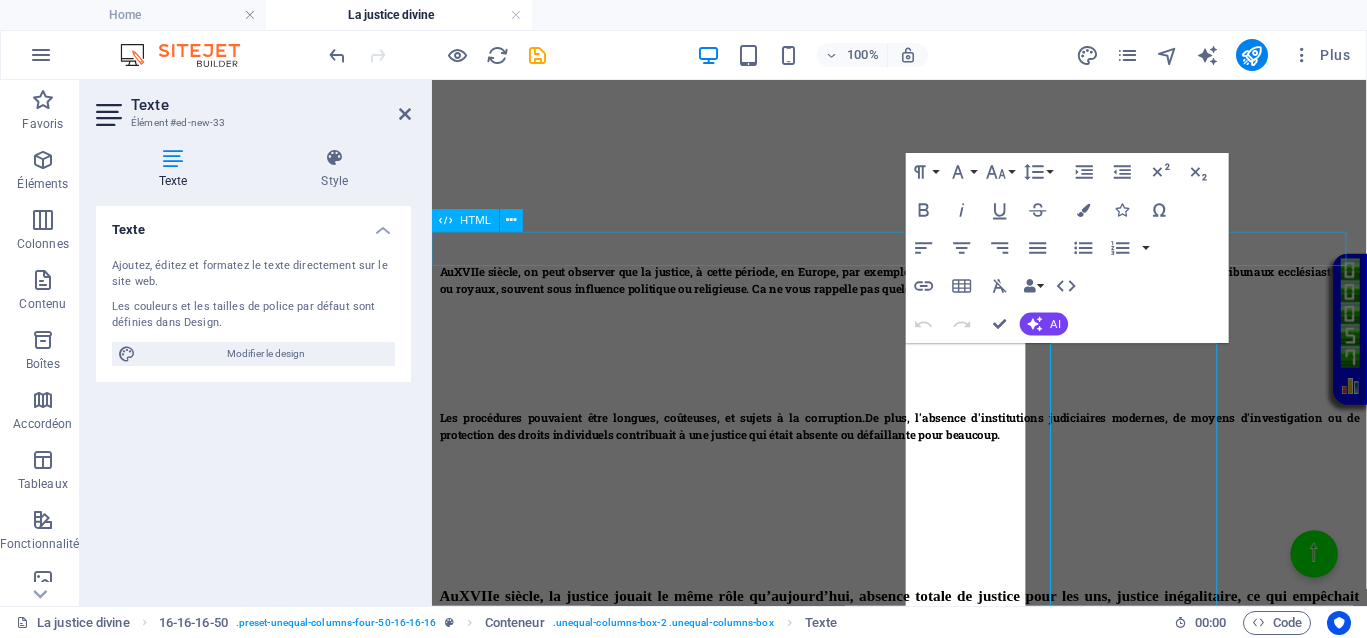 scroll, scrollTop: 400, scrollLeft: 0, axis: vertical 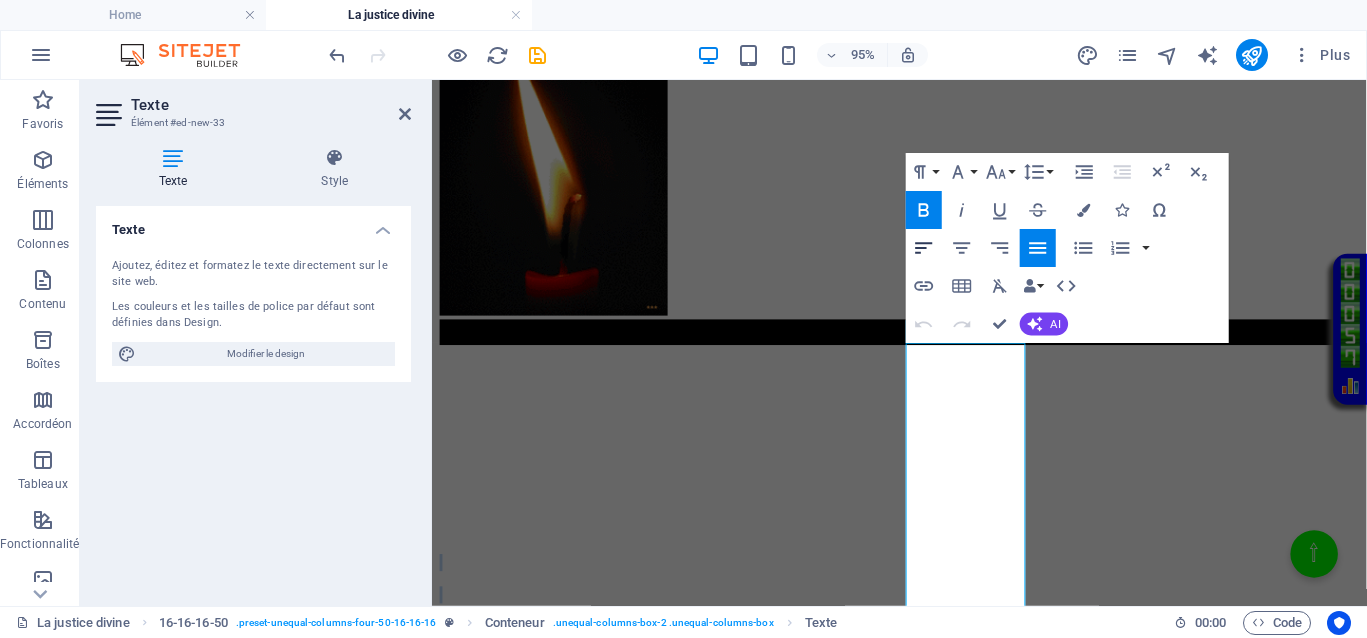 click 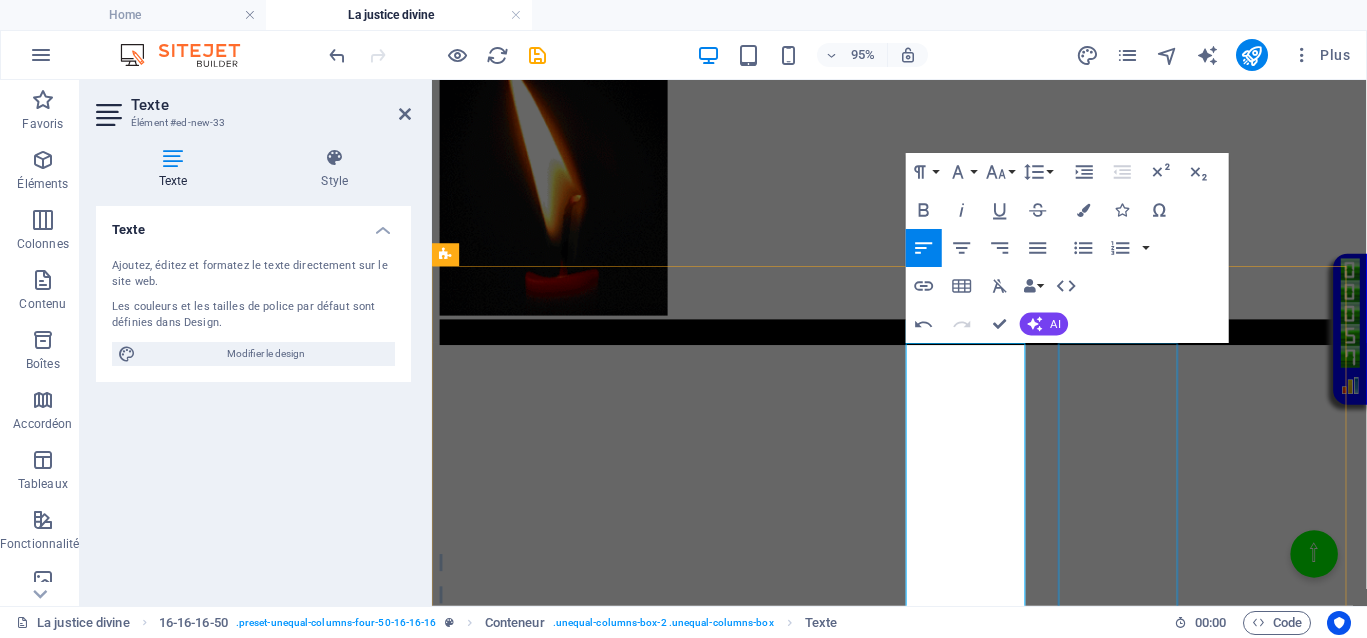 drag, startPoint x: 1134, startPoint y: 474, endPoint x: 1449, endPoint y: 449, distance: 315.9905 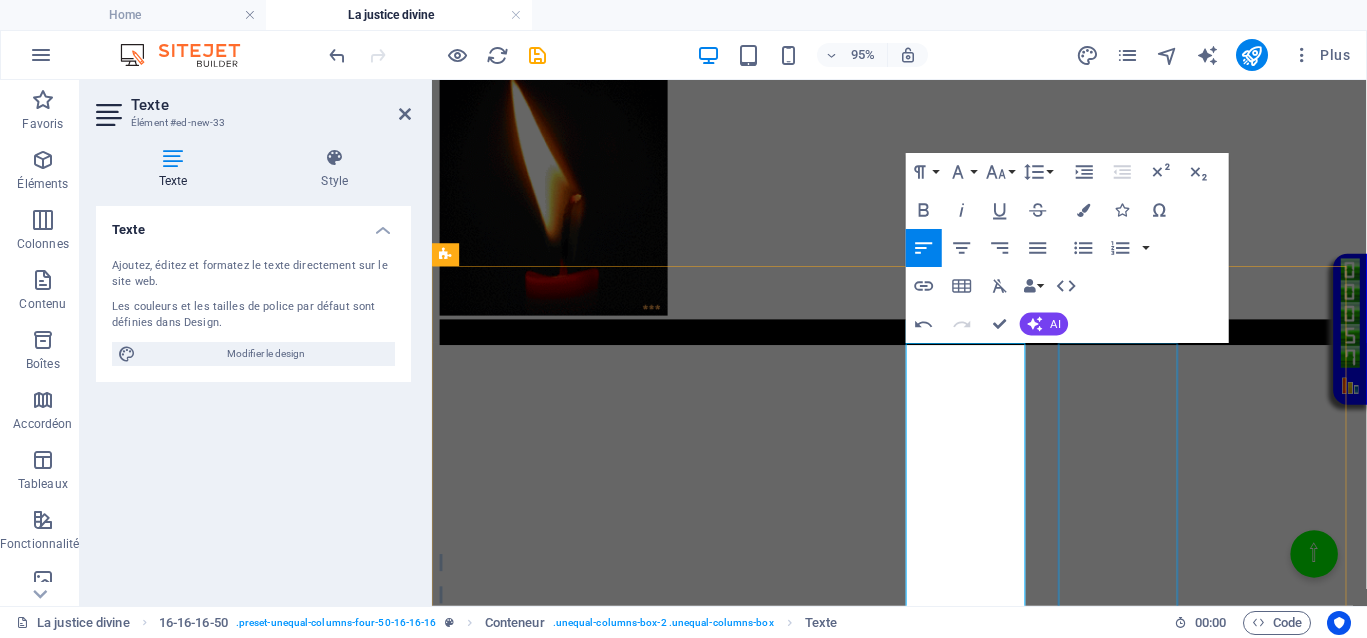 click on "Les procédures pouvaient être longues, coûteuses, et sujets à la corruption.  De plus, l'absence d'institutions judiciaires modernes, de moyens d'investigation ou de protection des droits individuels contribuait à une justice qui était absente ou défaillante pour beaucoup." at bounding box center (924, 887) 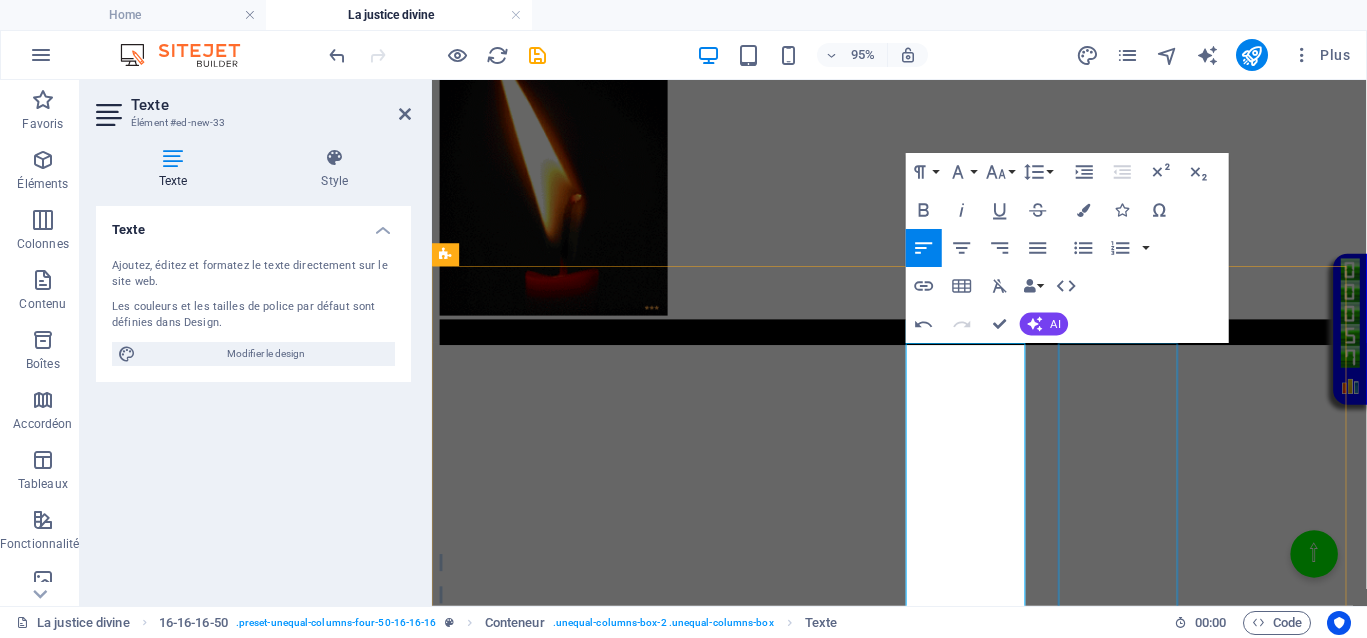 click on "Les procédures pouvaient être longues, coûteuses, et sujets à la corruption.  De plus, l'absence d'institutions judiciaires modernes, de moyens d'investigation ou de protection des droits individuels contribuait à une justice qui était absente ou défaillante pour beaucoup." at bounding box center (924, 887) 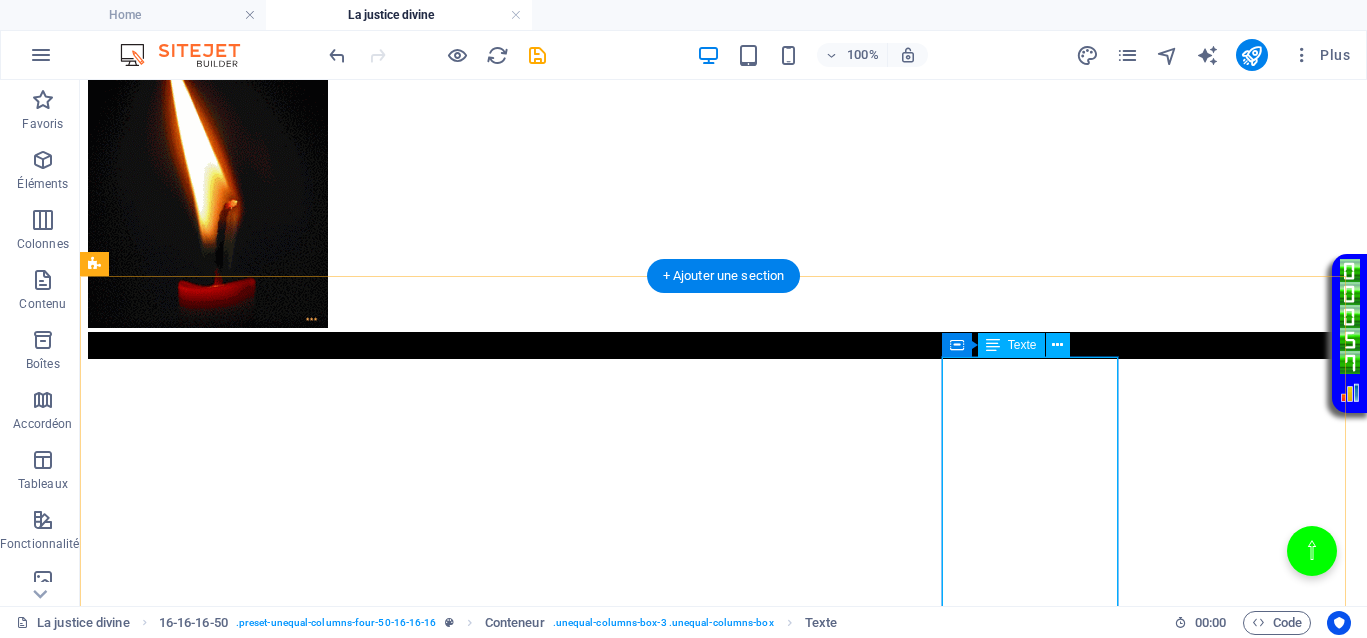 click on "Les procédures pouvaient être longues, coûteuses, et sujets à la corruption.  De plus, l'absence d'institutions judiciaires modernes, de moyens d'investigation ou de protection des droits individuels contribuait à une justice qui était absente ou défaillante pour beaucoup." at bounding box center (723, 887) 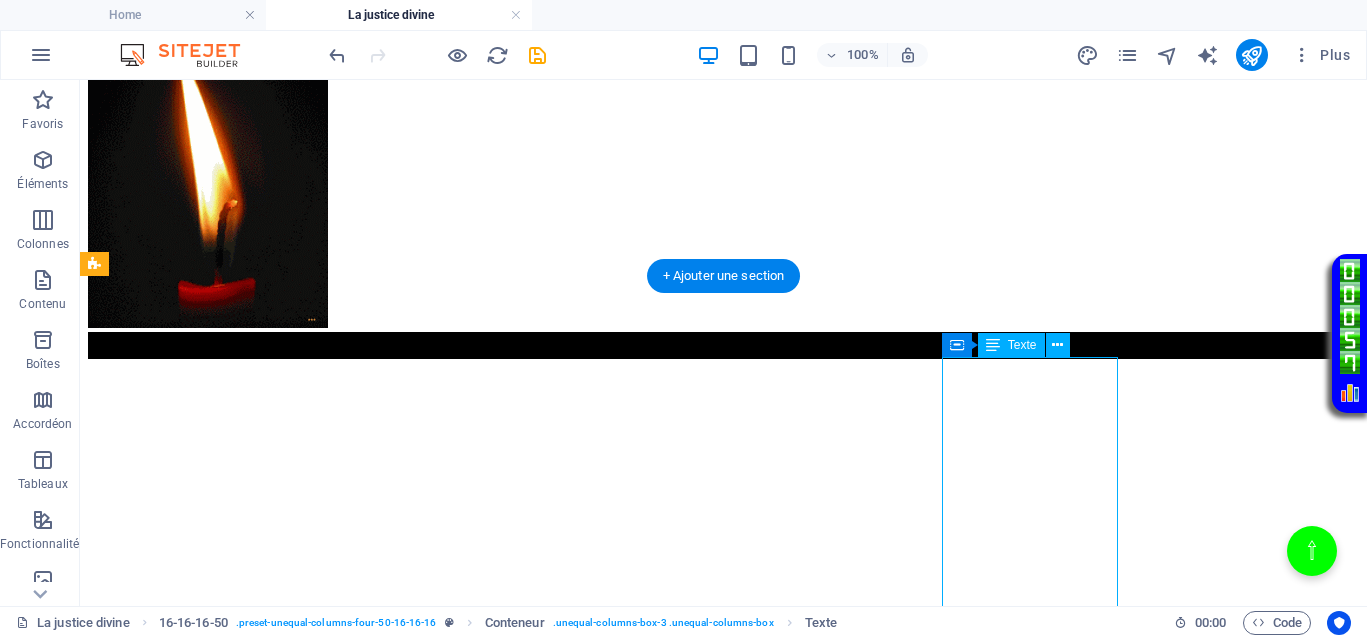 click on "Les procédures pouvaient être longues, coûteuses, et sujets à la corruption.  De plus, l'absence d'institutions judiciaires modernes, de moyens d'investigation ou de protection des droits individuels contribuait à une justice qui était absente ou défaillante pour beaucoup." at bounding box center [723, 887] 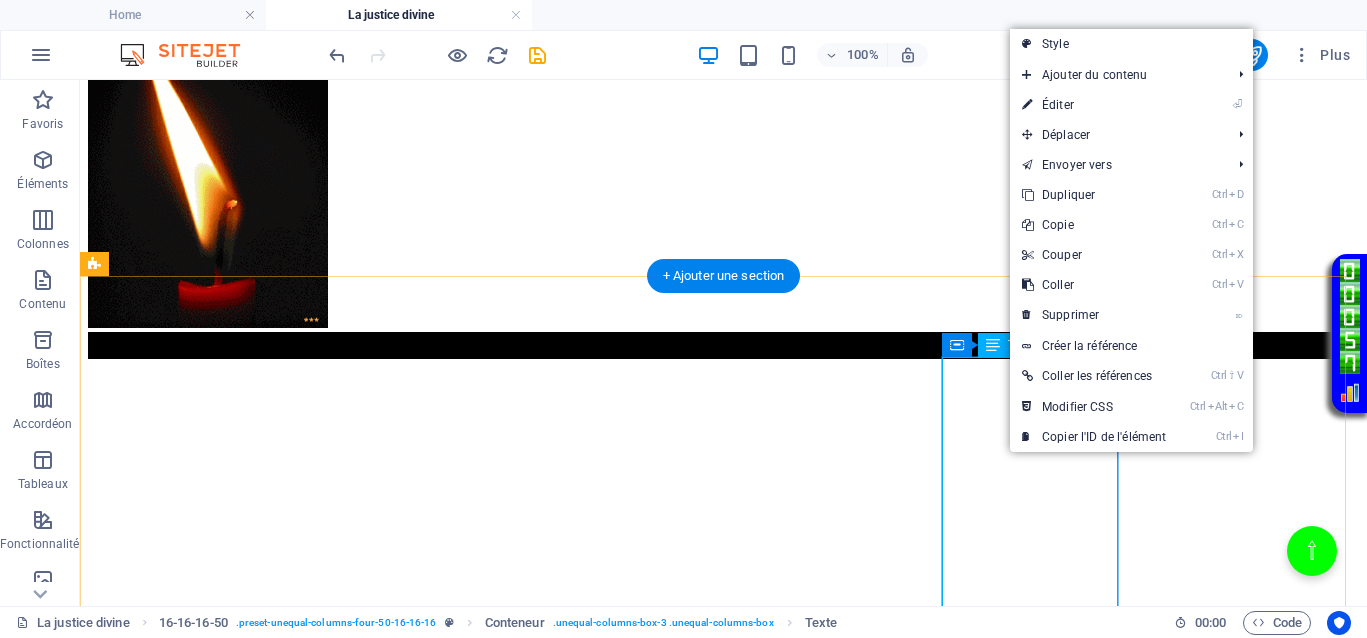 click on "Les procédures pouvaient être longues, coûteuses, et sujets à la corruption.  De plus, l'absence d'institutions judiciaires modernes, de moyens d'investigation ou de protection des droits individuels contribuait à une justice qui était absente ou défaillante pour beaucoup." at bounding box center [723, 887] 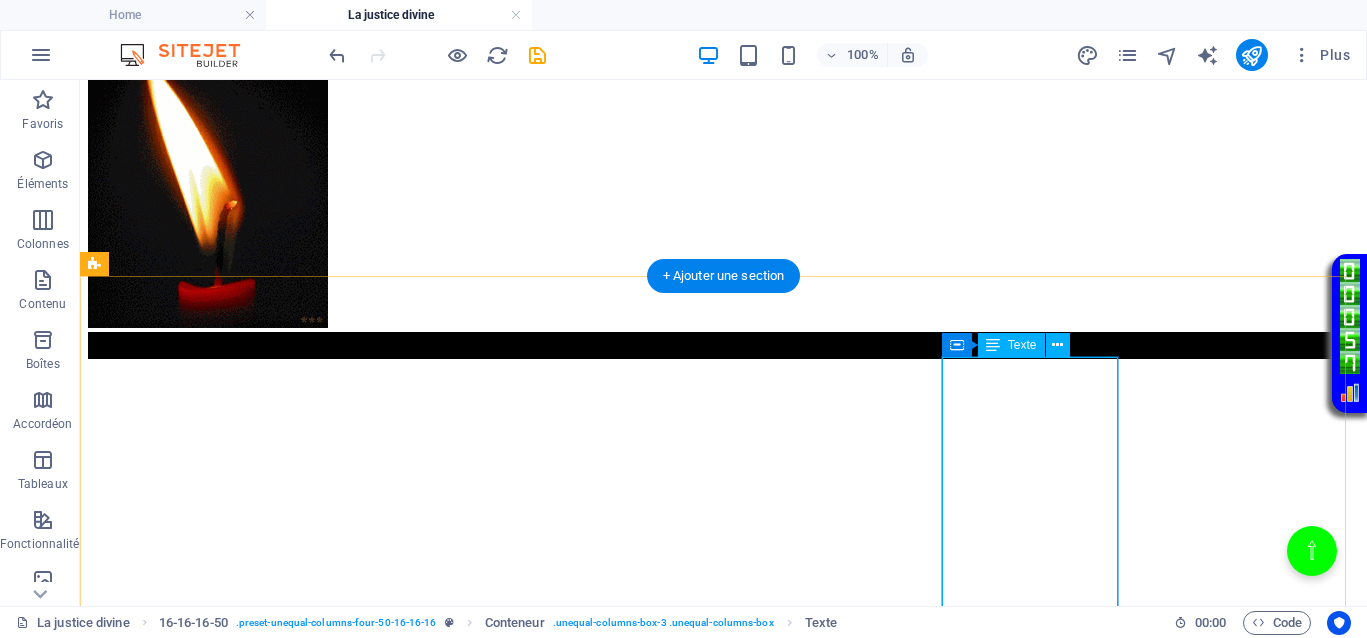 click on "Les procédures pouvaient être longues, coûteuses, et sujets à la corruption.  De plus, l'absence d'institutions judiciaires modernes, de moyens d'investigation ou de protection des droits individuels contribuait à une justice qui était absente ou défaillante pour beaucoup." at bounding box center [723, 887] 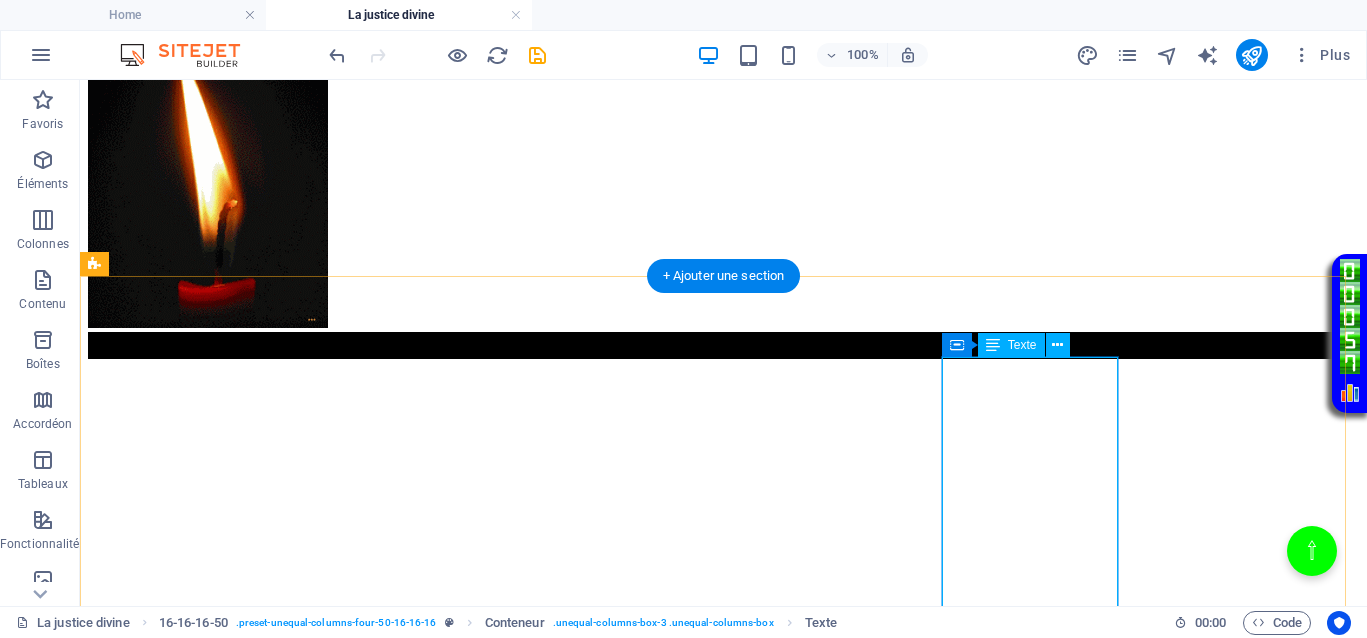 click on "Les procédures pouvaient être longues, coûteuses, et sujets à la corruption.  De plus, l'absence d'institutions judiciaires modernes, de moyens d'investigation ou de protection des droits individuels contribuait à une justice qui était absente ou défaillante pour beaucoup." at bounding box center (723, 887) 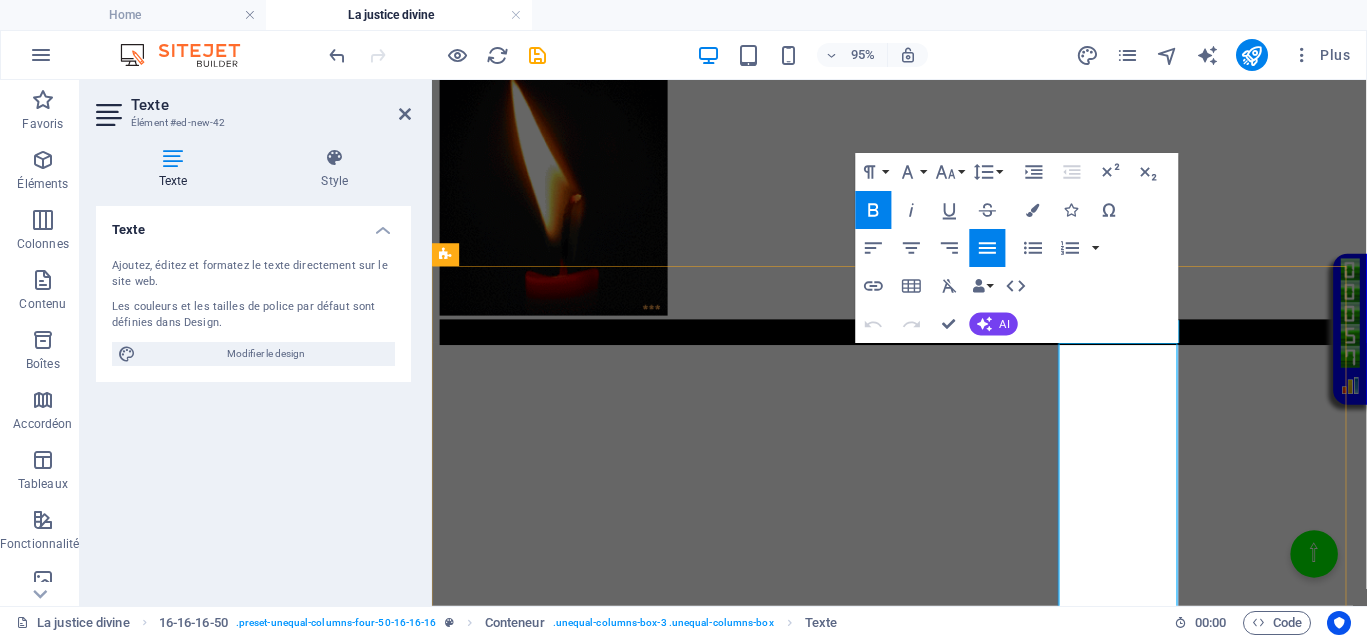 click on "Les procédures pouvaient être longues, coûteuses, et sujets à la corruption.  De plus, l'absence d'institutions judiciaires modernes, de moyens d'investigation ou de protection des droits individuels contribuait à une justice qui était absente ou défaillante pour beaucoup." at bounding box center [924, 819] 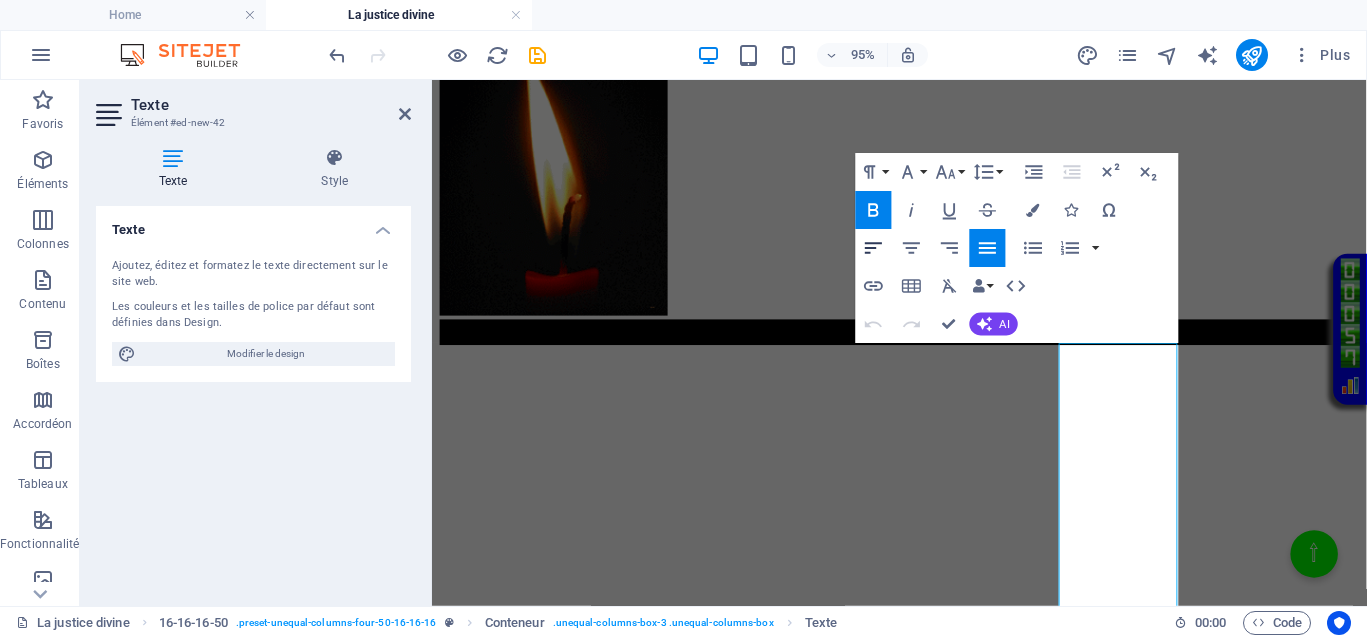 click 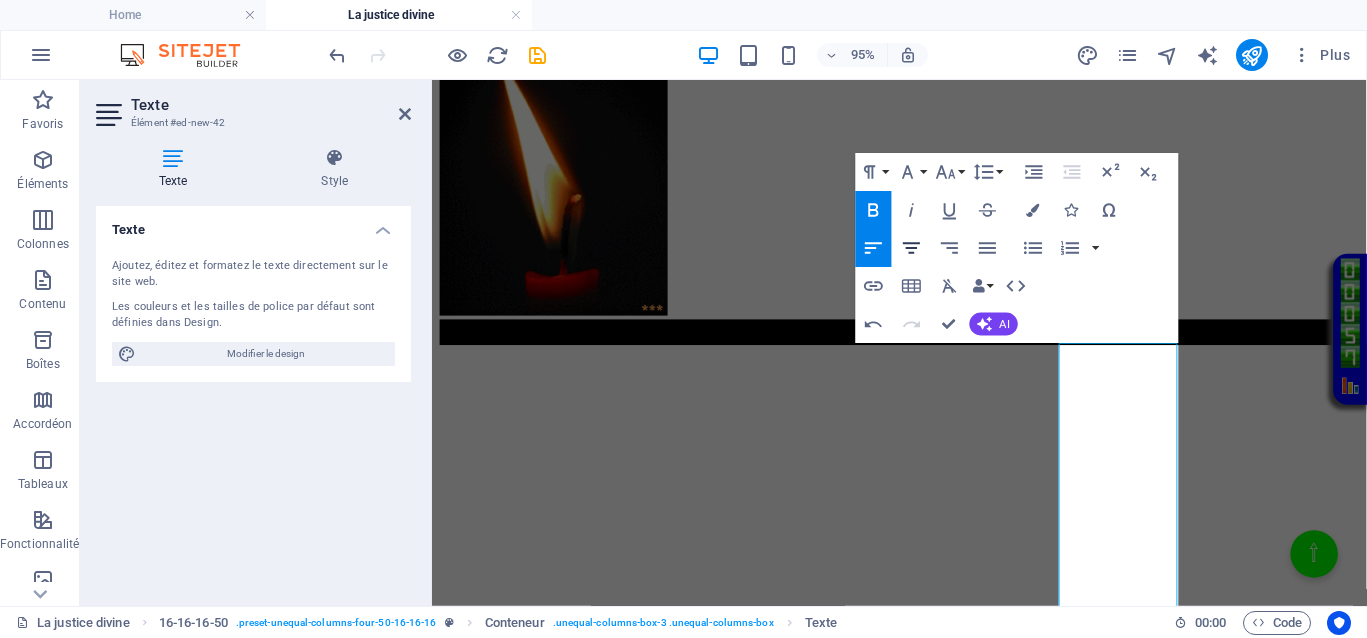 click 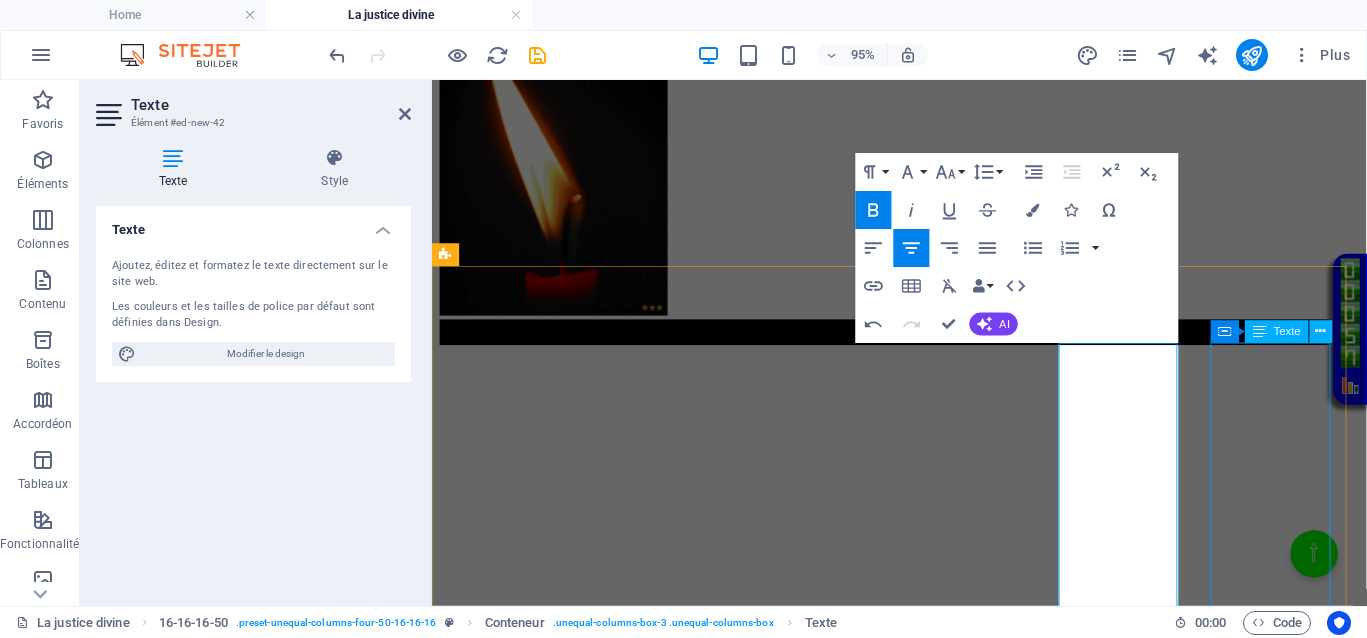 click on "Au  [DATE] , la justice jouait le même rôle qu’aujourd’hui, absence totale de justice pour les uns, justice inégalitaire, ce qui empêchait totalement le droit d’accès à une justice de libération pour ceux qui en avaient le plus besoin. ​" at bounding box center [924, 1024] 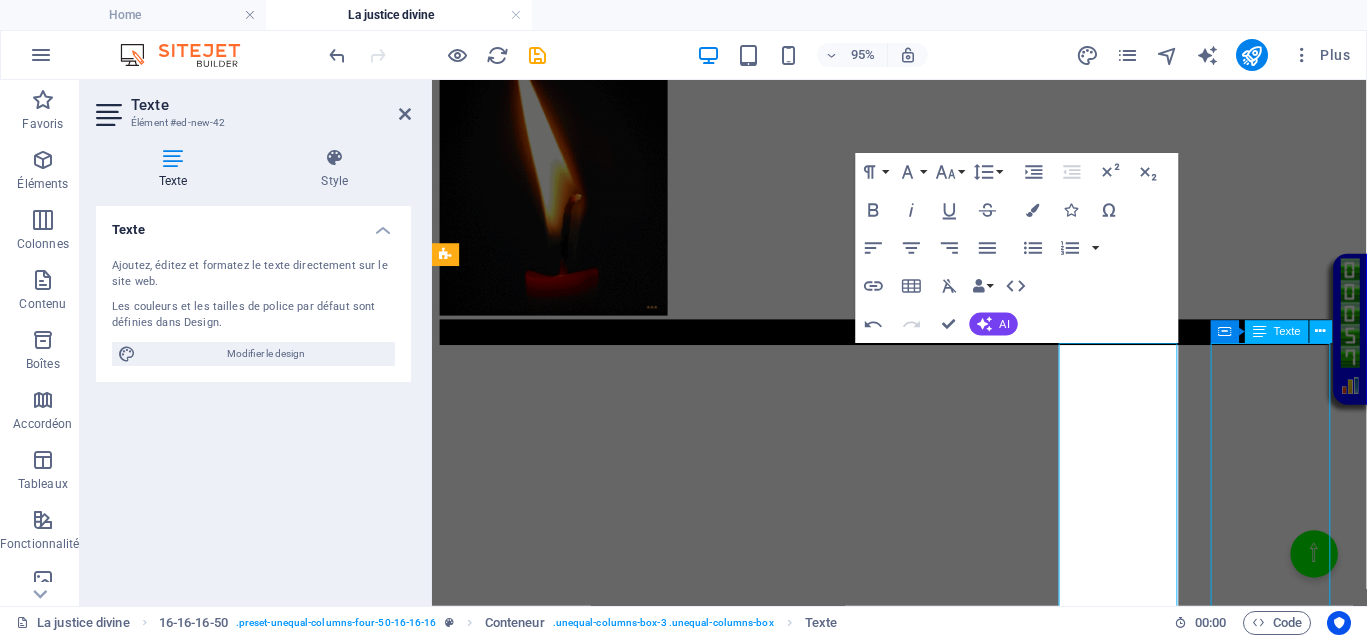 click on "Au  [DATE] , la justice jouait le même rôle qu’aujourd’hui, absence totale de justice pour les uns, justice inégalitaire, ce qui empêchait totalement le droit d’accès à une justice de libération pour ceux qui en avaient le plus besoin. ​" at bounding box center [924, 1024] 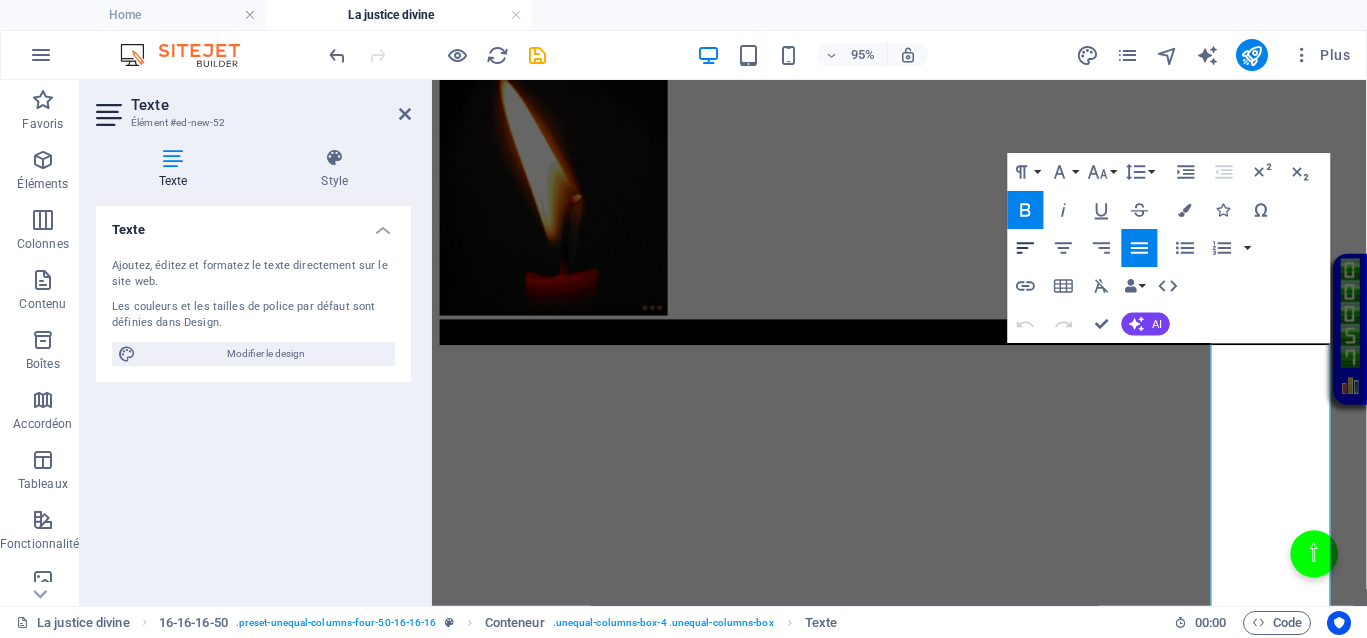 click 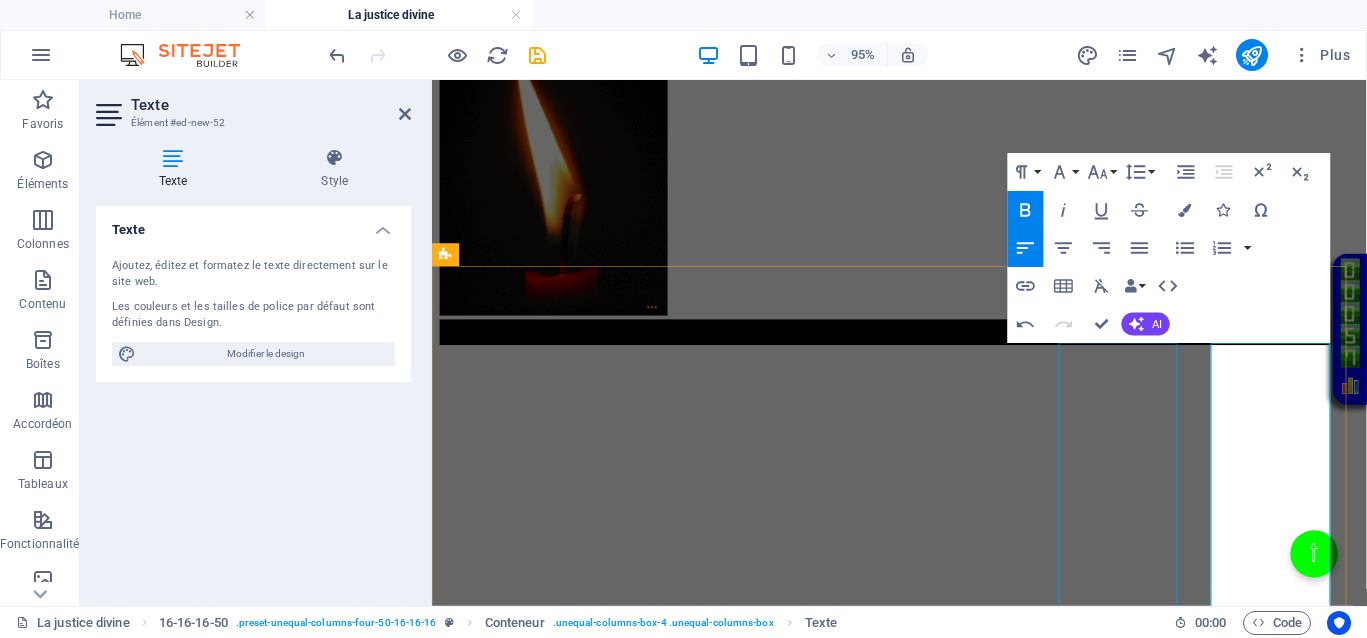 click on "Les procédures pouvaient être longues, coûteuses, et sujets à la corruption.  De plus, l'absence d'institutions judiciaires modernes, de moyens d'investigation ou de protection des droits individuels contribuait à une justice qui était absente ou défaillante pour beaucoup." at bounding box center (924, 887) 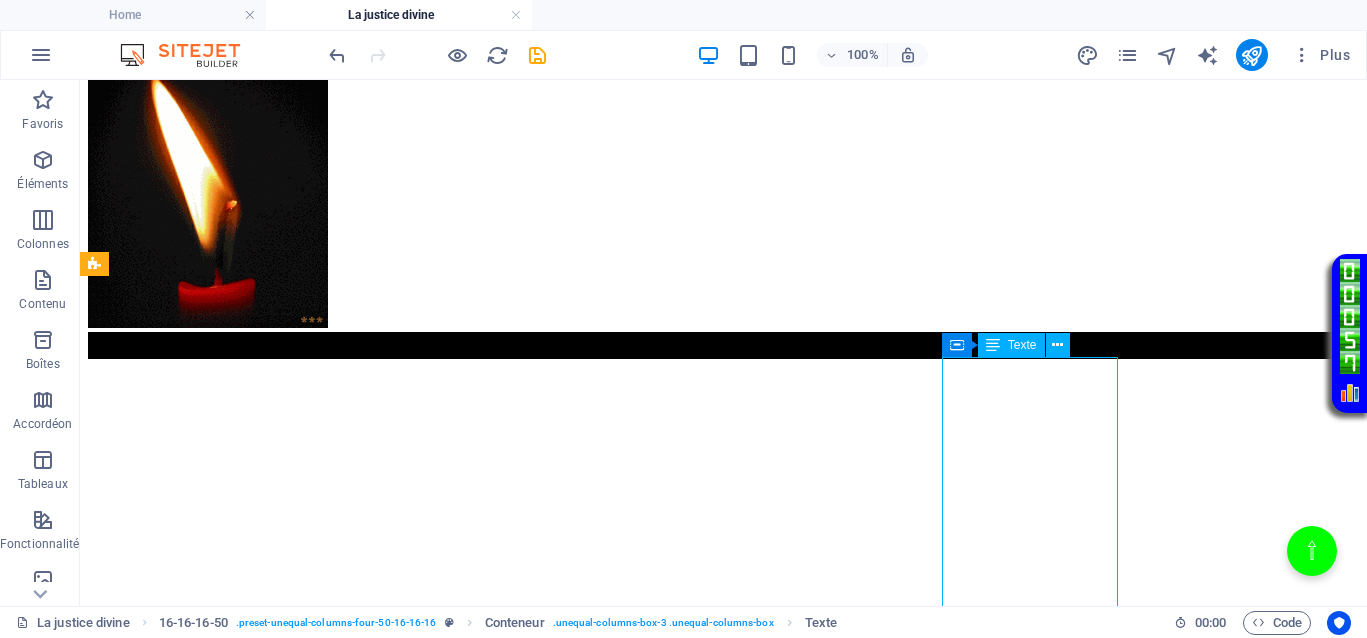 click on "Les procédures pouvaient être longues, coûteuses, et sujets à la corruption.  De plus, l'absence d'institutions judiciaires modernes, de moyens d'investigation ou de protection des droits individuels contribuait à une justice qui était absente ou défaillante pour beaucoup." at bounding box center (723, 887) 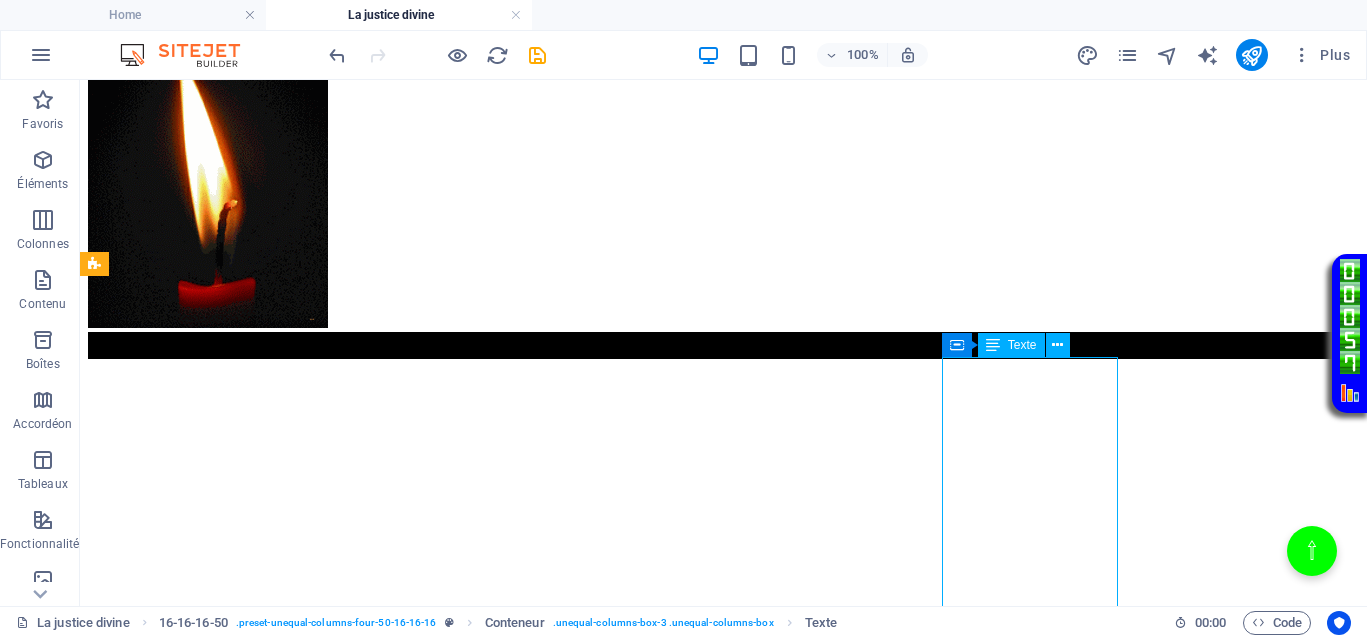 click on "Les procédures pouvaient être longues, coûteuses, et sujets à la corruption.  De plus, l'absence d'institutions judiciaires modernes, de moyens d'investigation ou de protection des droits individuels contribuait à une justice qui était absente ou défaillante pour beaucoup." at bounding box center [723, 887] 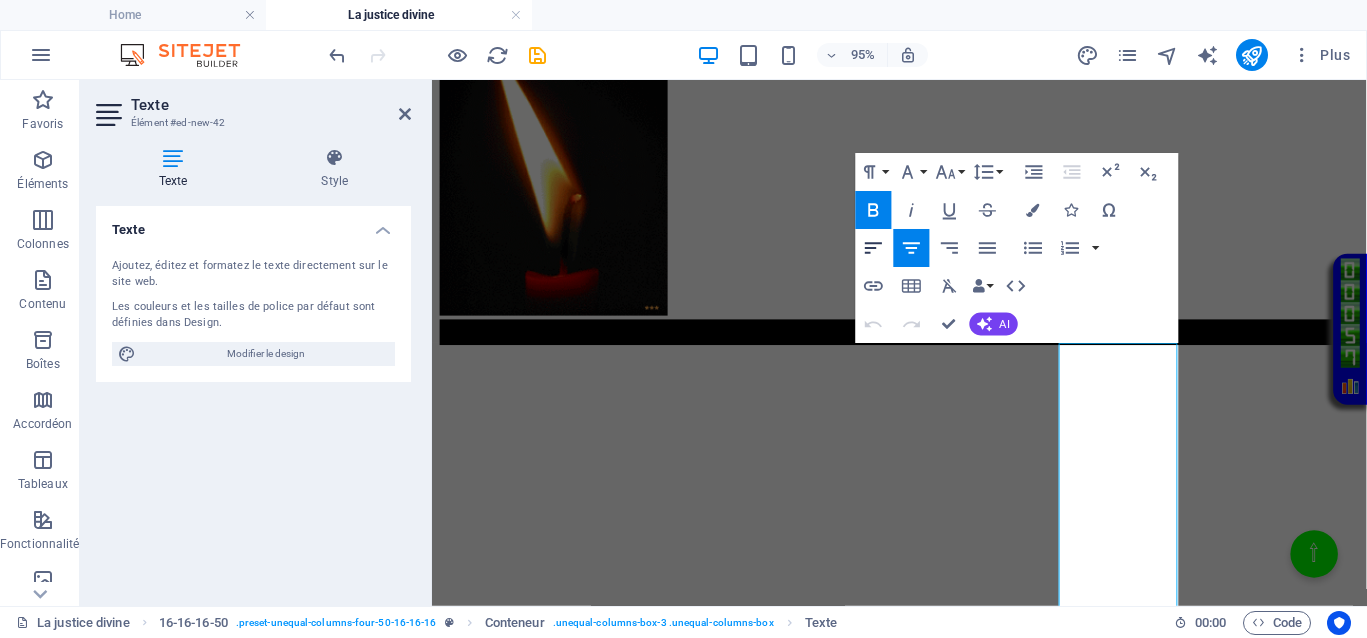click 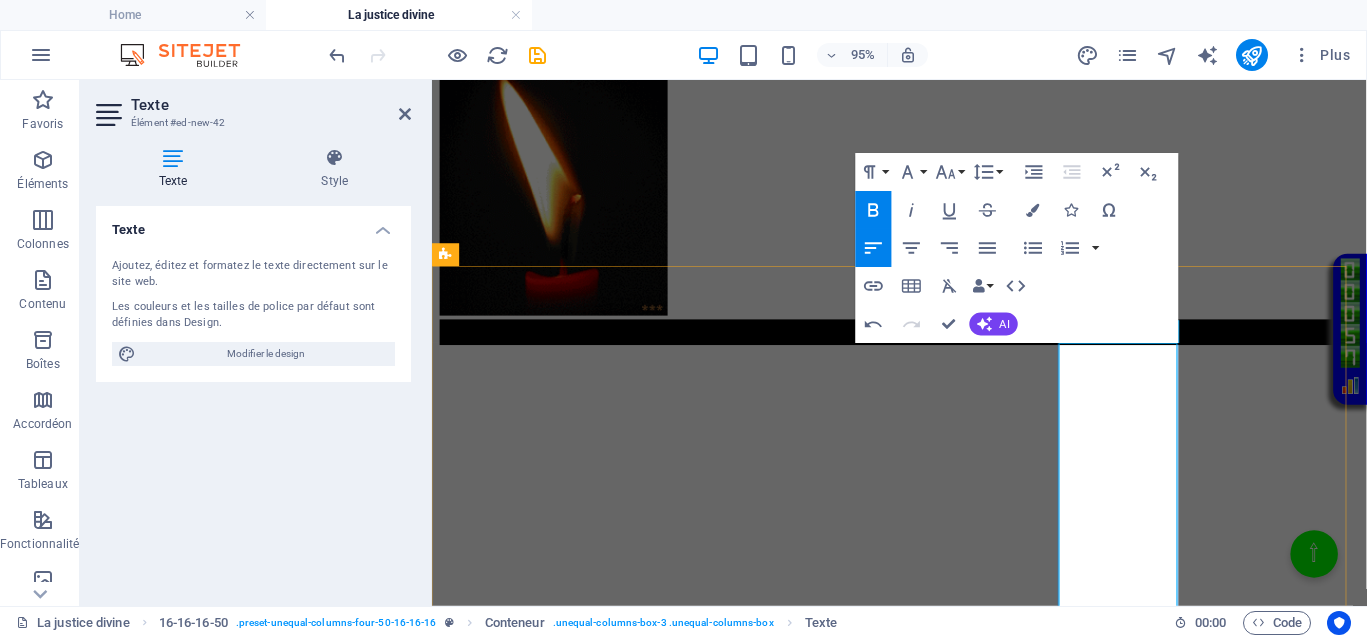 click on "Les procédures pouvaient être longues, coûteuses, et sujets à la corruption.  De plus, l'absence d'institutions judiciaires modernes, de moyens d'investigation ou de protection des droits individuels contribuait à une justice qui était absente ou défaillante pour beaucoup." at bounding box center (924, 819) 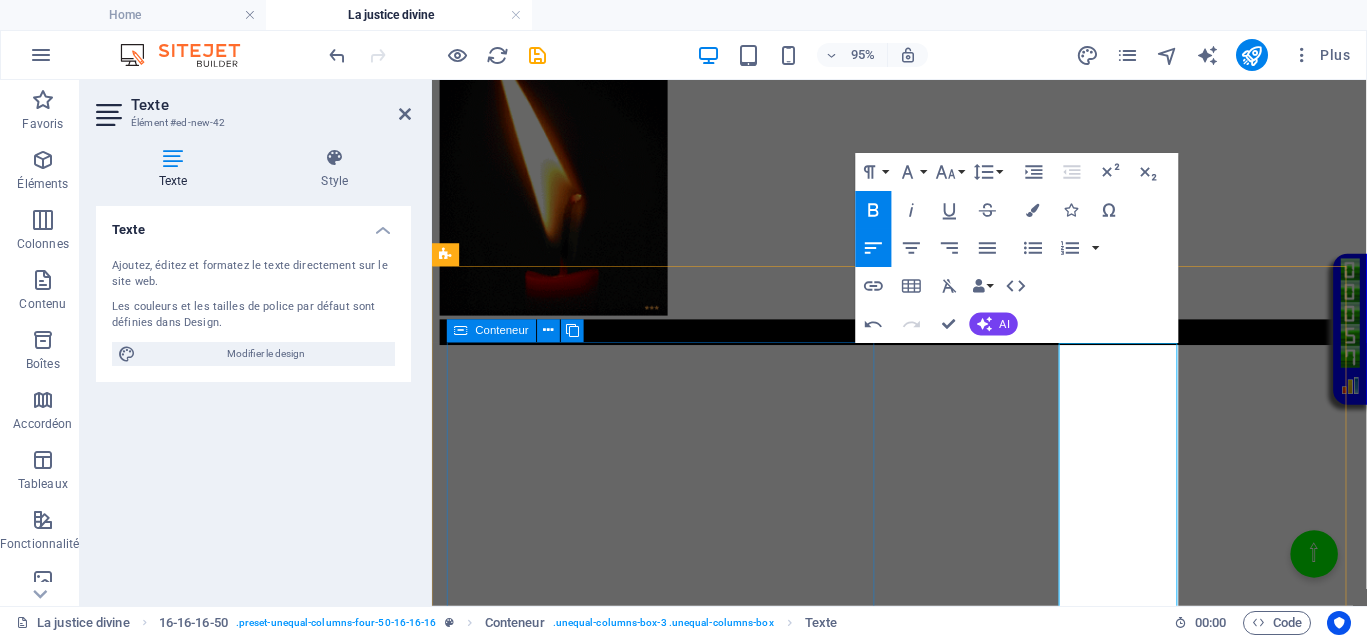 click on "</div>" at bounding box center [924, 461] 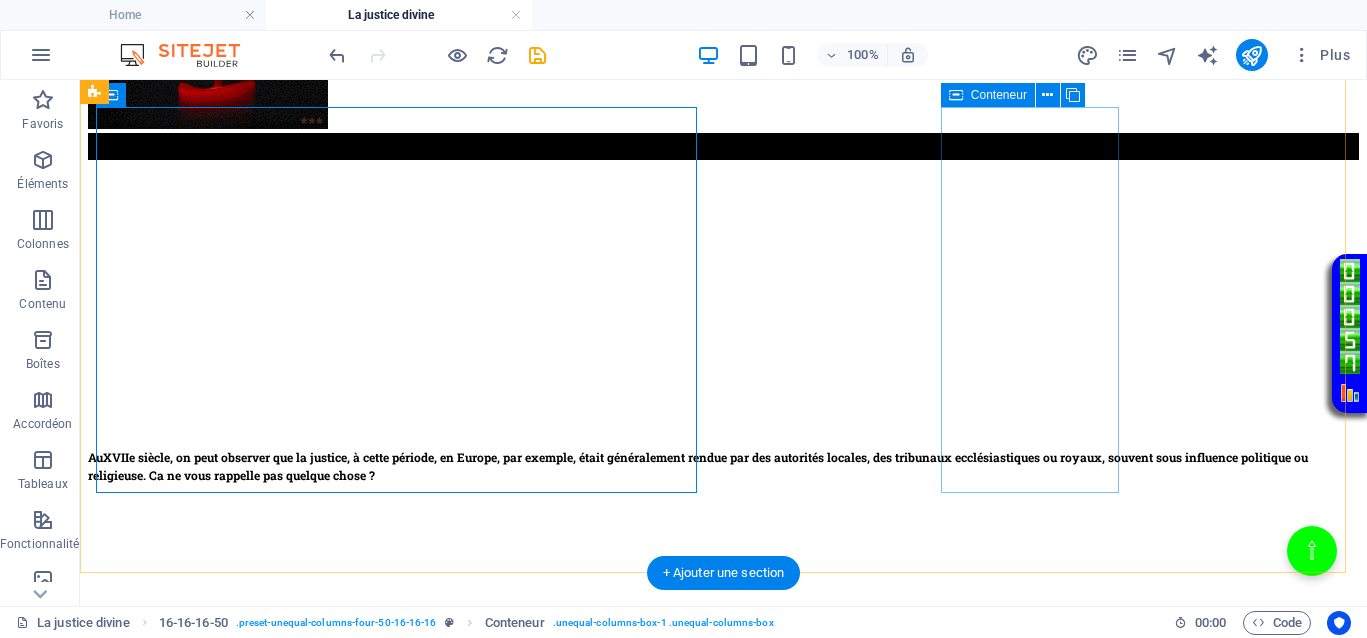 scroll, scrollTop: 650, scrollLeft: 0, axis: vertical 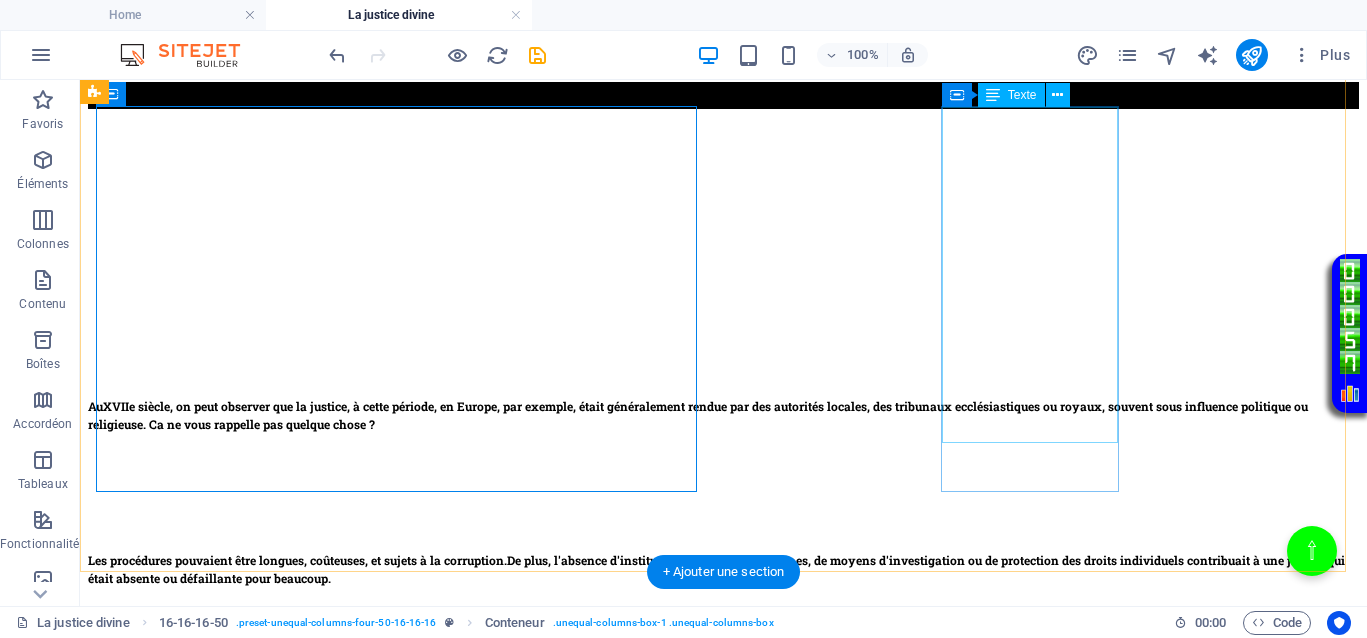click on "Les procédures pouvaient être longues, coûteuses, et sujets à la corruption.  De plus, l'absence d'institutions judiciaires modernes, de moyens d'investigation ou de protection des droits individuels contribuait à une justice qui était absente ou défaillante pour beaucoup." at bounding box center (723, 637) 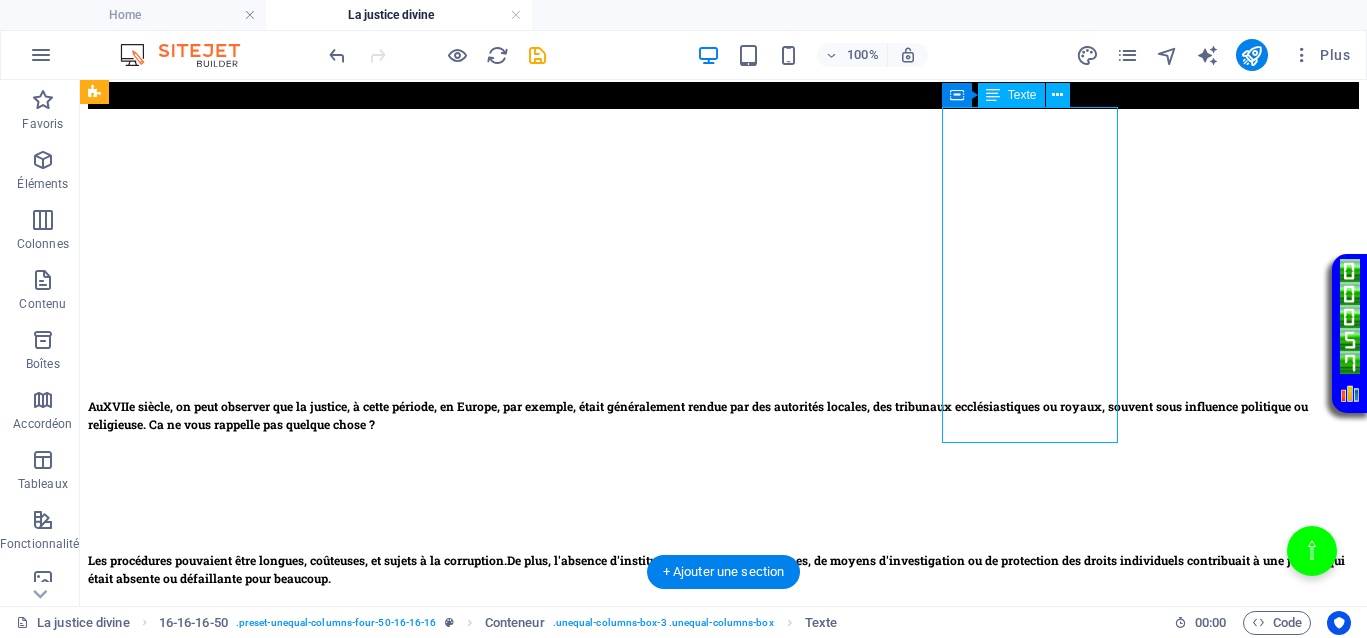 click on "Les procédures pouvaient être longues, coûteuses, et sujets à la corruption.  De plus, l'absence d'institutions judiciaires modernes, de moyens d'investigation ou de protection des droits individuels contribuait à une justice qui était absente ou défaillante pour beaucoup." at bounding box center [723, 637] 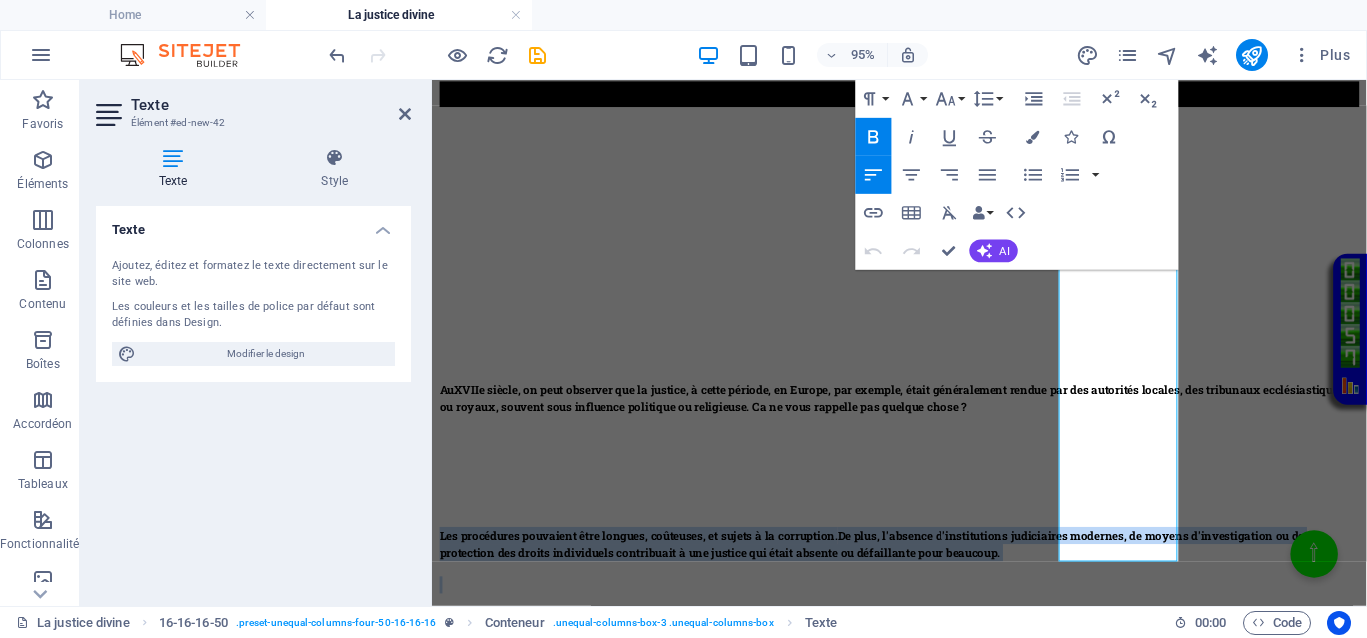 click 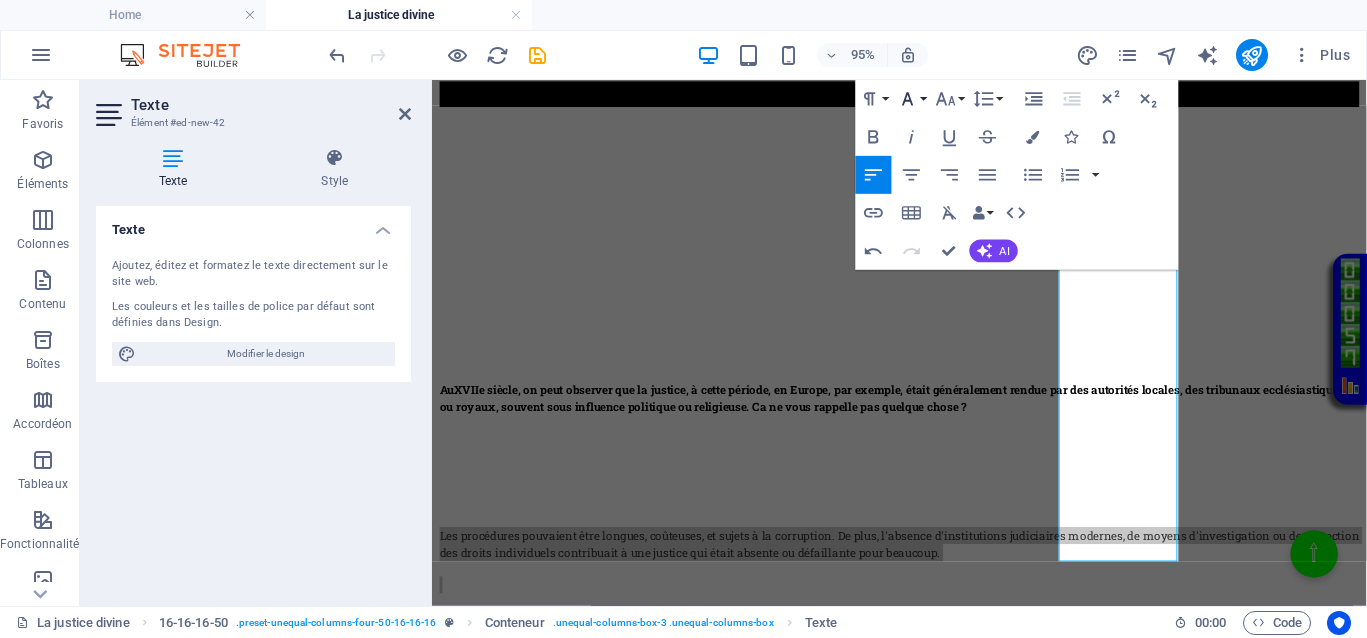 click on "Font Family" at bounding box center (911, 99) 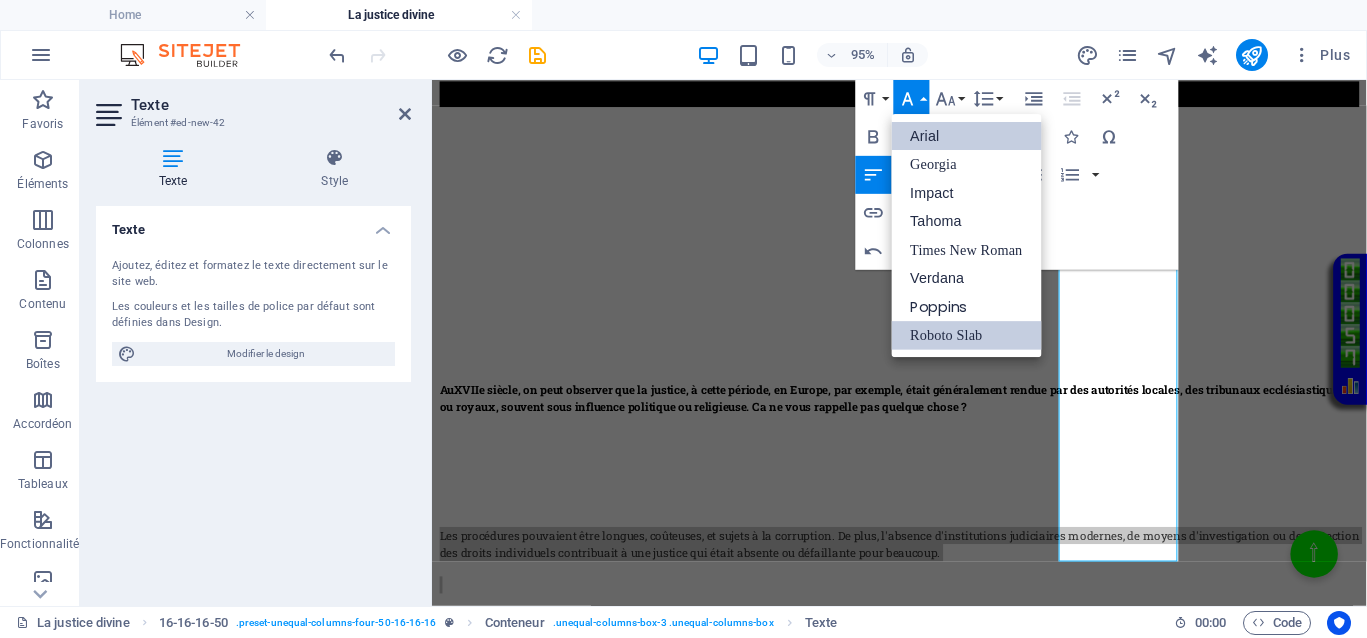 scroll, scrollTop: 0, scrollLeft: 0, axis: both 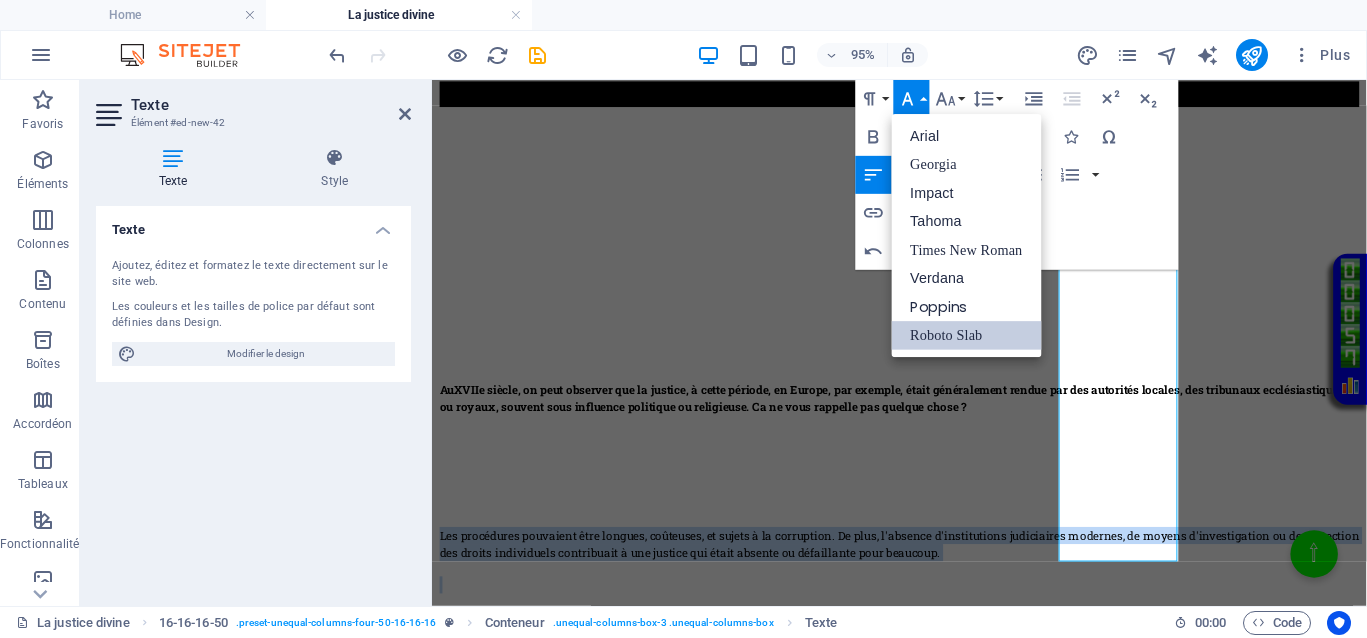 click on "Roboto Slab" at bounding box center (966, 335) 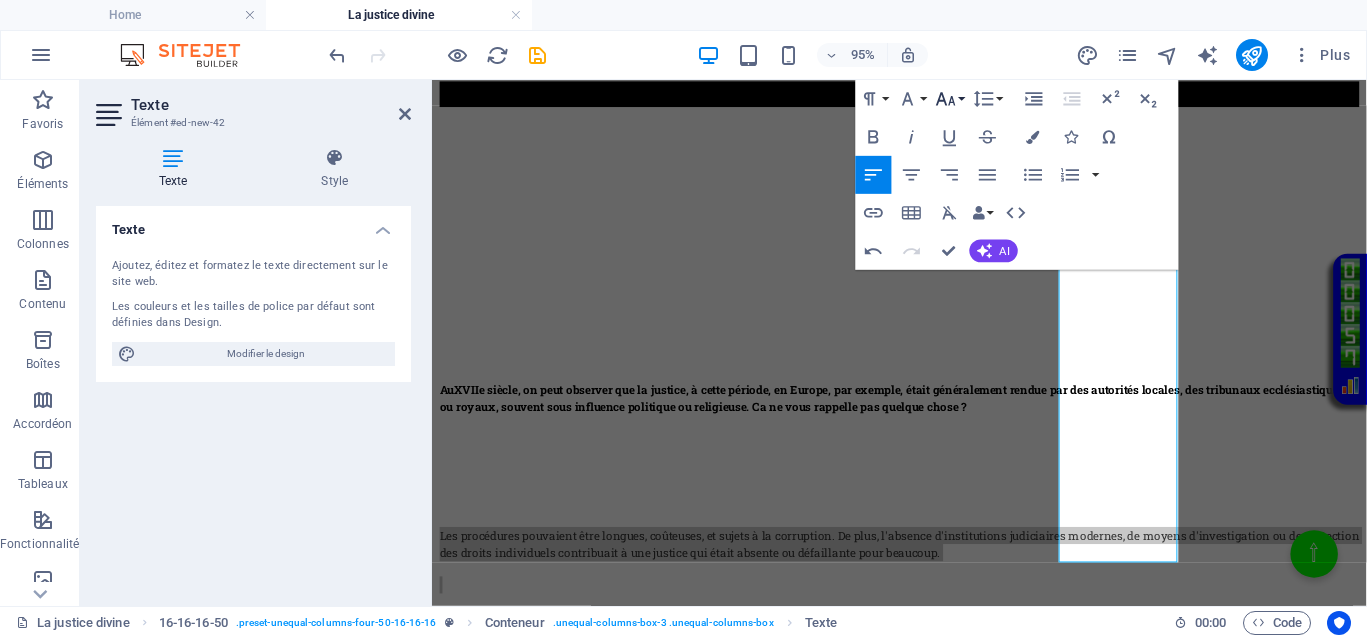 click on "Font Size" at bounding box center [949, 99] 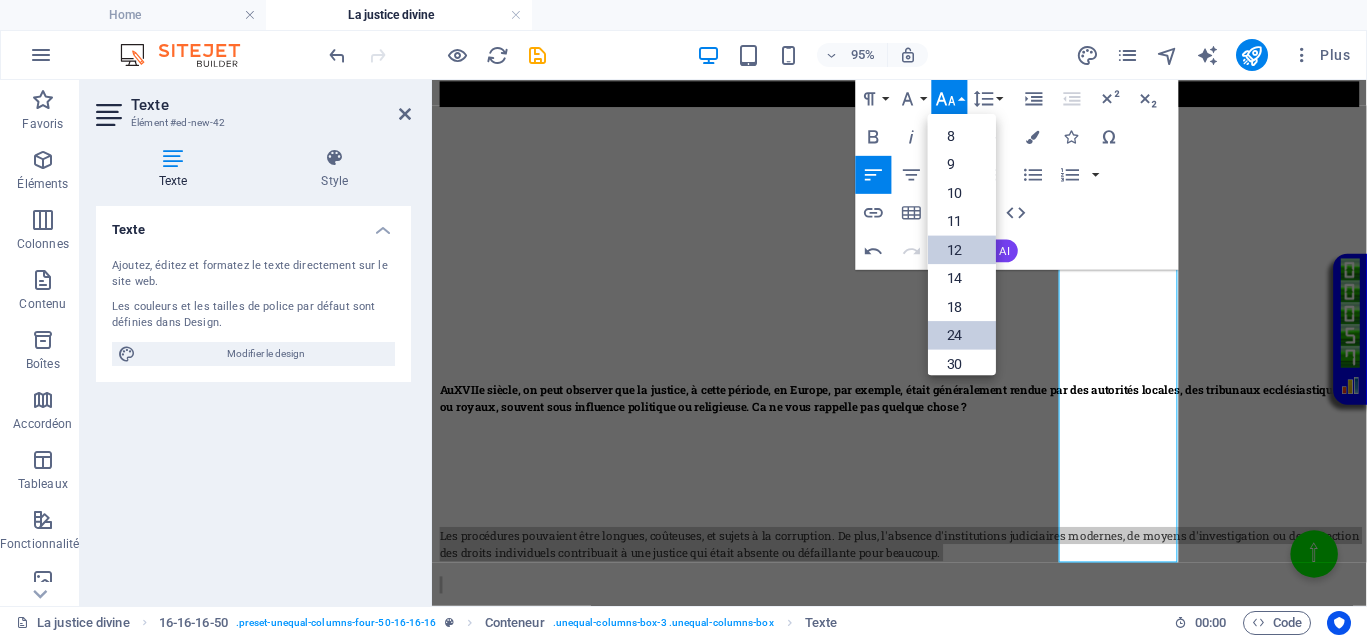 scroll, scrollTop: 143, scrollLeft: 0, axis: vertical 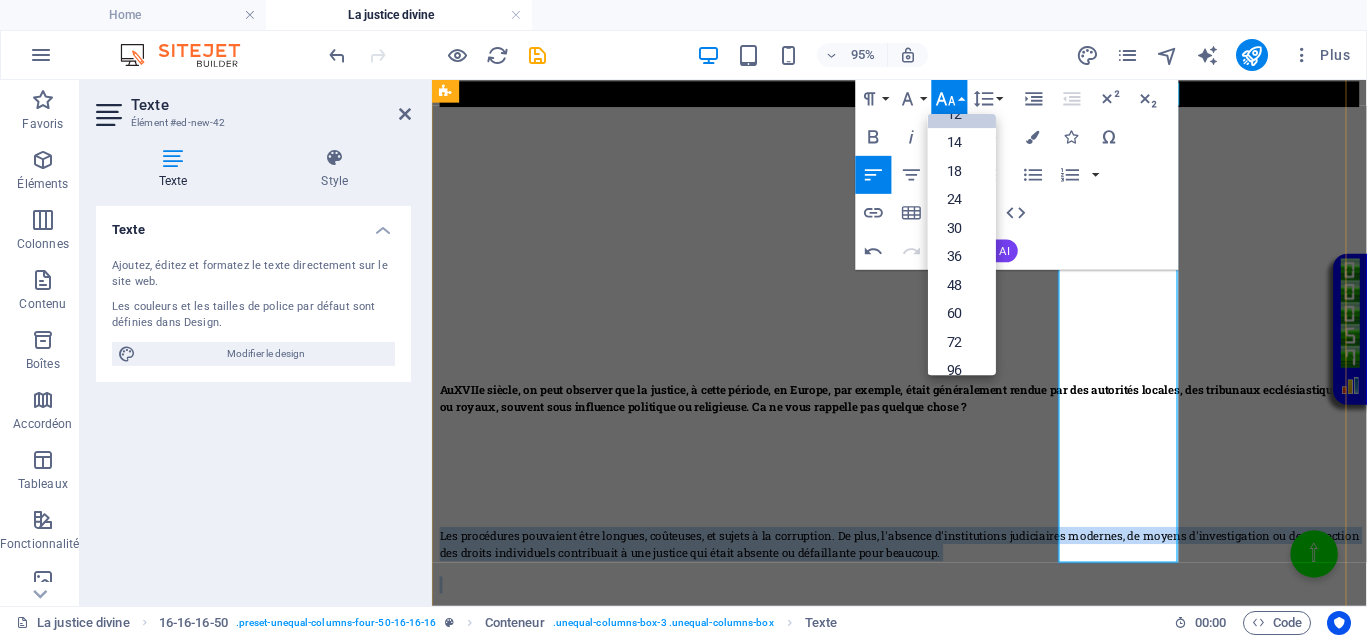 click on "Les procédures pouvaient être longues, coûteuses, et sujets à la corruption. De plus, l'absence d'institutions judiciaires modernes, de moyens d'investigation ou de protection des droits individuels contribuait à une justice qui était absente ou défaillante pour beaucoup." at bounding box center [924, 569] 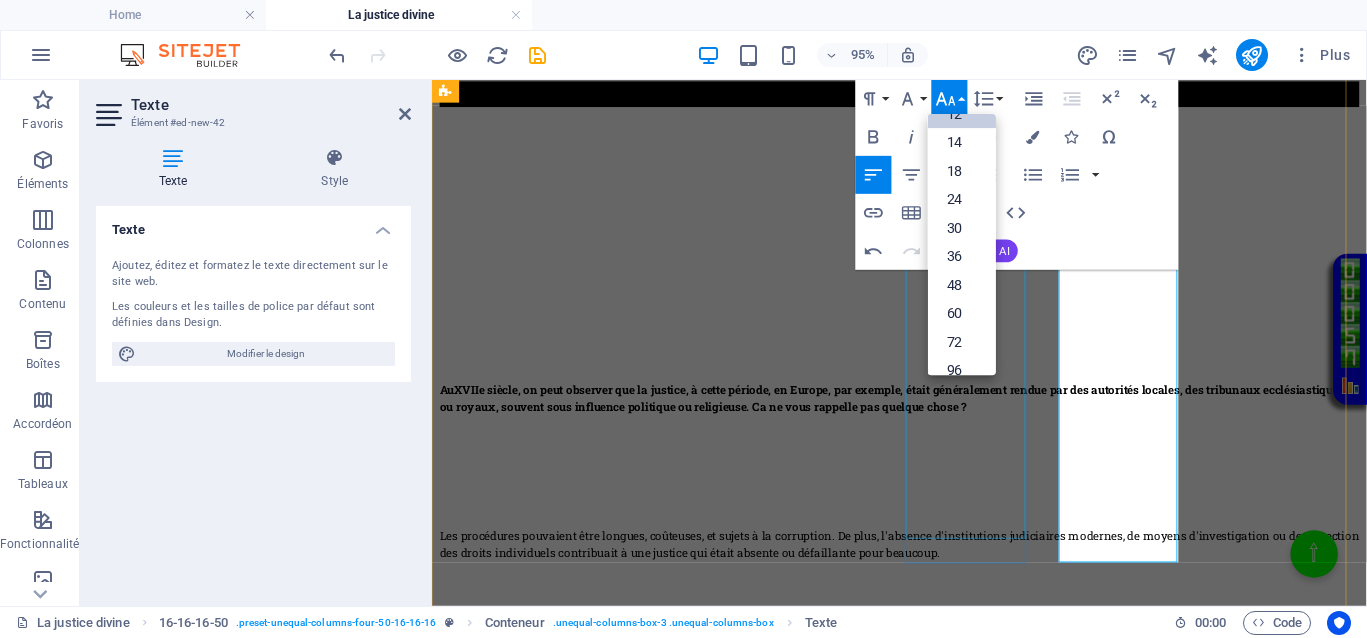 click on "Au  [DATE] , on peut observer que la justice, à cette période, en Europe, par exemple, était généralement rendue par des autorités locales, des tribunaux ecclésiastiques ou royaux, souvent sous influence politique ou religieuse. Ca ne vous rappelle pas quelque chose ?" at bounding box center (924, 432) 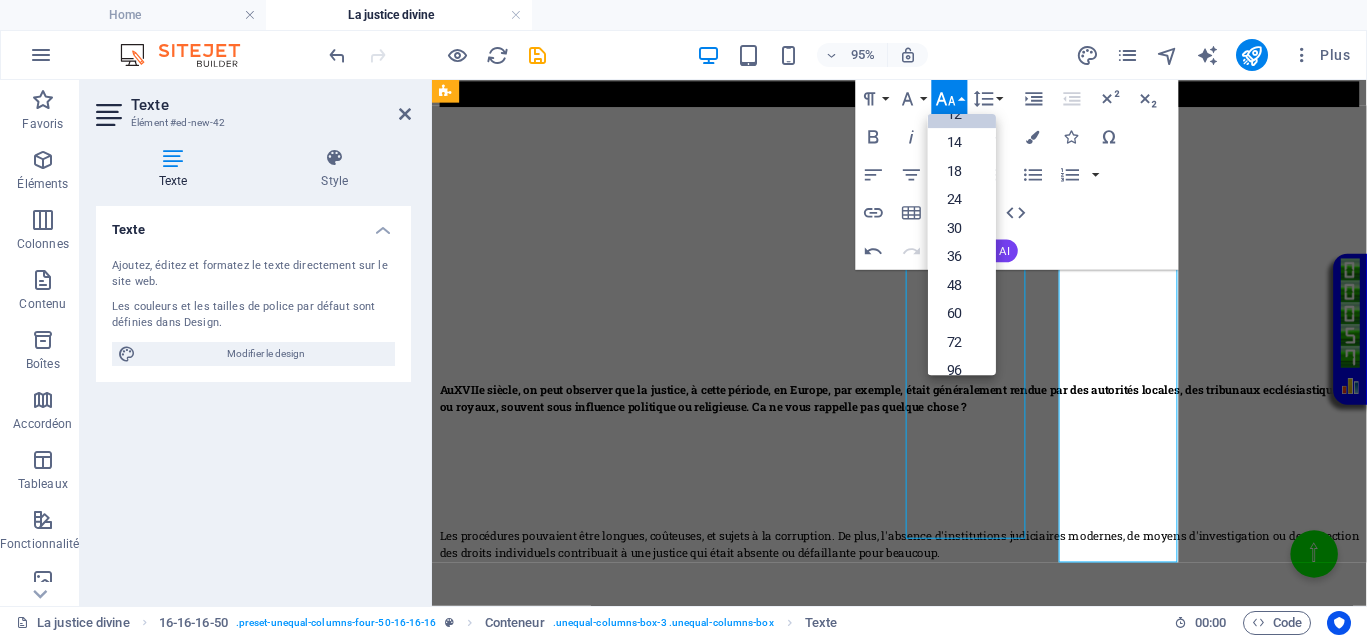 click on "Au  [DATE] , on peut observer que la justice, à cette période, en Europe, par exemple, était généralement rendue par des autorités locales, des tribunaux ecclésiastiques ou royaux, souvent sous influence politique ou religieuse. Ca ne vous rappelle pas quelque chose ?" at bounding box center (924, 432) 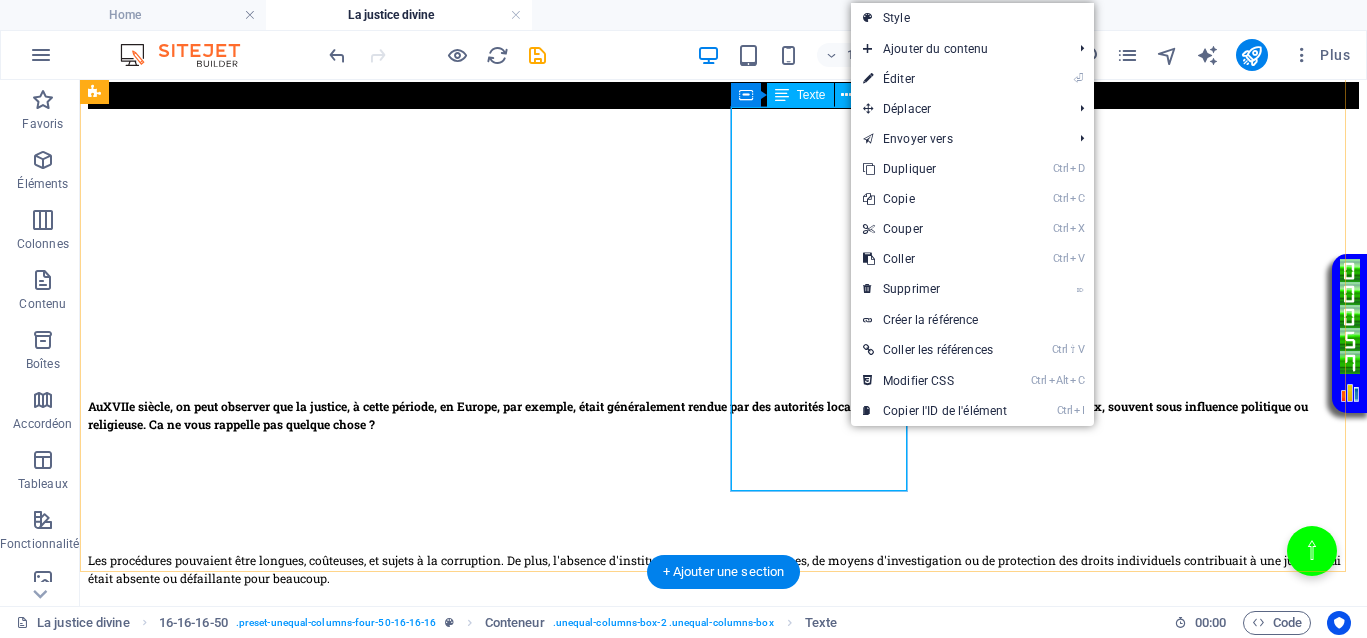 click on "Au  [DATE] , on peut observer que la justice, à cette période, en Europe, par exemple, était généralement rendue par des autorités locales, des tribunaux ecclésiastiques ou royaux, souvent sous influence politique ou religieuse. Ca ne vous rappelle pas quelque chose ?" at bounding box center (723, 432) 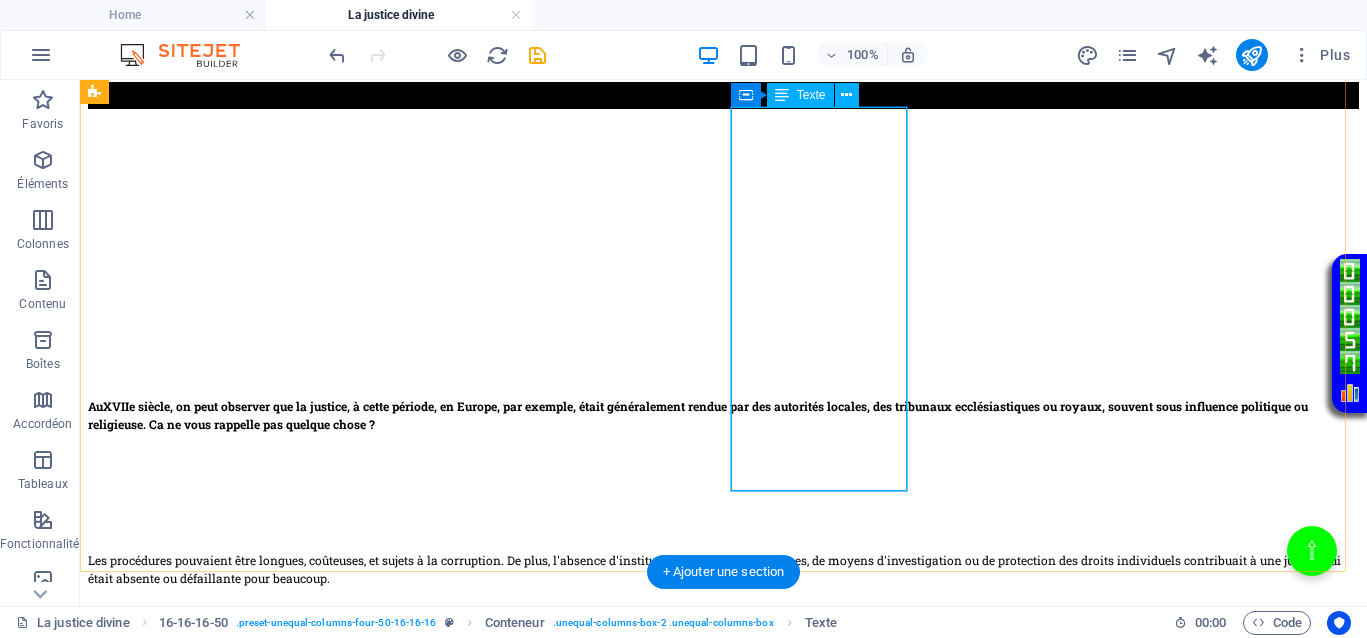 click on "Au  [DATE] , on peut observer que la justice, à cette période, en Europe, par exemple, était généralement rendue par des autorités locales, des tribunaux ecclésiastiques ou royaux, souvent sous influence politique ou religieuse. Ca ne vous rappelle pas quelque chose ?" at bounding box center (723, 432) 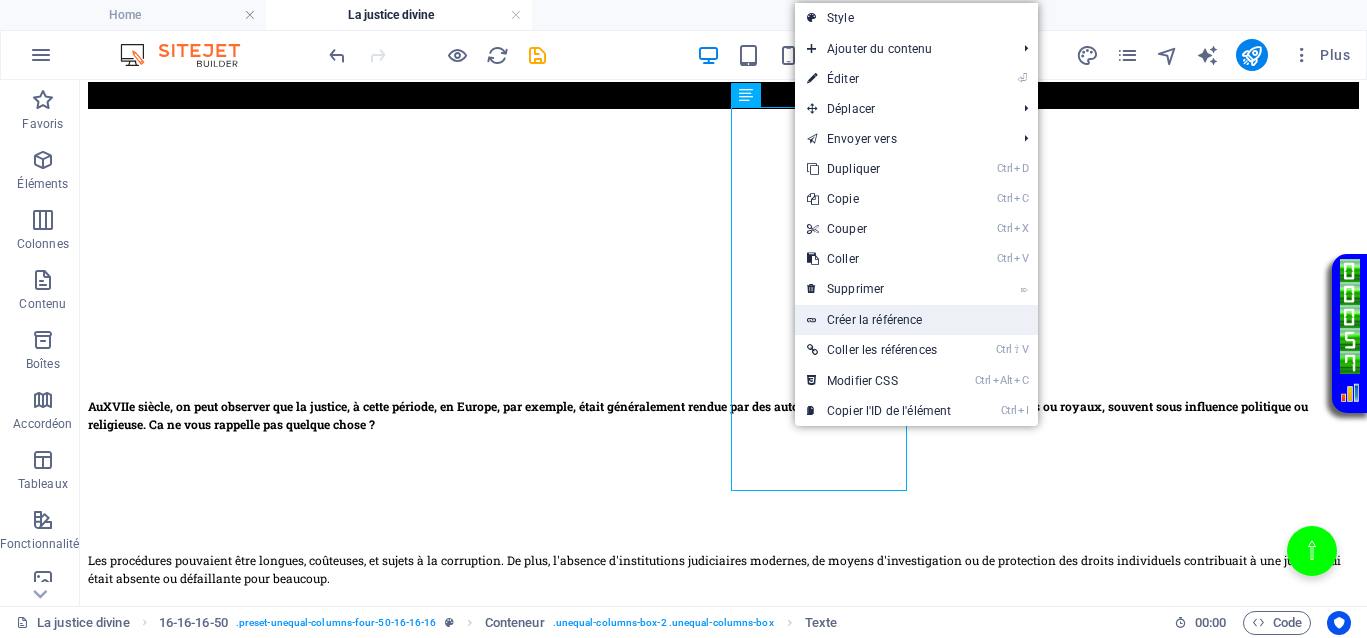 click on "Créer la référence" at bounding box center (916, 320) 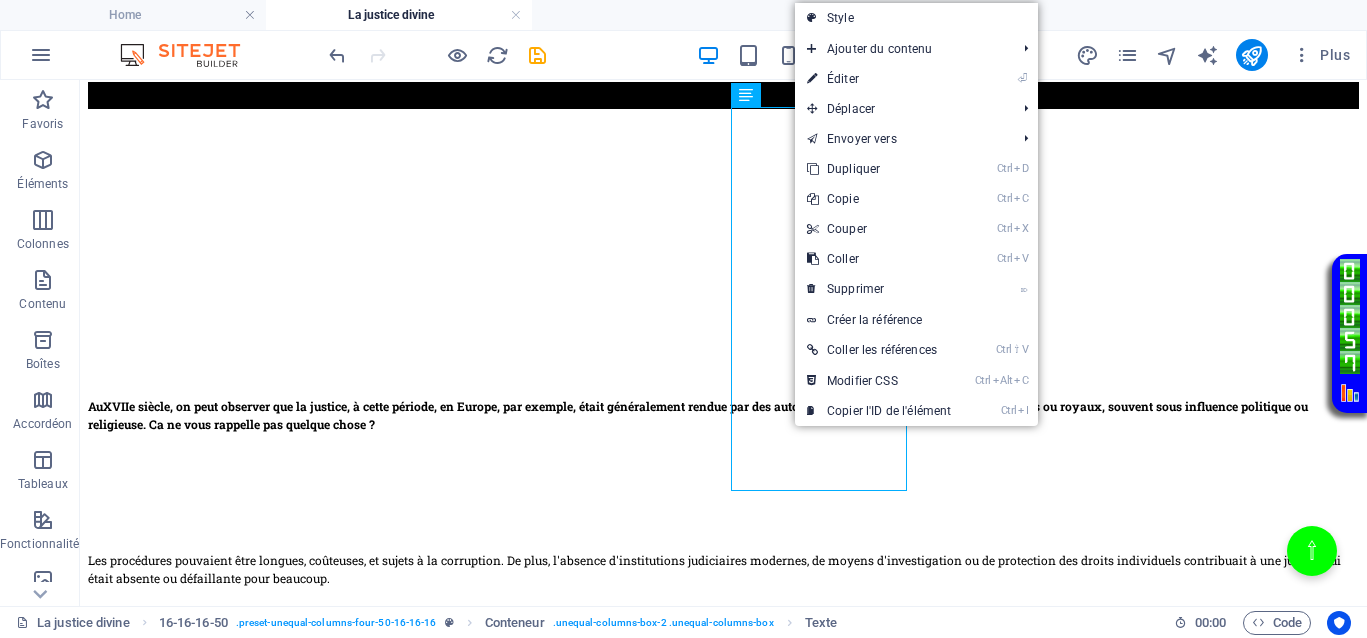click on "</div>" at bounding box center (723, 211) 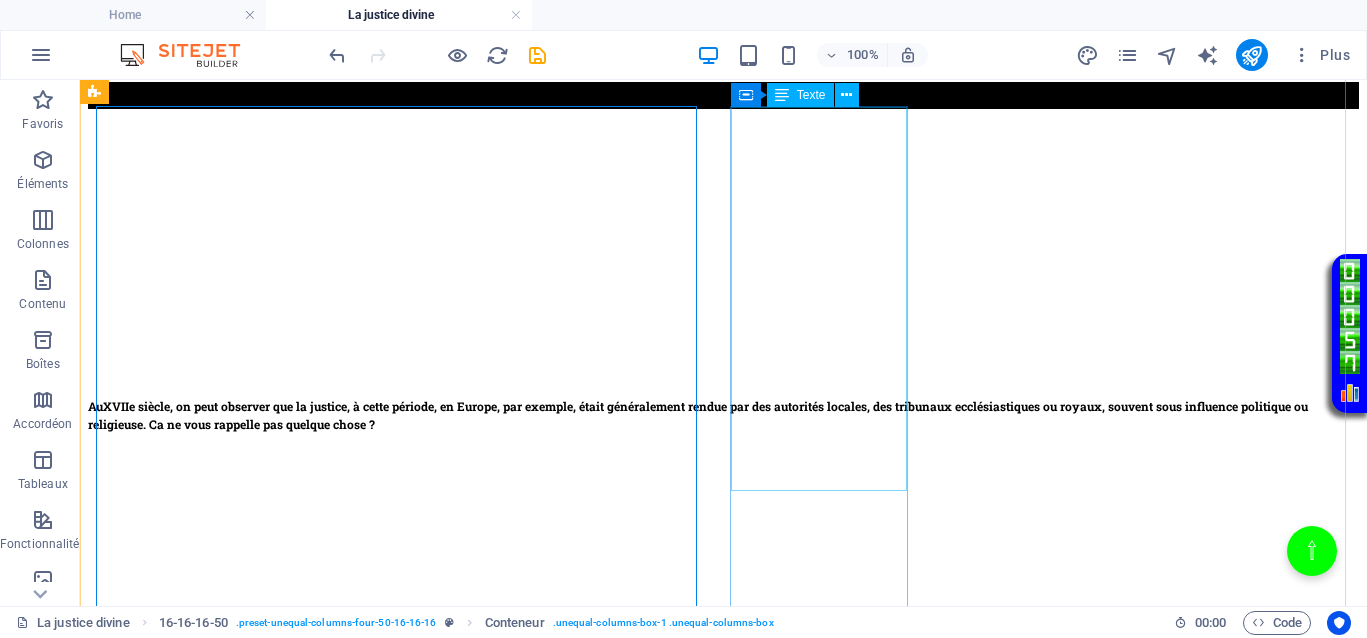 click on "Au  [DATE] , on peut observer que la justice, à cette période, en Europe, par exemple, était généralement rendue par des autorités locales, des tribunaux ecclésiastiques ou royaux, souvent sous influence politique ou religieuse. Ca ne vous rappelle pas quelque chose ?" at bounding box center (723, 432) 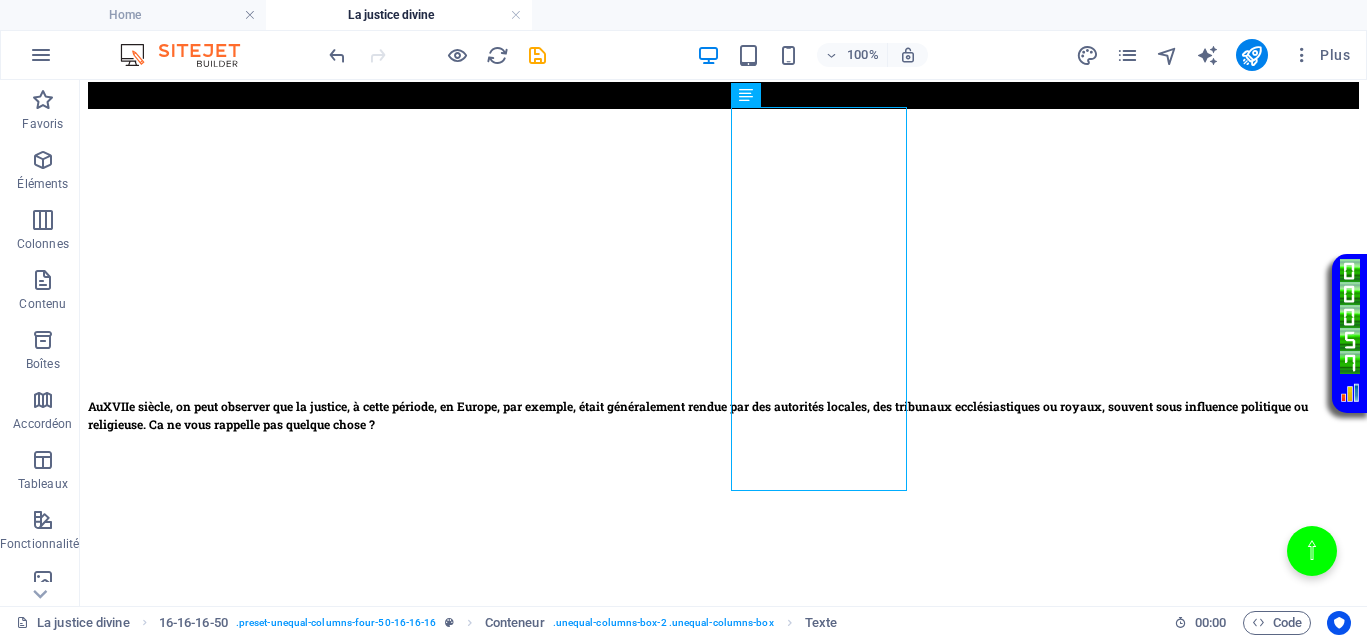 click on "100% Plus" at bounding box center (683, 55) 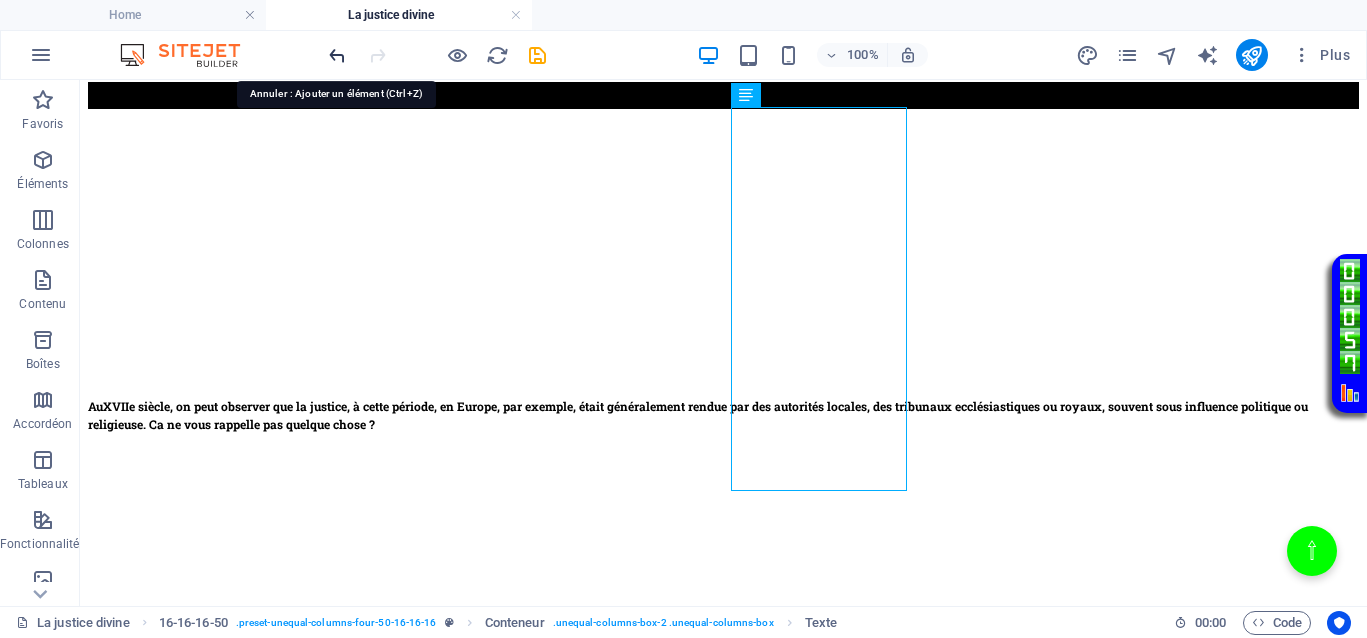 click at bounding box center [337, 55] 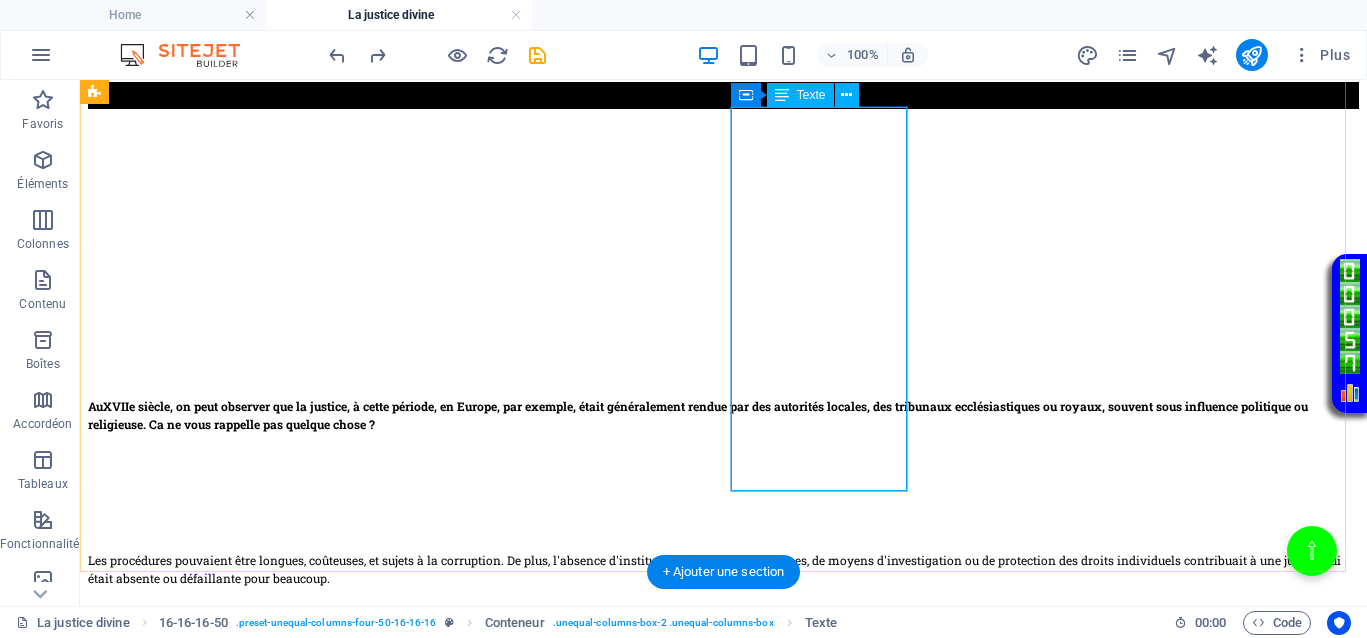 click on "Au  [DATE] , on peut observer que la justice, à cette période, en Europe, par exemple, était généralement rendue par des autorités locales, des tribunaux ecclésiastiques ou royaux, souvent sous influence politique ou religieuse. Ca ne vous rappelle pas quelque chose ?" at bounding box center [723, 432] 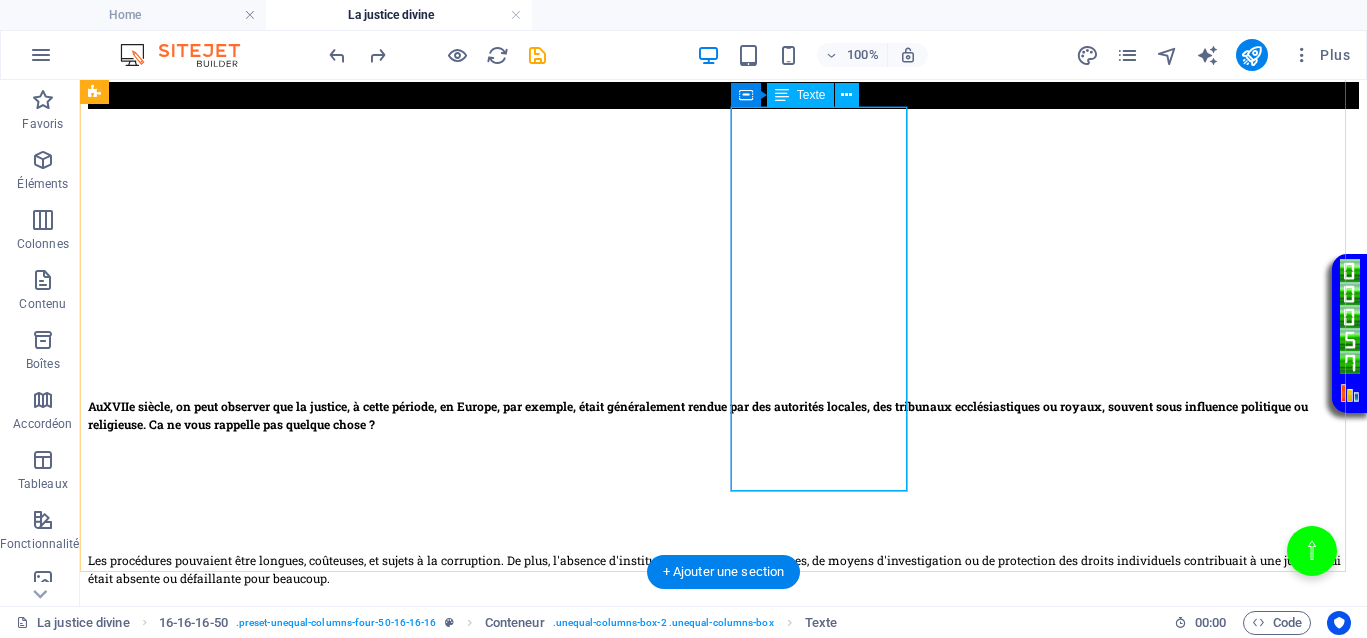 drag, startPoint x: 775, startPoint y: 315, endPoint x: 442, endPoint y: 328, distance: 333.25366 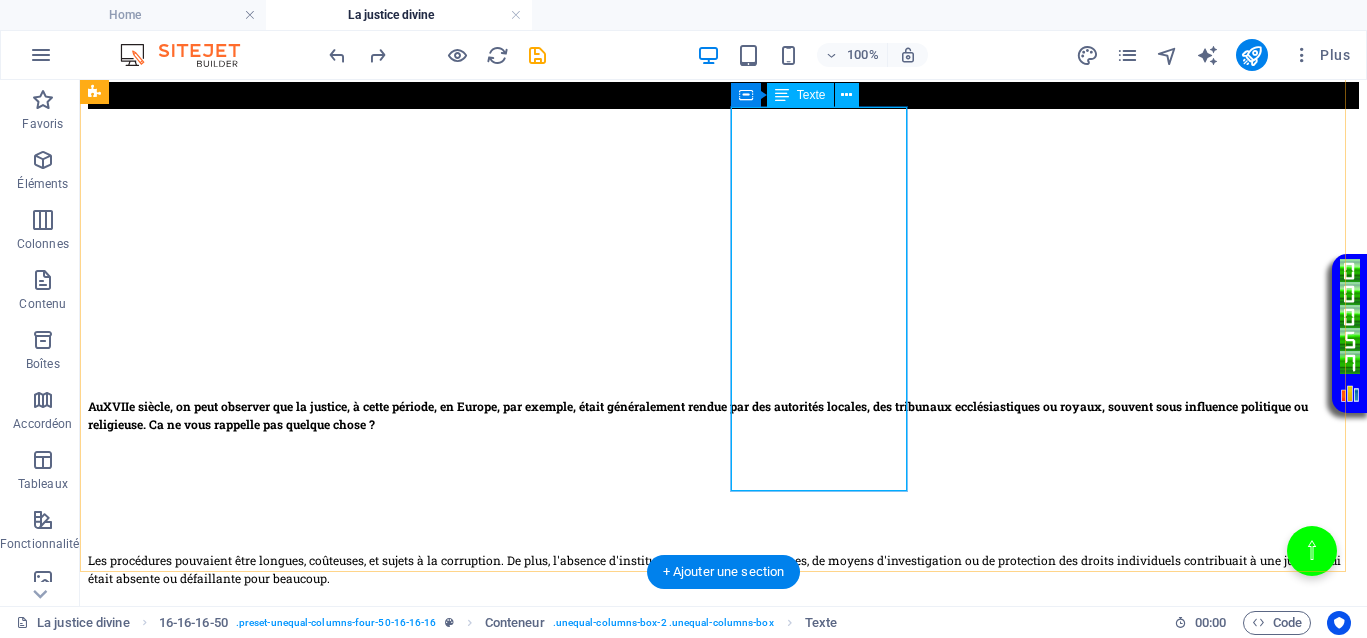 click on "Au  [DATE] , on peut observer que la justice, à cette période, en Europe, par exemple, était généralement rendue par des autorités locales, des tribunaux ecclésiastiques ou royaux, souvent sous influence politique ou religieuse. Ca ne vous rappelle pas quelque chose ?" at bounding box center (723, 432) 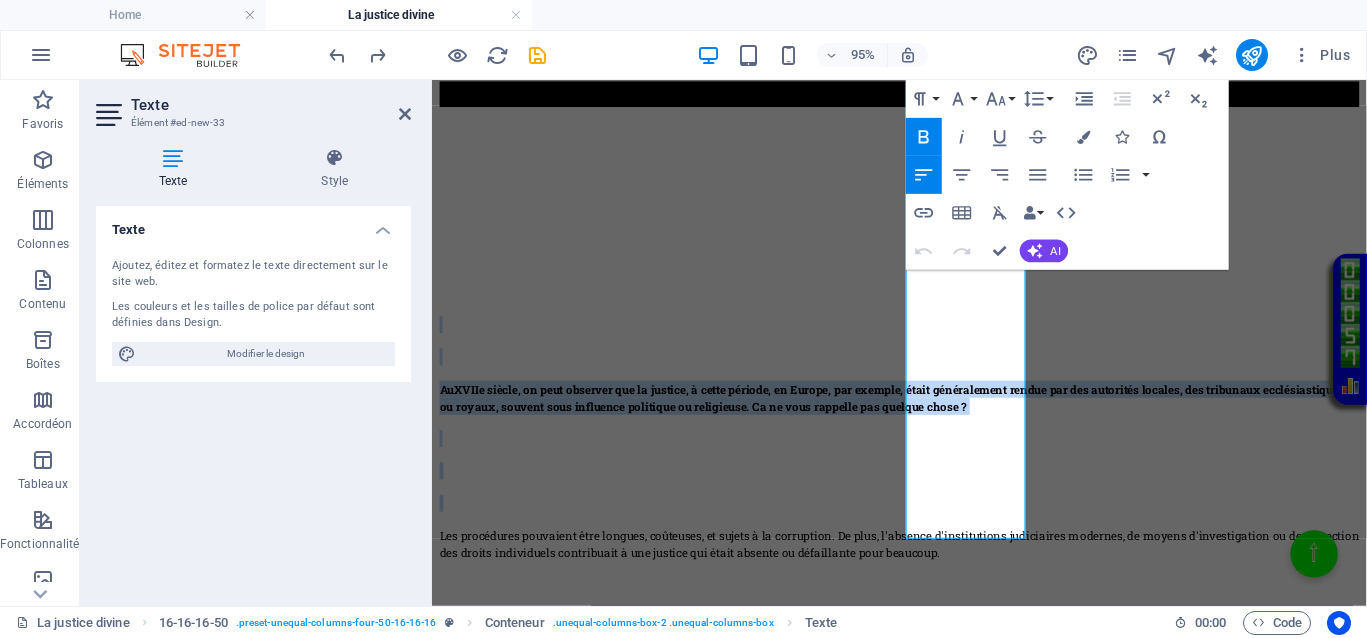 click 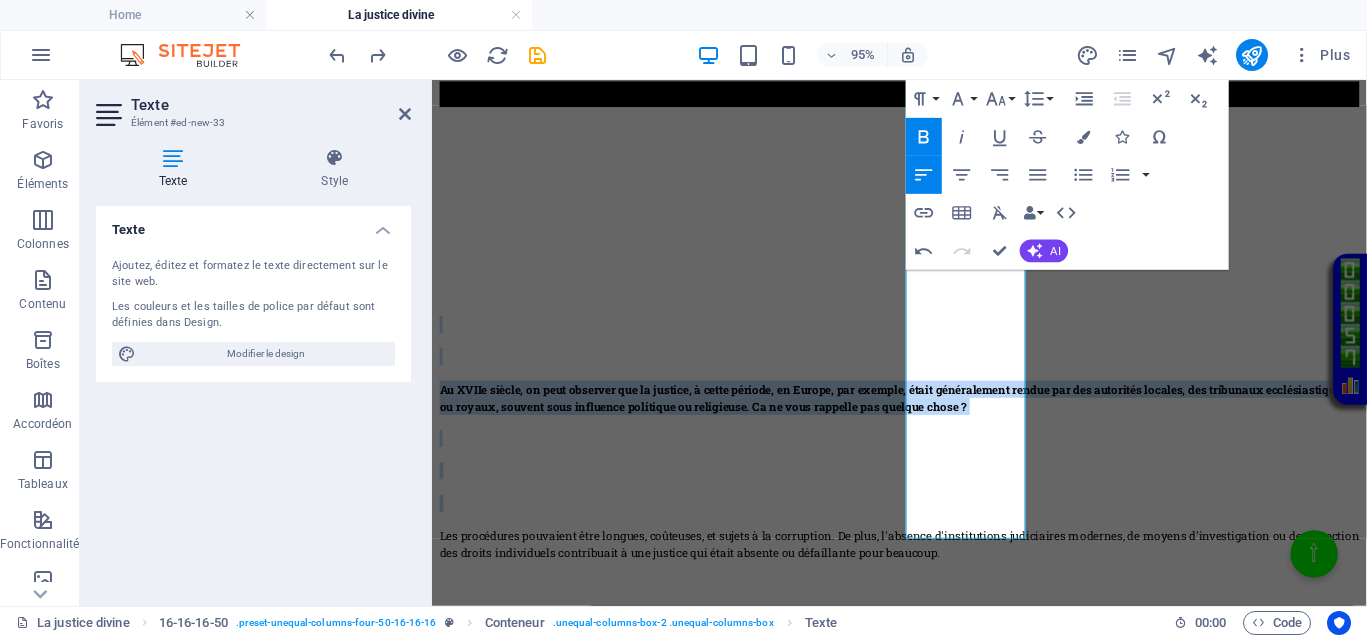 click 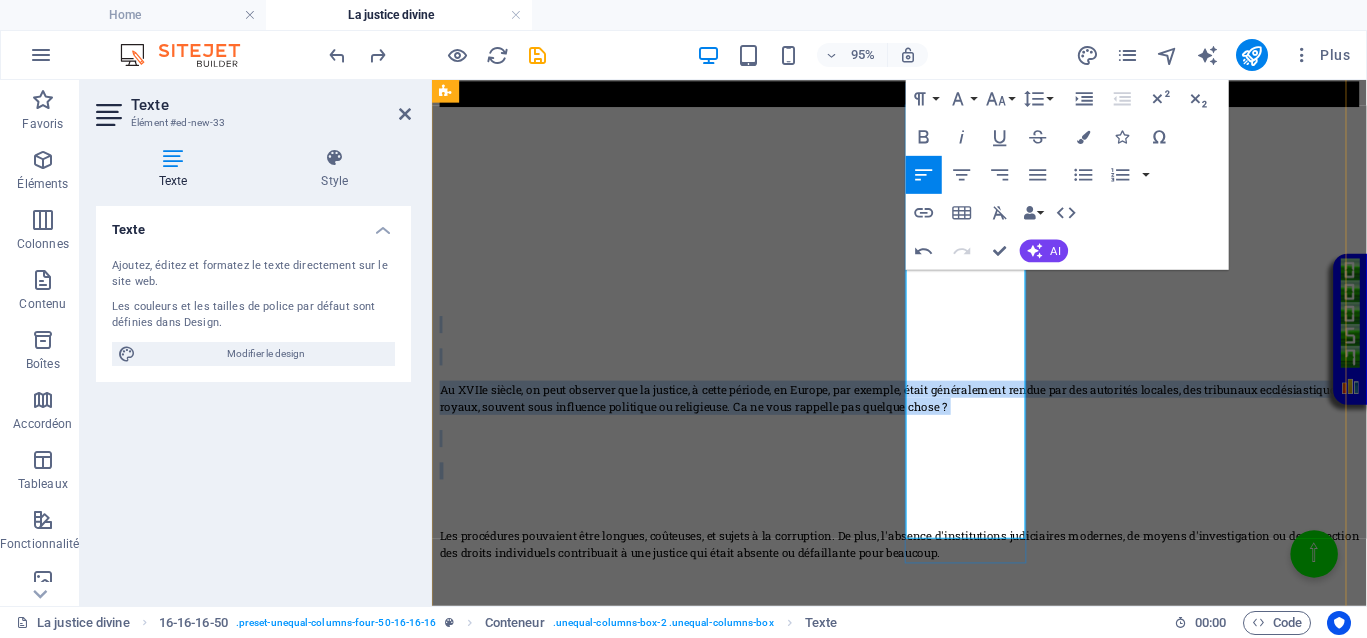 click on "Au XVIIe siècle, on peut observer que la justice, à cette période, en Europe, par exemple, était généralement rendue par des autorités locales, des tribunaux ecclésiastiques ou royaux, souvent sous influence politique ou religieuse. Ca ne vous rappelle pas quelque chose ?" at bounding box center (923, 415) 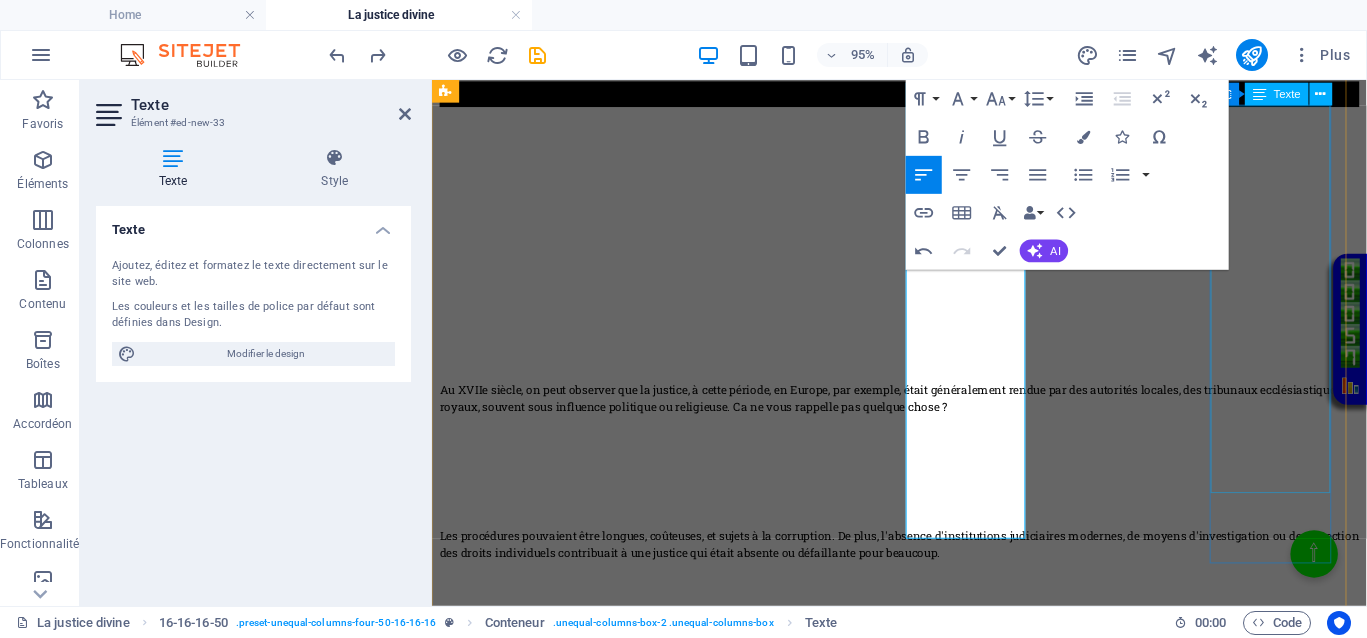 click on "Au  [DATE] , la justice jouait le même rôle qu’aujourd’hui, absence totale de justice pour les uns, justice inégalitaire, ce qui empêchait totalement le droit d’accès à une justice de libération pour ceux qui en avaient le plus besoin. ​" at bounding box center (924, 777) 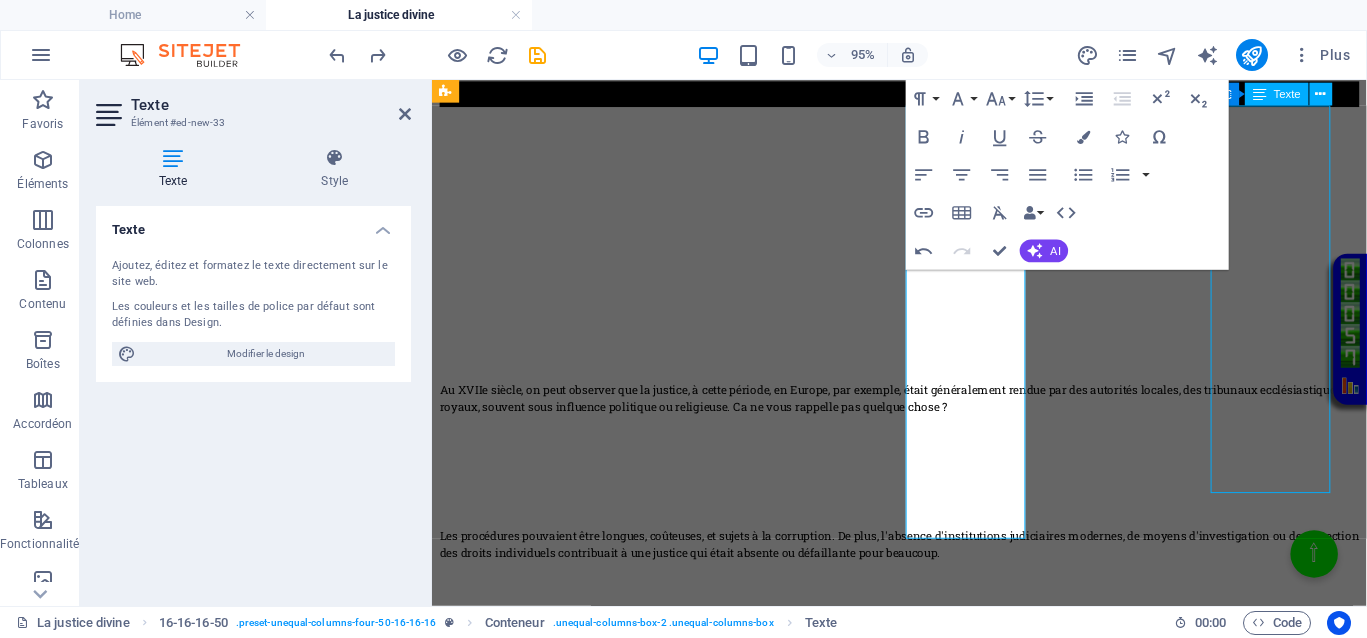 click on "Au  [DATE] , la justice jouait le même rôle qu’aujourd’hui, absence totale de justice pour les uns, justice inégalitaire, ce qui empêchait totalement le droit d’accès à une justice de libération pour ceux qui en avaient le plus besoin. ​" at bounding box center (924, 777) 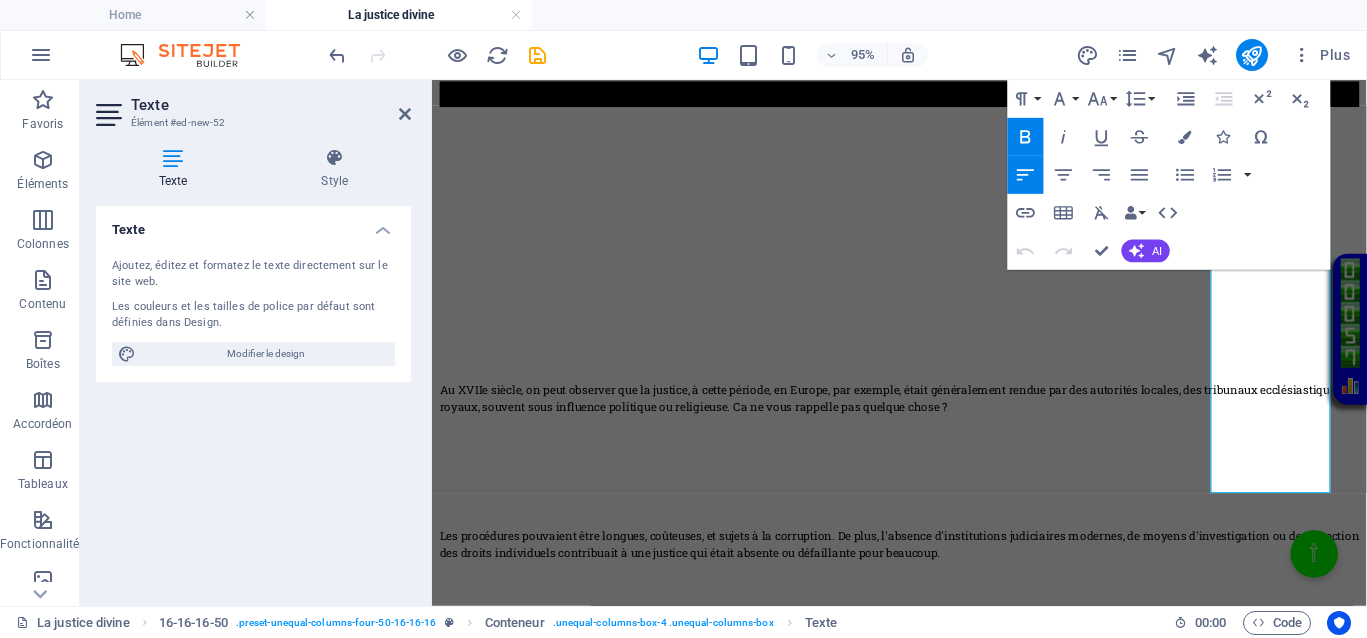 click 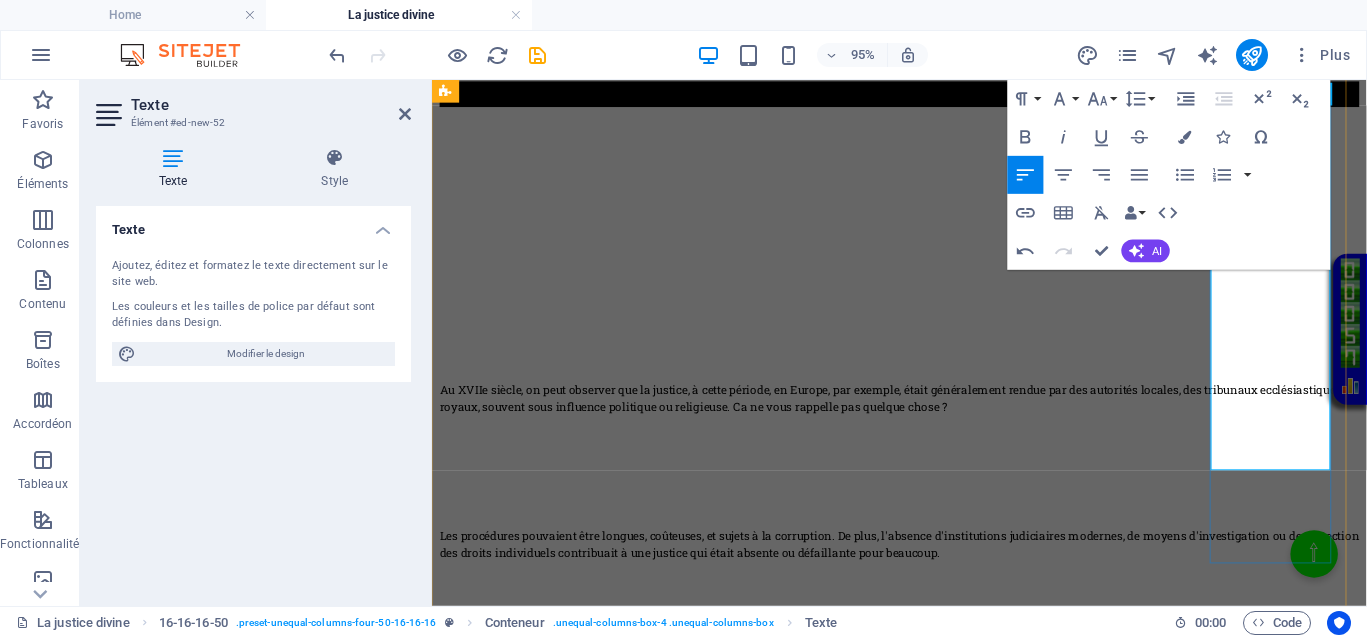 click on "Au XVIIe siècle, la justice jouait le même rôle qu’aujourd’hui, absence totale de justice pour les uns, justice inégalitaire, ce qui empêchait totalement le droit d’accès à une justice de libération pour ceux qui en avaient le plus besoin." at bounding box center (924, 760) 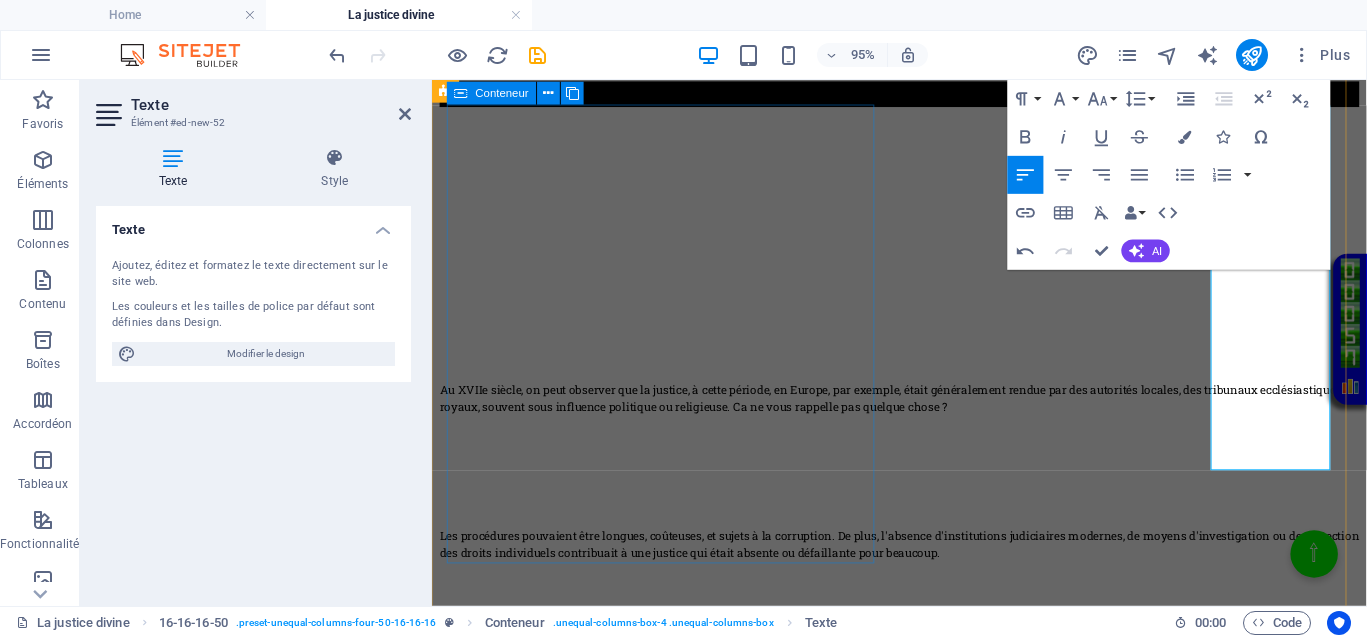 drag, startPoint x: 853, startPoint y: 489, endPoint x: 1184, endPoint y: 470, distance: 331.54486 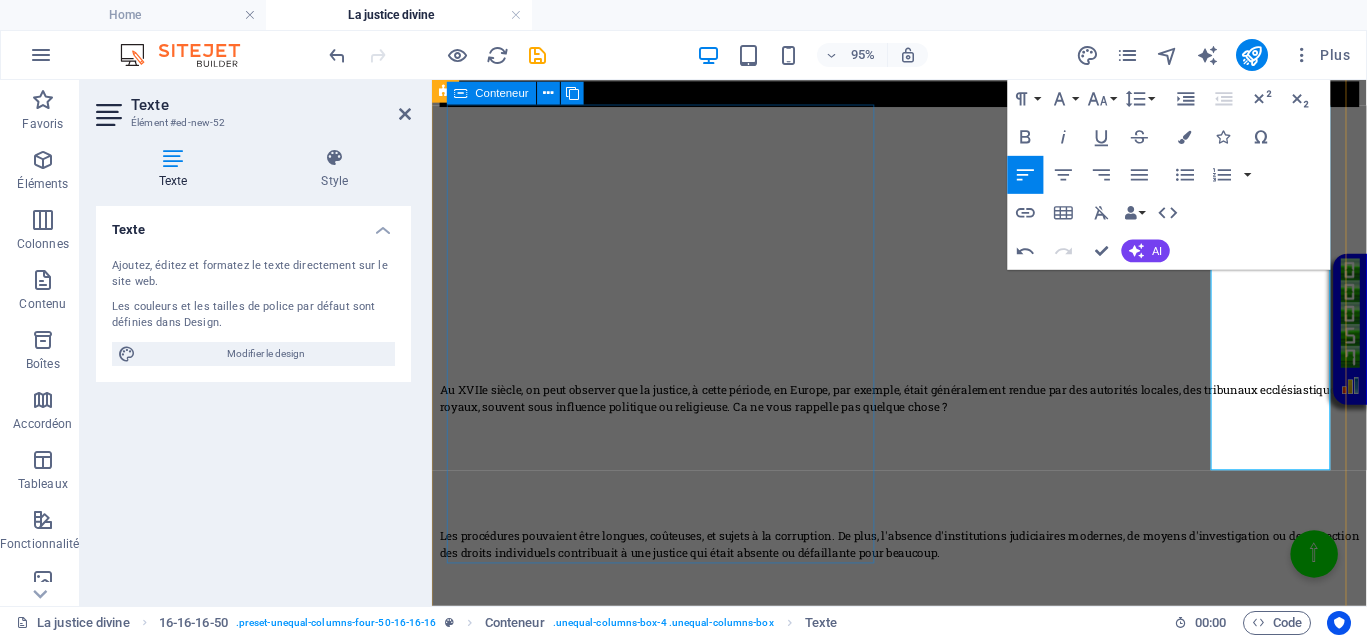 click on "</div> Au  [DATE], on peut observer que la justice, à cette période, en Europe, par exemple, était généralement rendue par des autorités locales, des tribunaux ecclésiastiques ou royaux, souvent sous influence politique ou religieuse. Ca ne vous rappelle pas quelque chose ? Les procédures pouvaient être longues, coûteuses, et sujets à la corruption. De plus, l'absence d'institutions judiciaires modernes, de moyens d'investigation ou de protection des droits individuels contribuait à une justice qui était absente ou défaillante pour beaucoup. Au  [DATE], la justice jouait le même rôle qu’aujourd’hui, absence totale de justice pour les uns, justice inégalitaire, ce qui empêchait totalement le droit d’accès à une justice de libération pour ceux qui en avaient le plus besoin." at bounding box center [924, 460] 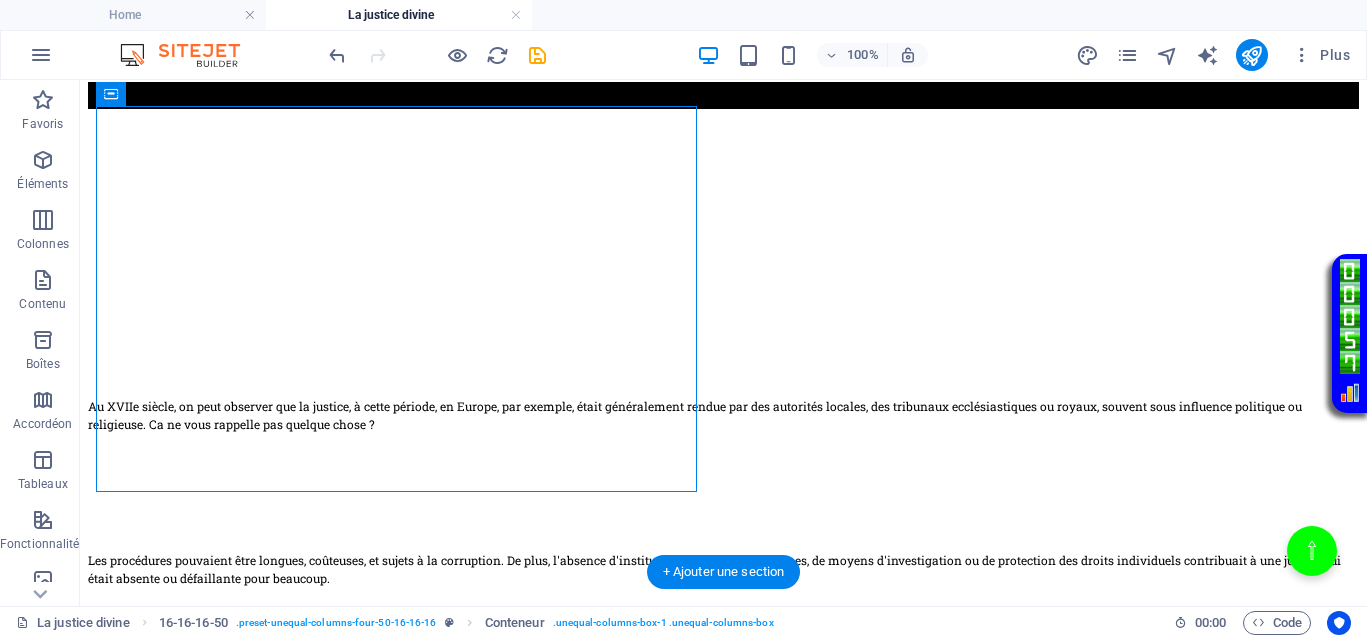 click on "Au XVIIe siècle, on peut observer que la justice, à cette période, en Europe, par exemple, était généralement rendue par des autorités locales, des tribunaux ecclésiastiques ou royaux, souvent sous influence politique ou religieuse. Ca ne vous rappelle pas quelque chose ?" at bounding box center [723, 432] 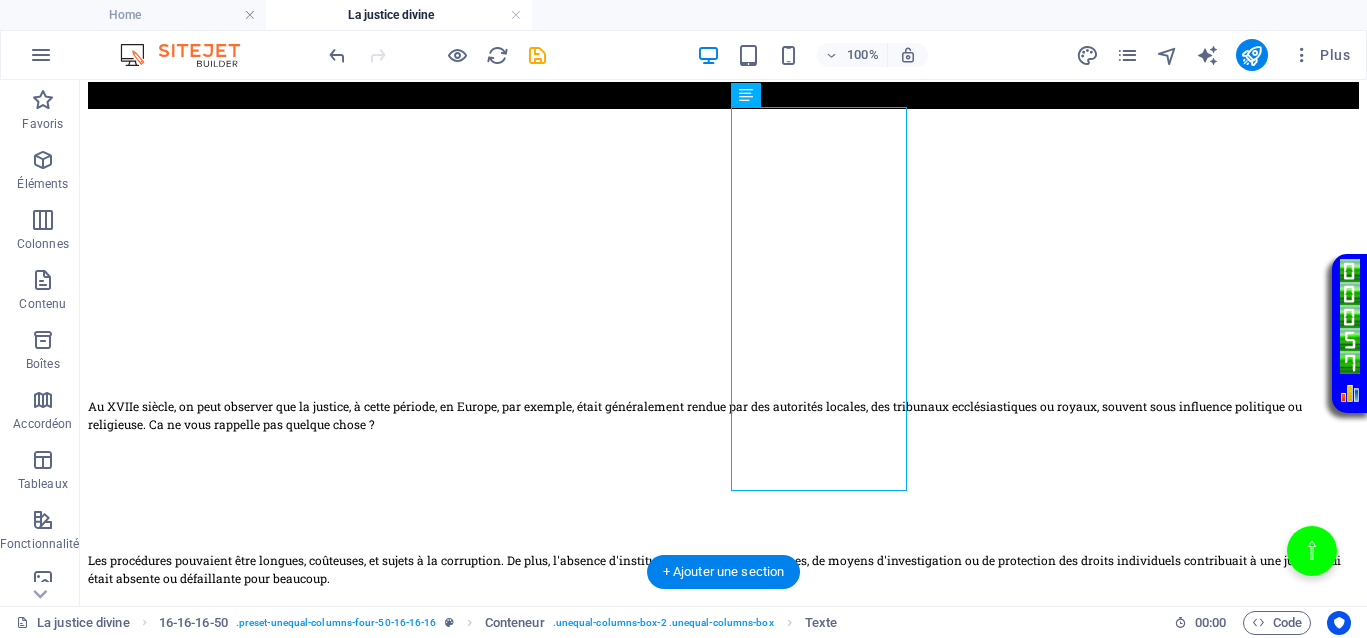click on "Au XVIIe siècle, on peut observer que la justice, à cette période, en Europe, par exemple, était généralement rendue par des autorités locales, des tribunaux ecclésiastiques ou royaux, souvent sous influence politique ou religieuse. Ca ne vous rappelle pas quelque chose ?" at bounding box center (723, 432) 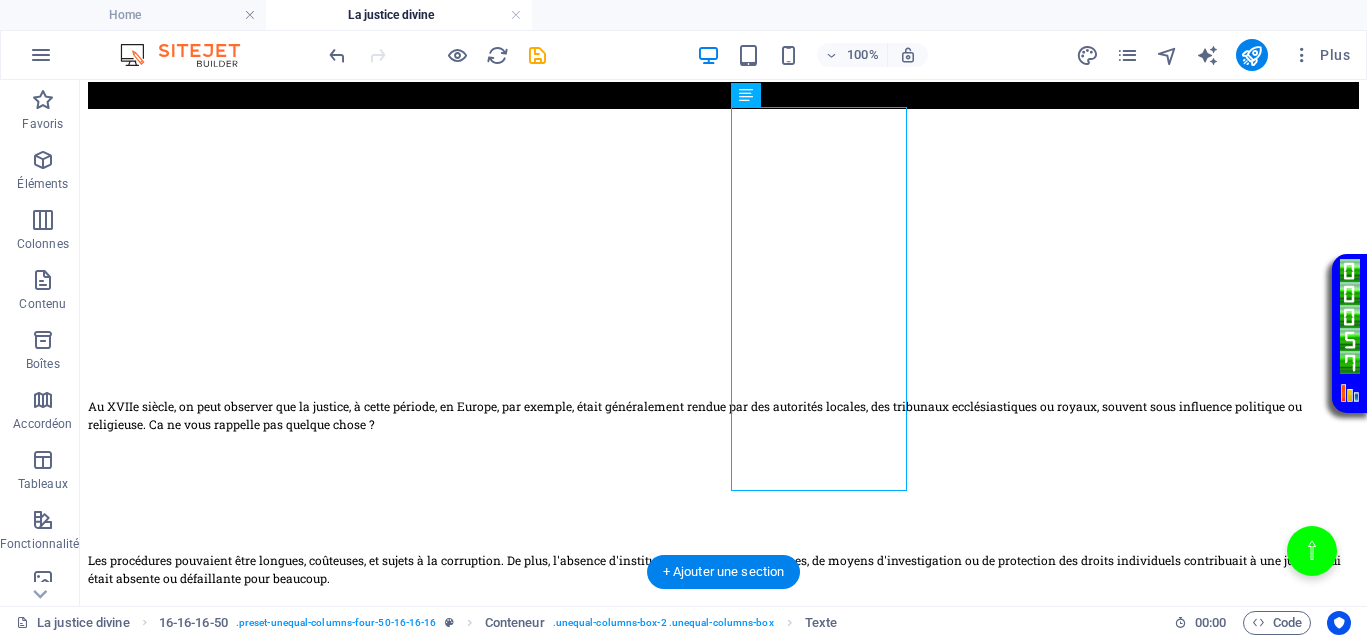 click on "Au XVIIe siècle, on peut observer que la justice, à cette période, en Europe, par exemple, était généralement rendue par des autorités locales, des tribunaux ecclésiastiques ou royaux, souvent sous influence politique ou religieuse. Ca ne vous rappelle pas quelque chose ?" at bounding box center [723, 432] 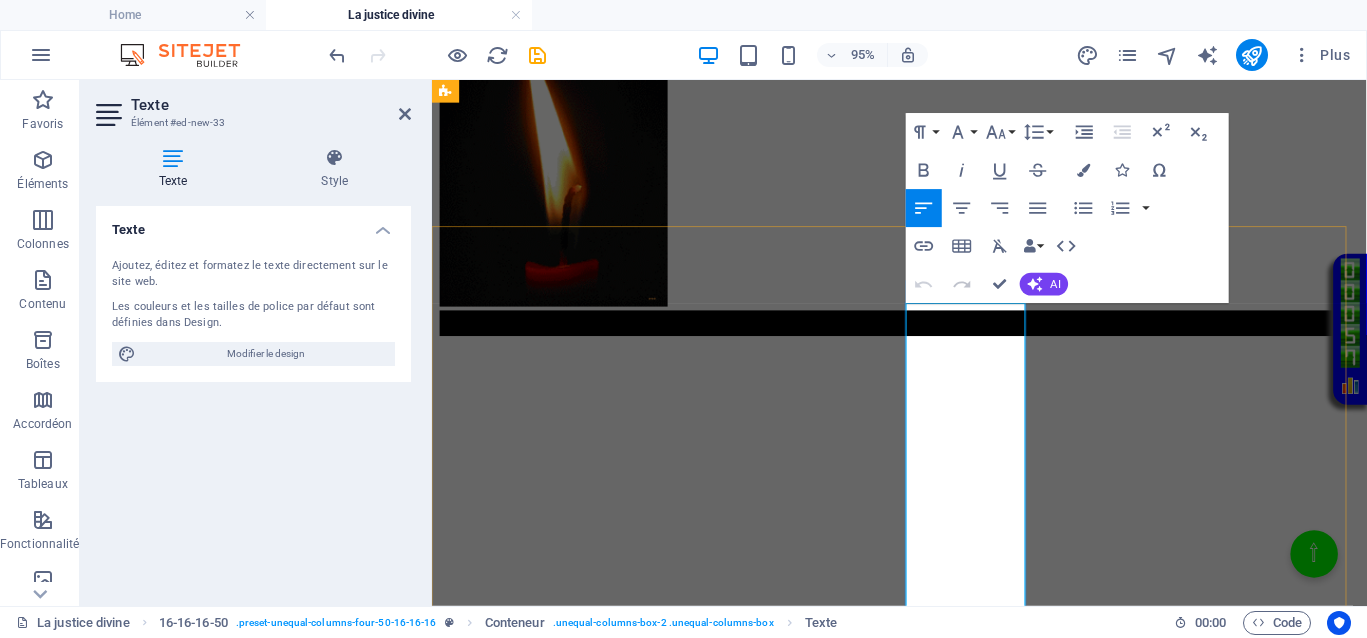 scroll, scrollTop: 400, scrollLeft: 0, axis: vertical 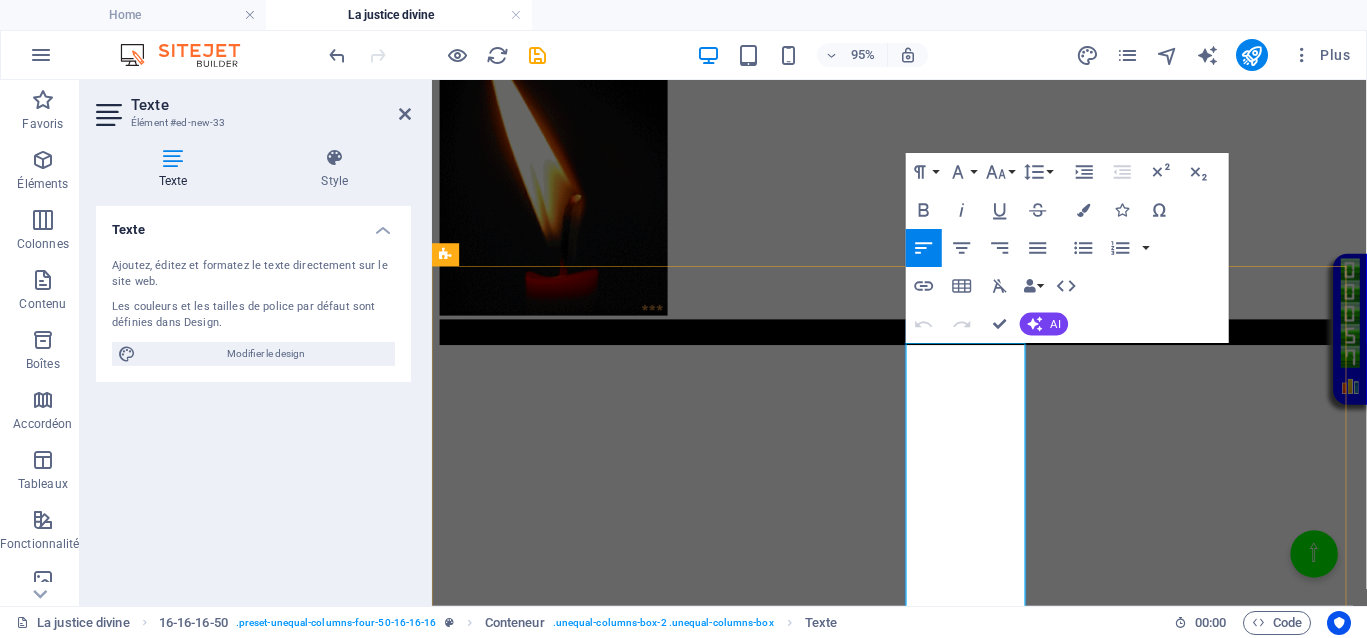 click on "Au XVIIe siècle, on peut observer que la justice, à cette période, en Europe, par exemple, était généralement rendue par des autorités locales, des tribunaux ecclésiastiques ou royaux, souvent sous influence politique ou religieuse. Ca ne vous rappelle pas quelque chose ?" at bounding box center [923, 665] 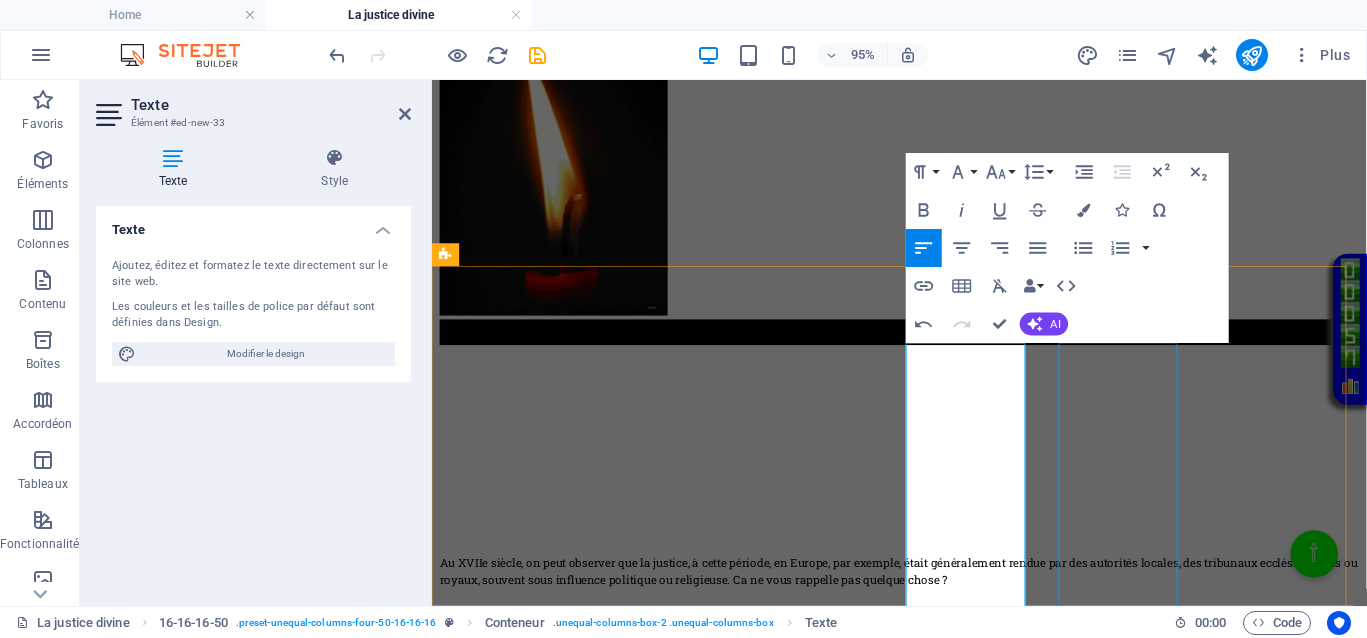click on "Les procédures pouvaient être longues, coûteuses, et sujets à la corruption. De plus, l'absence d'institutions judiciaires modernes, de moyens d'investigation ou de protection des droits individuels contribuait à une justice qui était absente ou défaillante pour beaucoup." at bounding box center (924, 820) 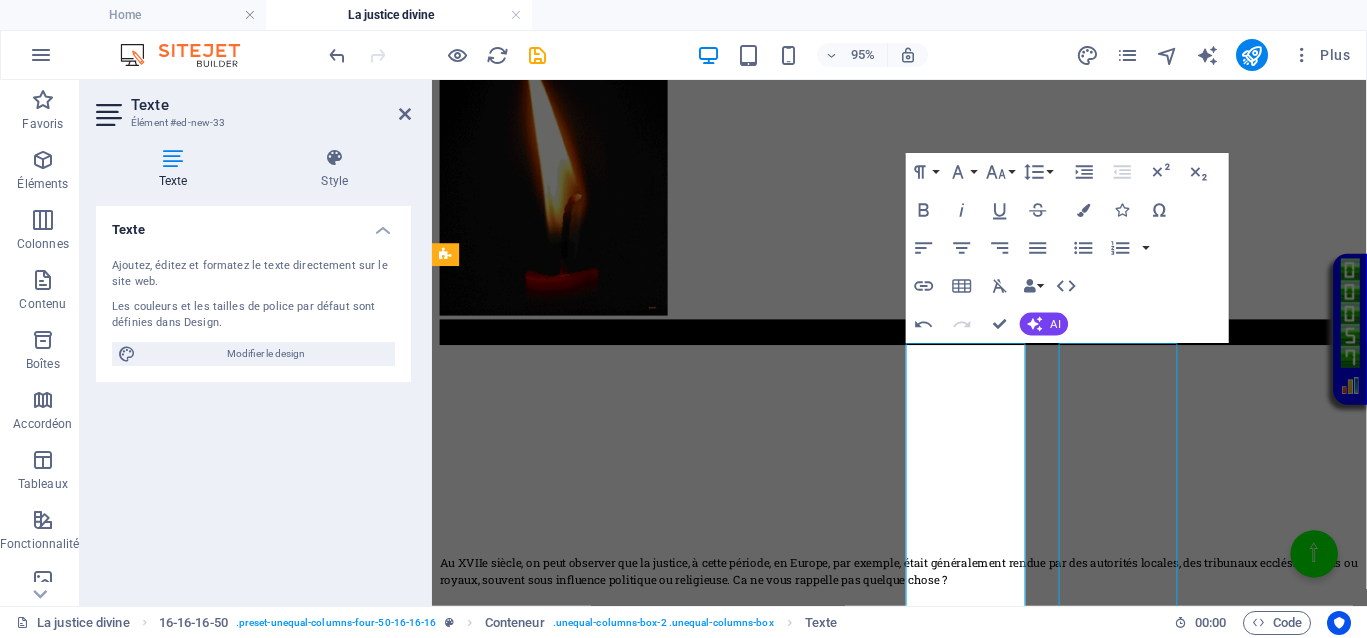 click on "Les procédures pouvaient être longues, coûteuses, et sujets à la corruption. De plus, l'absence d'institutions judiciaires modernes, de moyens d'investigation ou de protection des droits individuels contribuait à une justice qui était absente ou défaillante pour beaucoup." at bounding box center (924, 820) 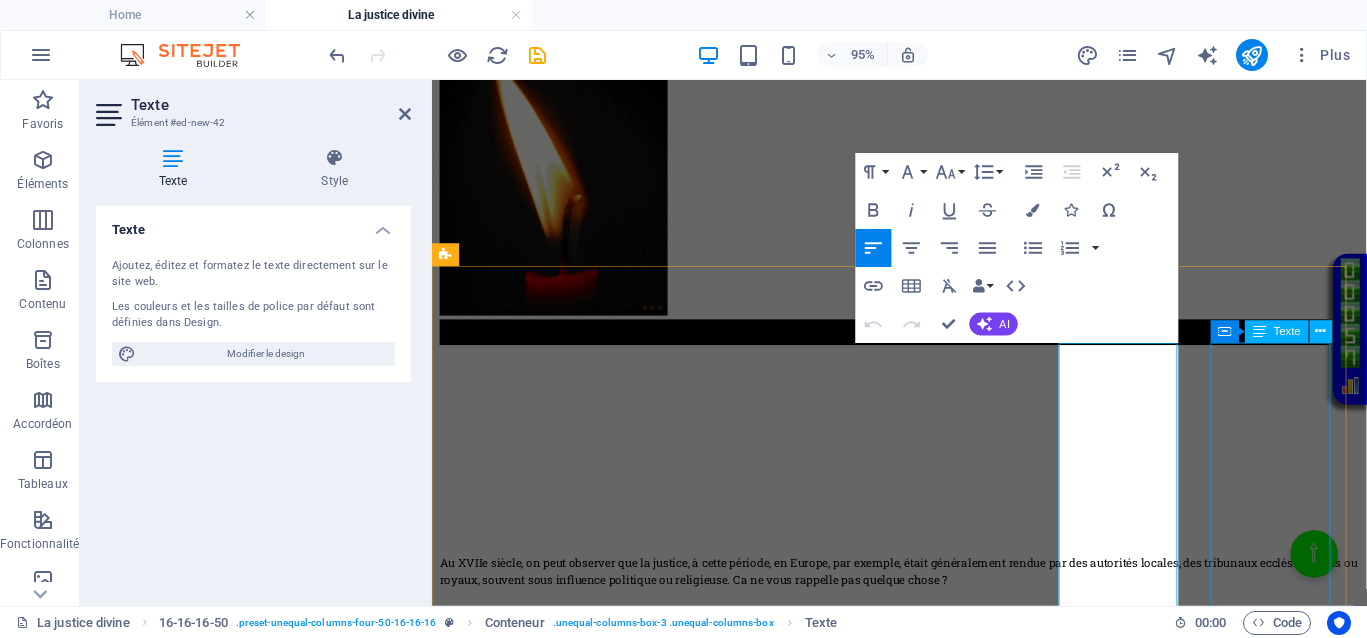 click on "Au XVIIe siècle, la justice jouait le même rôle qu’aujourd’hui, absence totale de justice pour les uns, justice inégalitaire, ce qui empêchait totalement le droit d’accès à une justice de libération pour ceux qui en avaient le plus besoin." at bounding box center [924, 959] 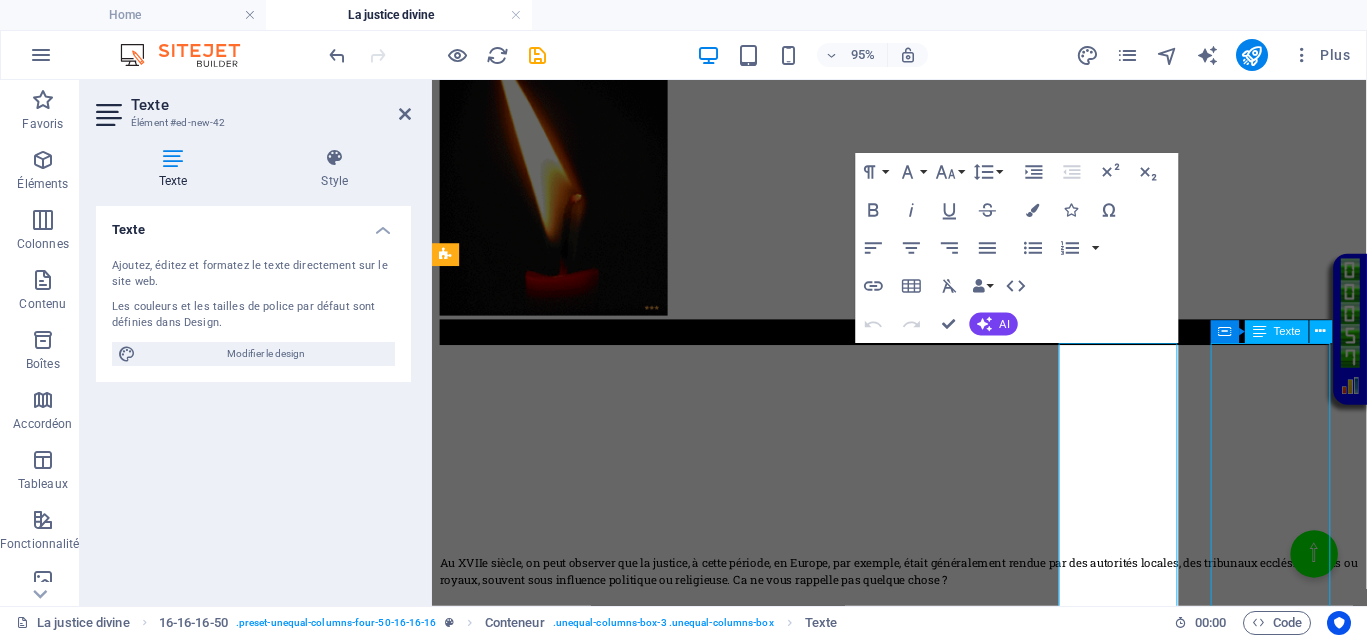 click on "Au XVIIe siècle, la justice jouait le même rôle qu’aujourd’hui, absence totale de justice pour les uns, justice inégalitaire, ce qui empêchait totalement le droit d’accès à une justice de libération pour ceux qui en avaient le plus besoin." at bounding box center [924, 959] 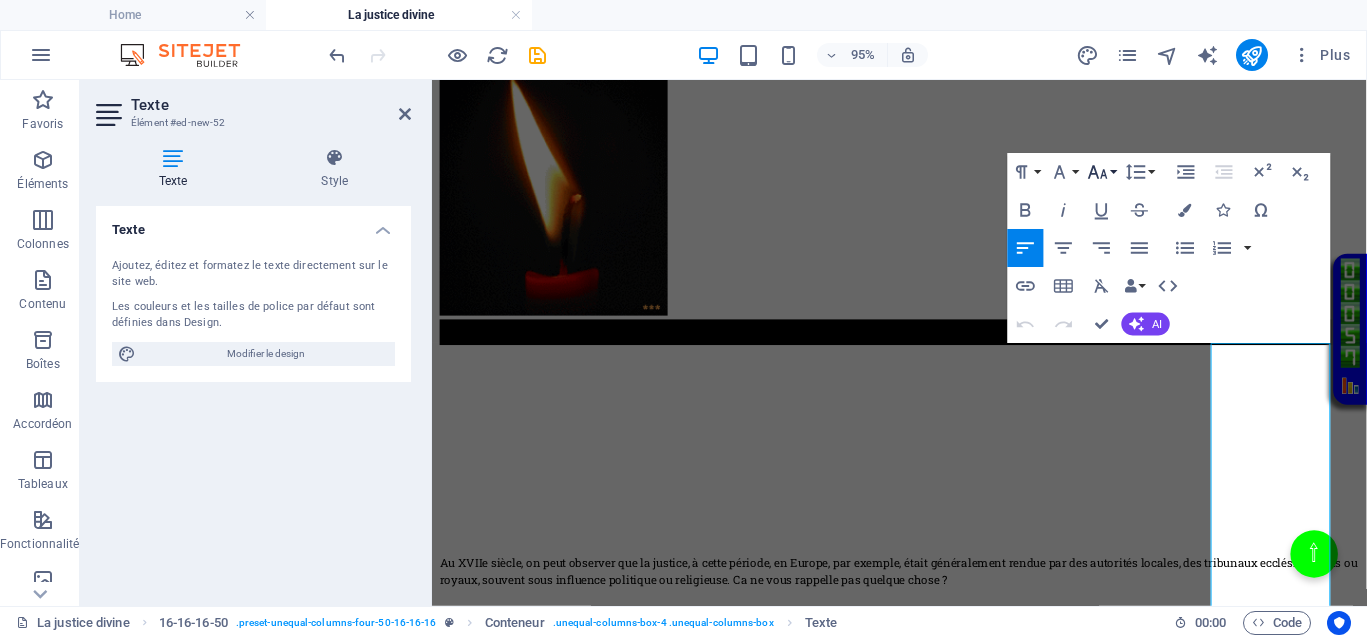 click 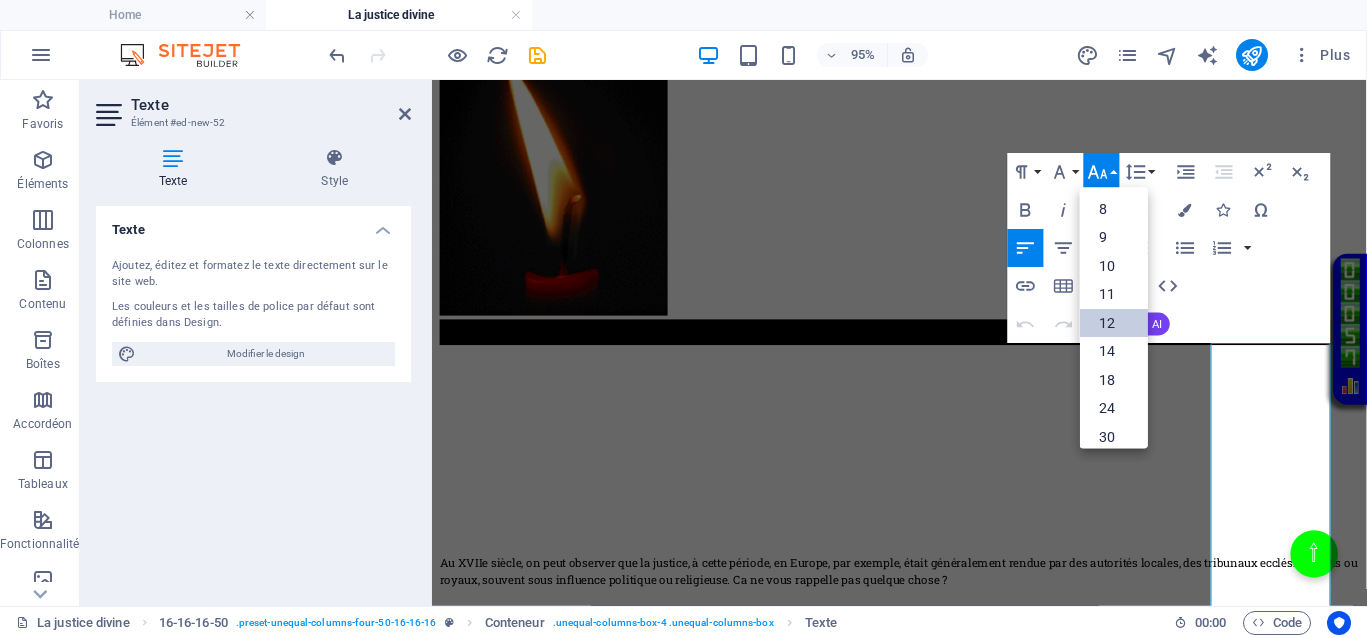 click on "12" at bounding box center (1114, 323) 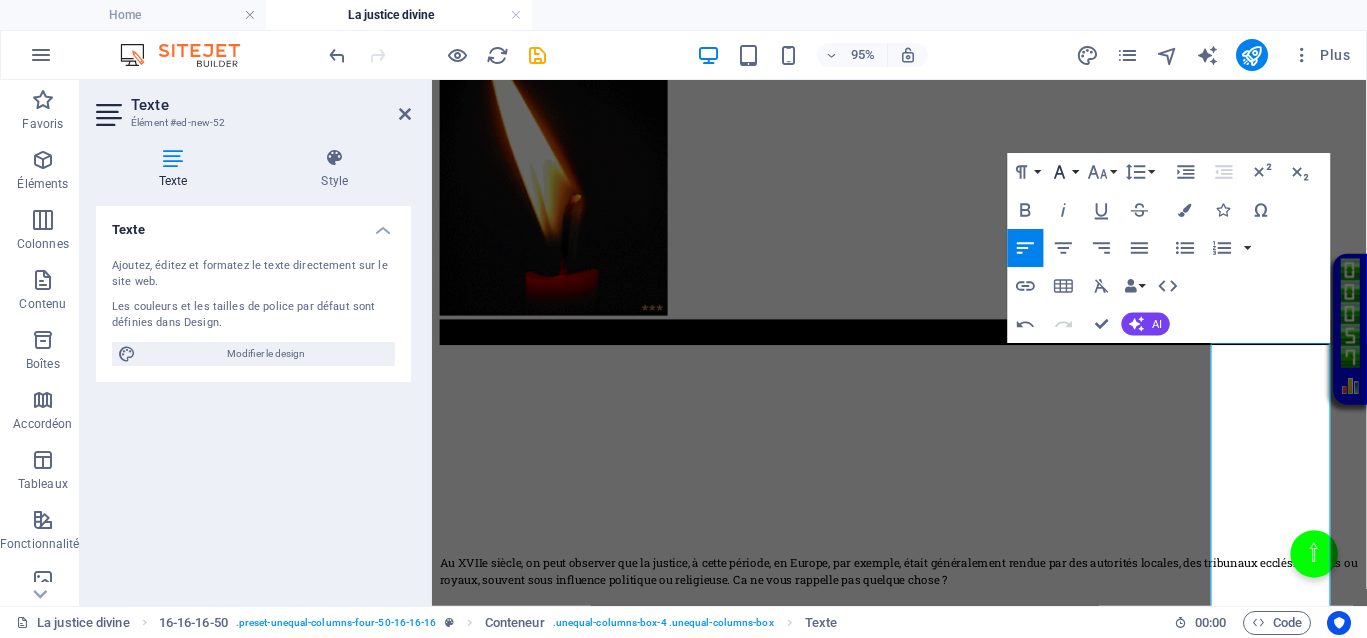 click on "Font Family" at bounding box center (1064, 172) 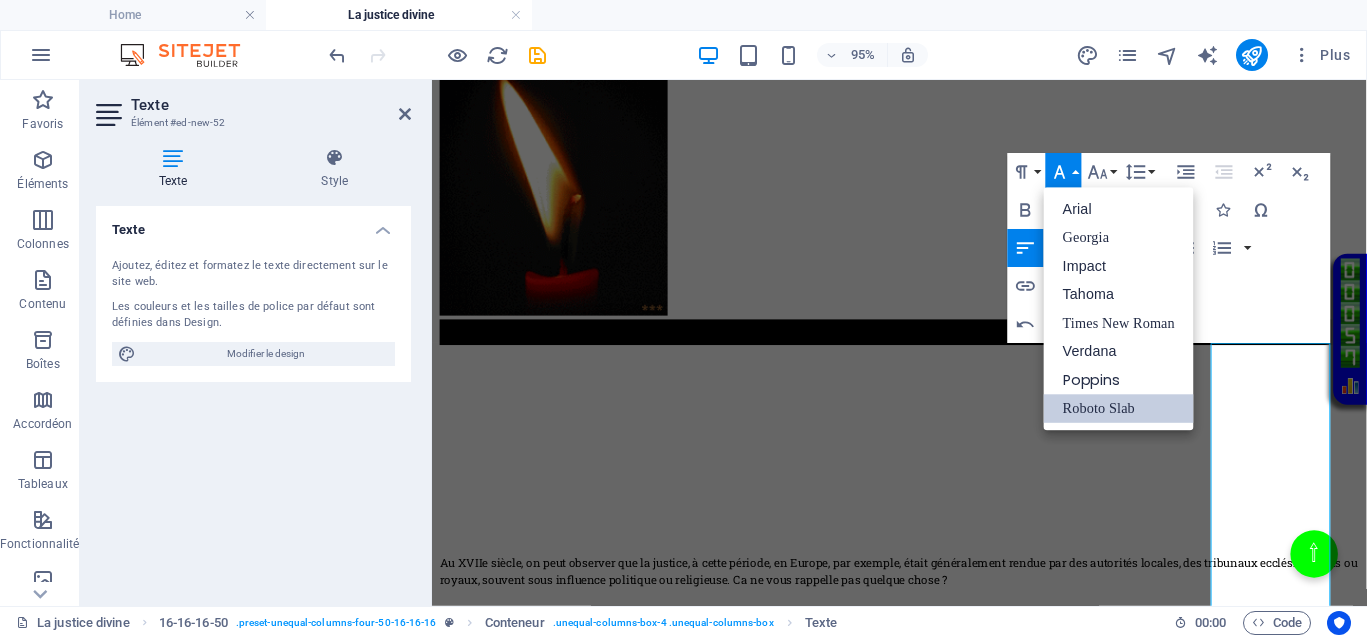 click on "Roboto Slab" at bounding box center (1119, 408) 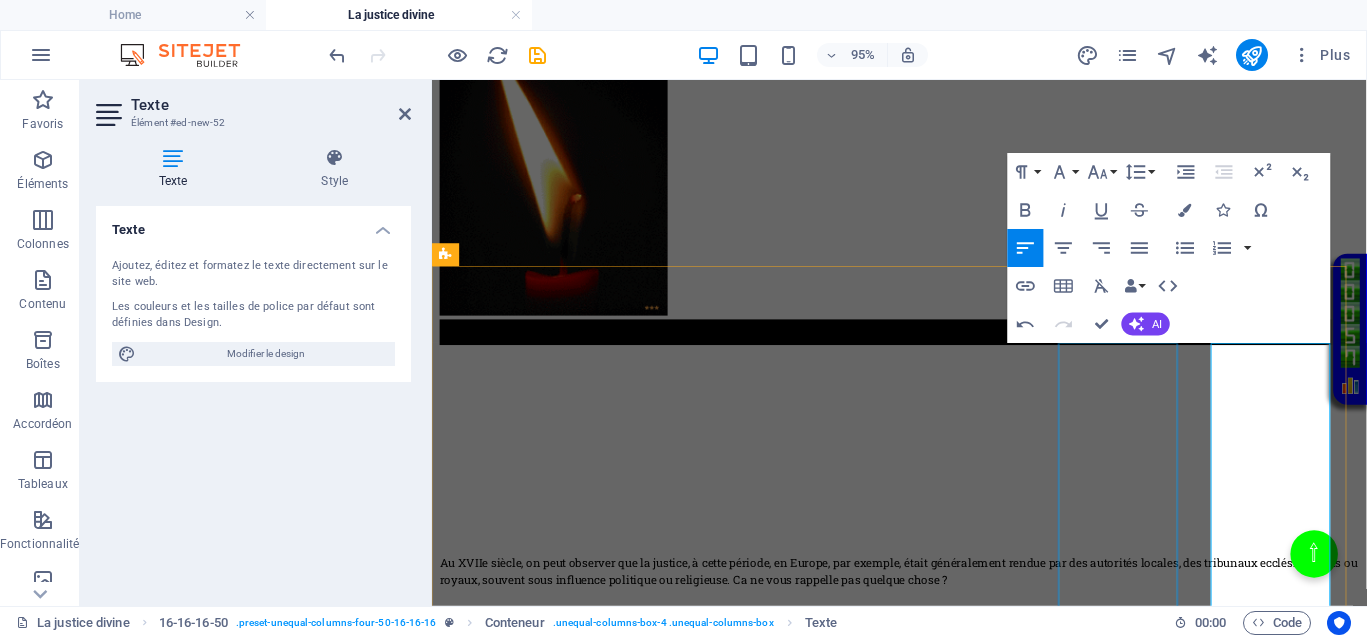click on "Les procédures pouvaient être longues, coûteuses, et sujets à la corruption. De plus, l'absence d'institutions judiciaires modernes, de moyens d'investigation ou de protection des droits individuels contribuait à une justice qui était absente ou défaillante pour beaucoup." at bounding box center [924, 820] 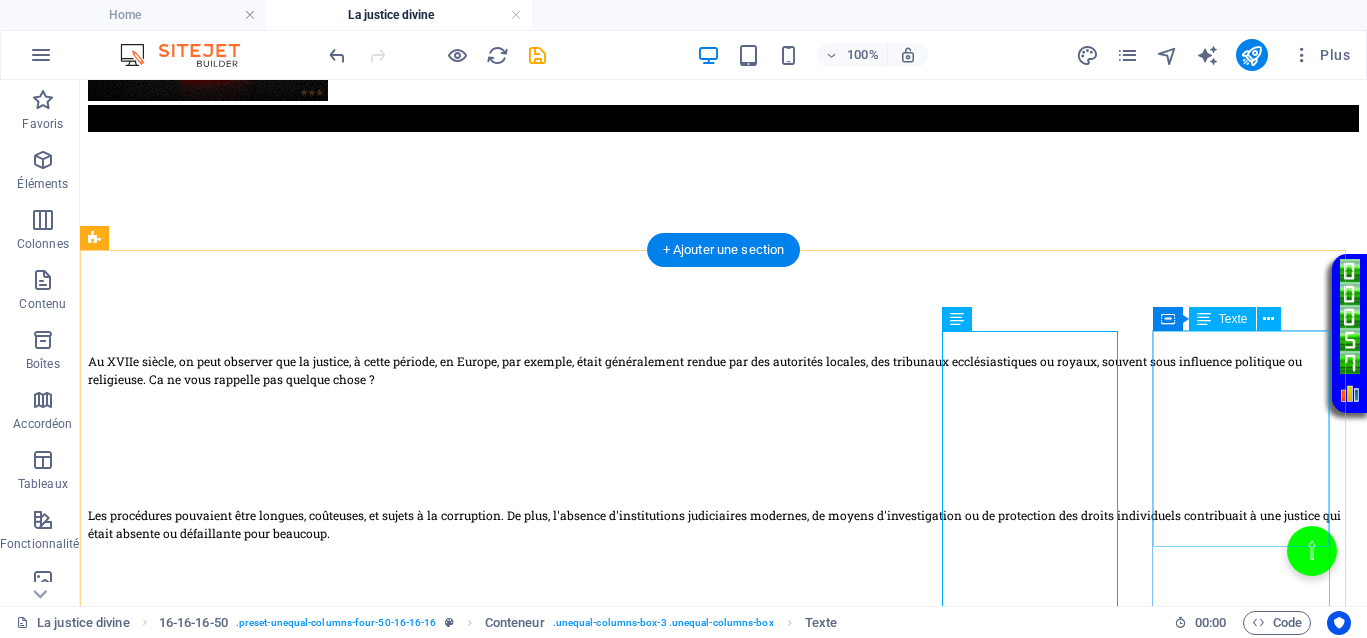 scroll, scrollTop: 650, scrollLeft: 0, axis: vertical 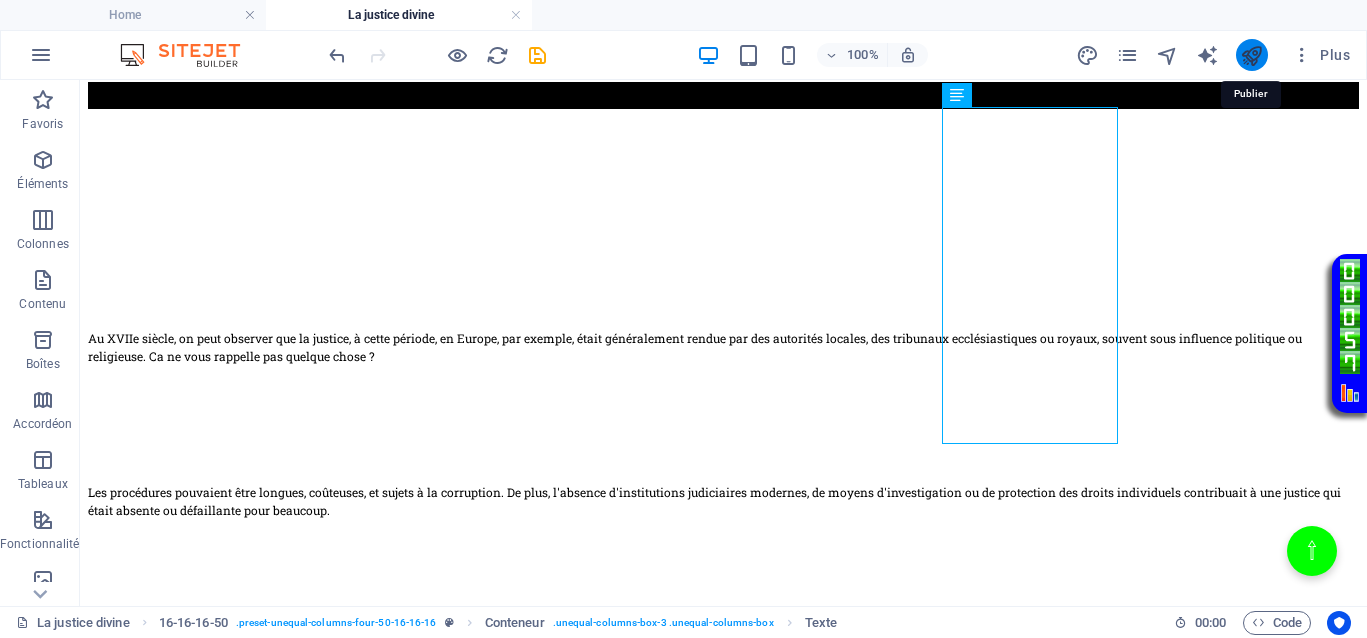 click at bounding box center [1251, 55] 